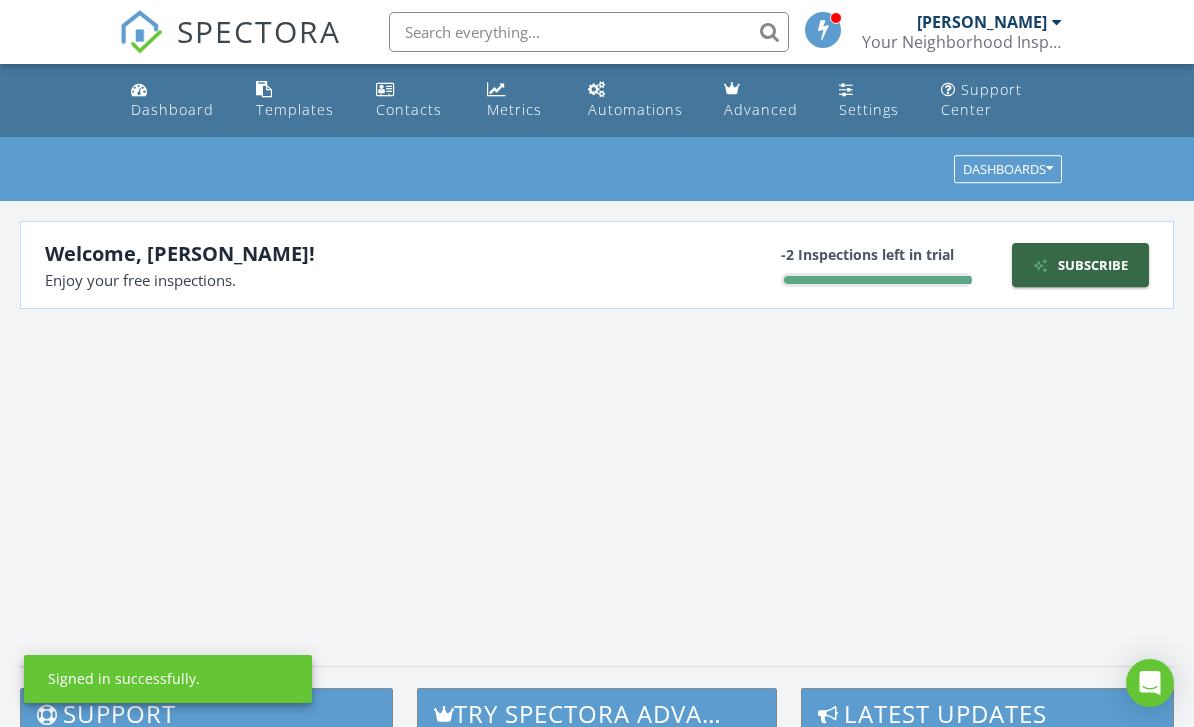 scroll, scrollTop: 0, scrollLeft: 0, axis: both 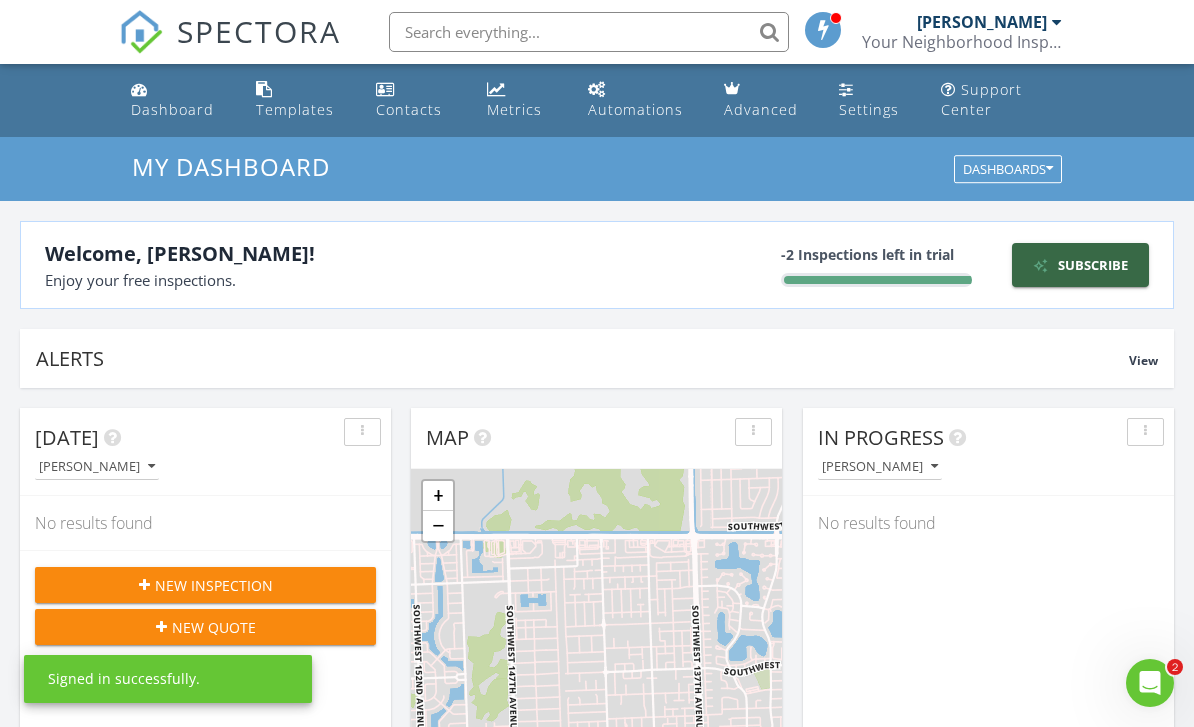 click on "Templates" at bounding box center [300, 100] 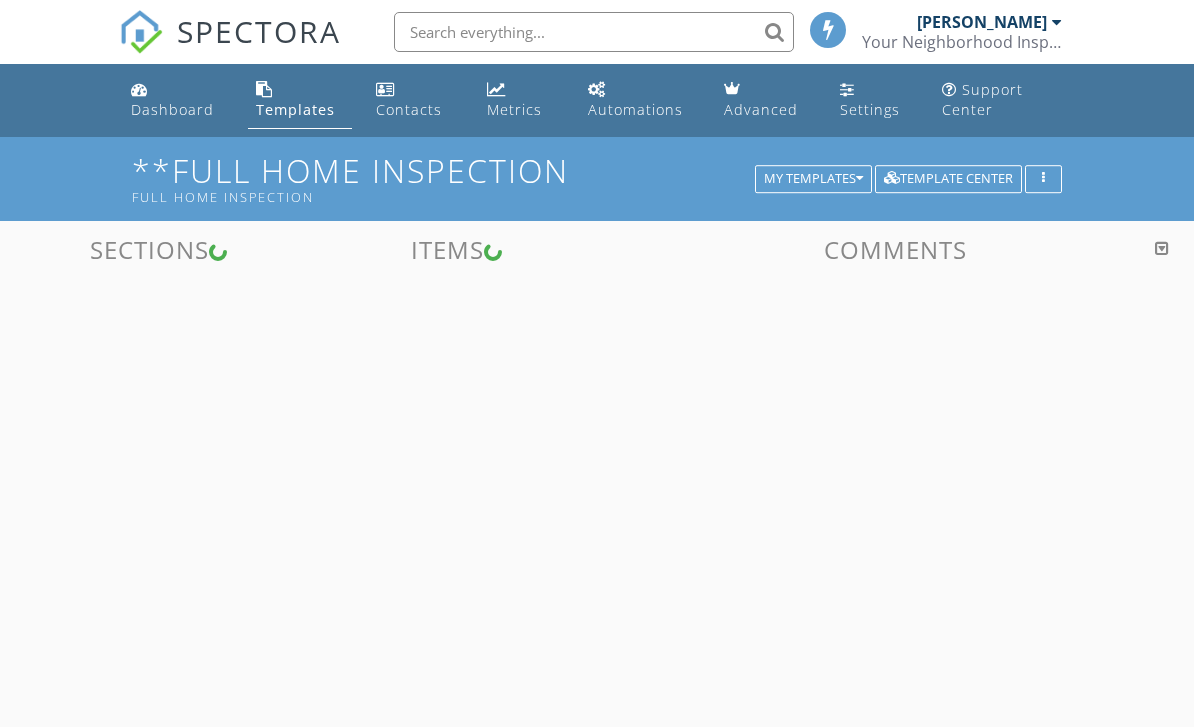 scroll, scrollTop: 0, scrollLeft: 0, axis: both 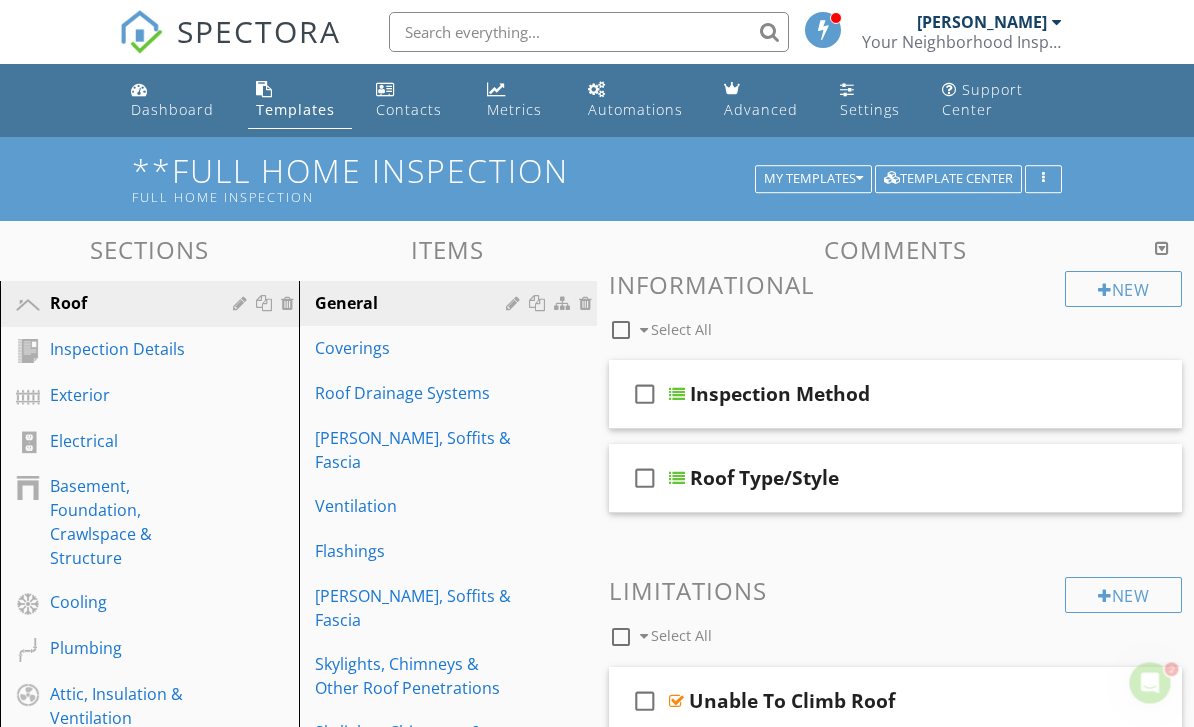 type 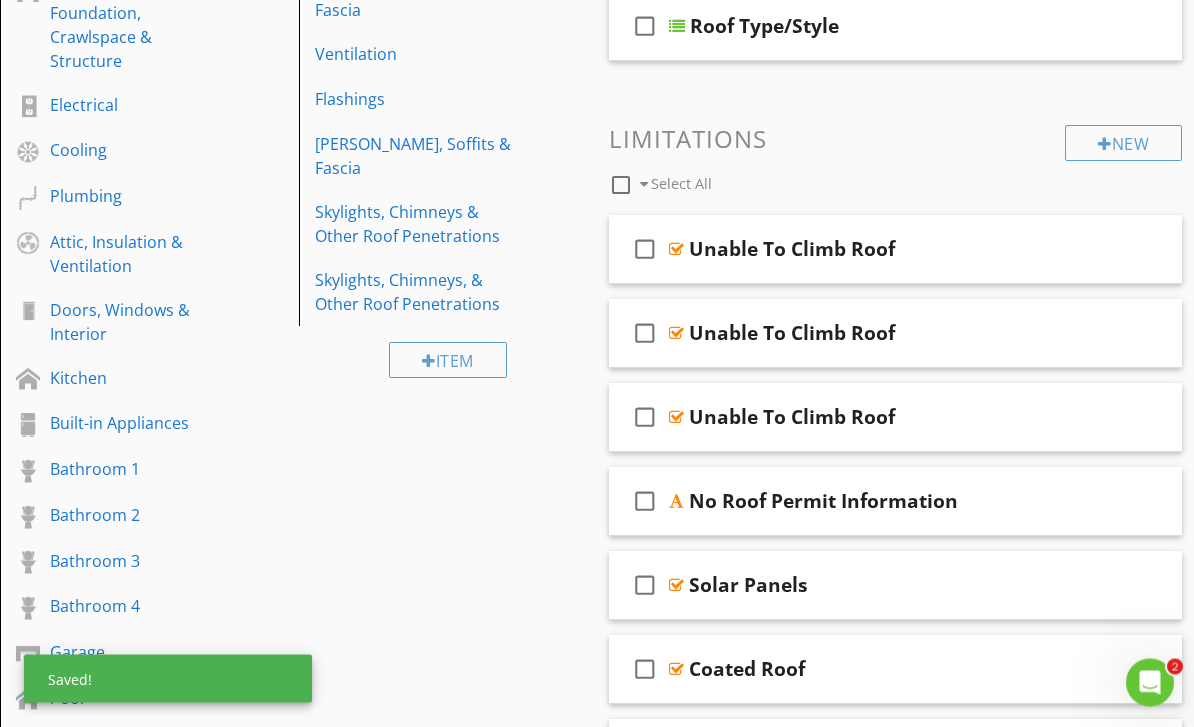 scroll, scrollTop: 452, scrollLeft: 0, axis: vertical 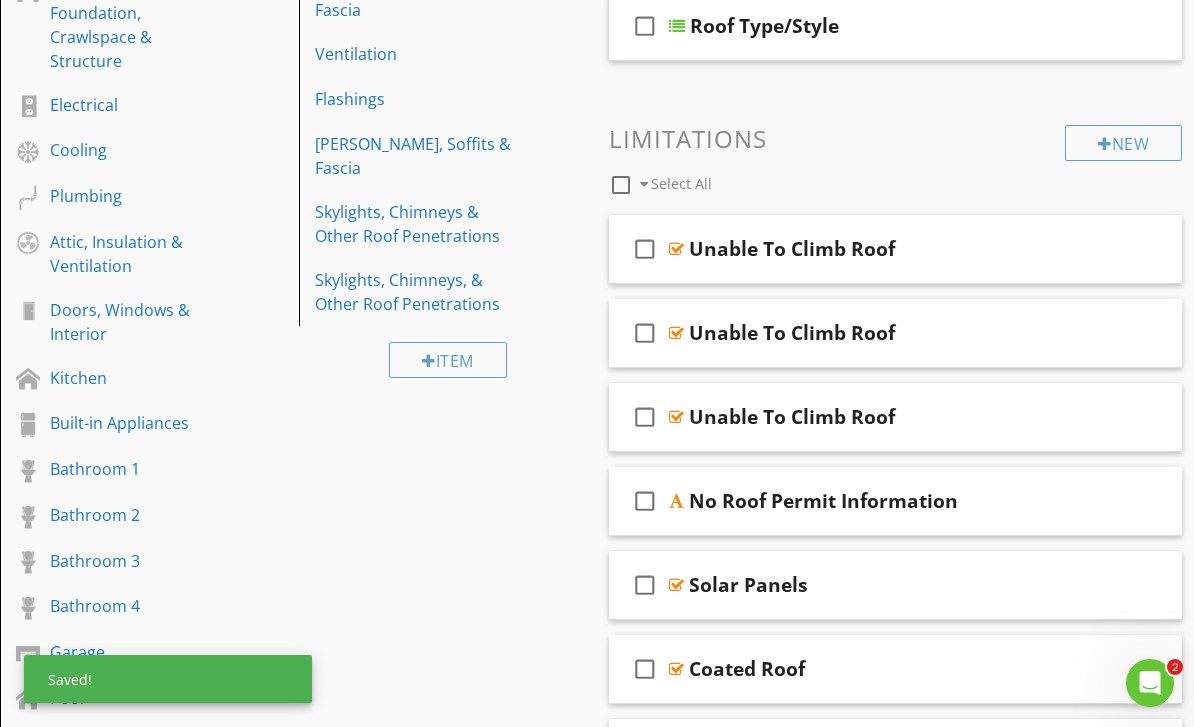 click on "Doors, Windows & Interior" at bounding box center (127, 322) 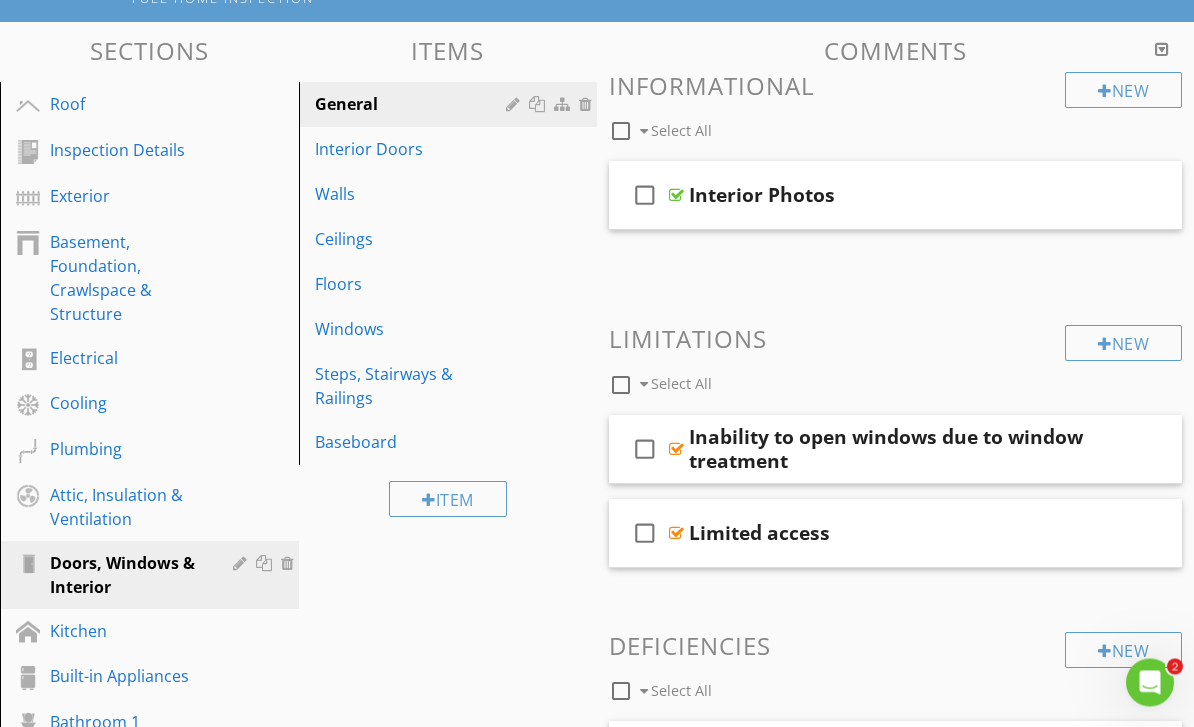 scroll, scrollTop: 205, scrollLeft: 0, axis: vertical 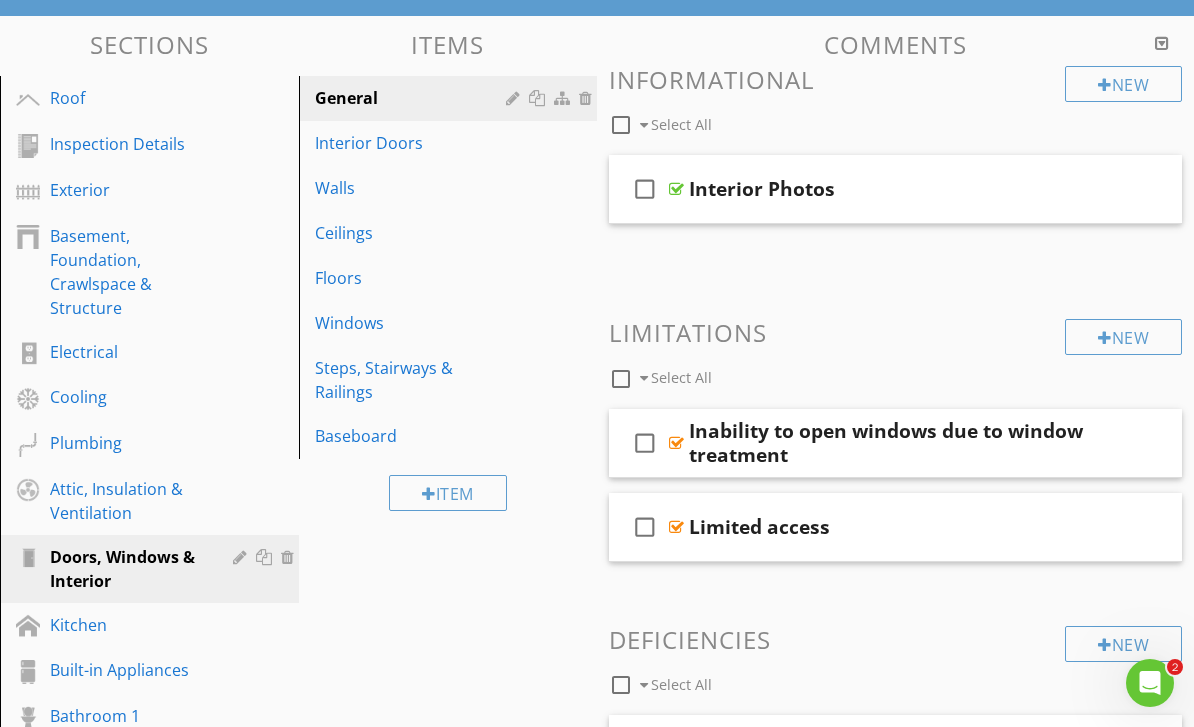 click on "Windows" at bounding box center [451, 323] 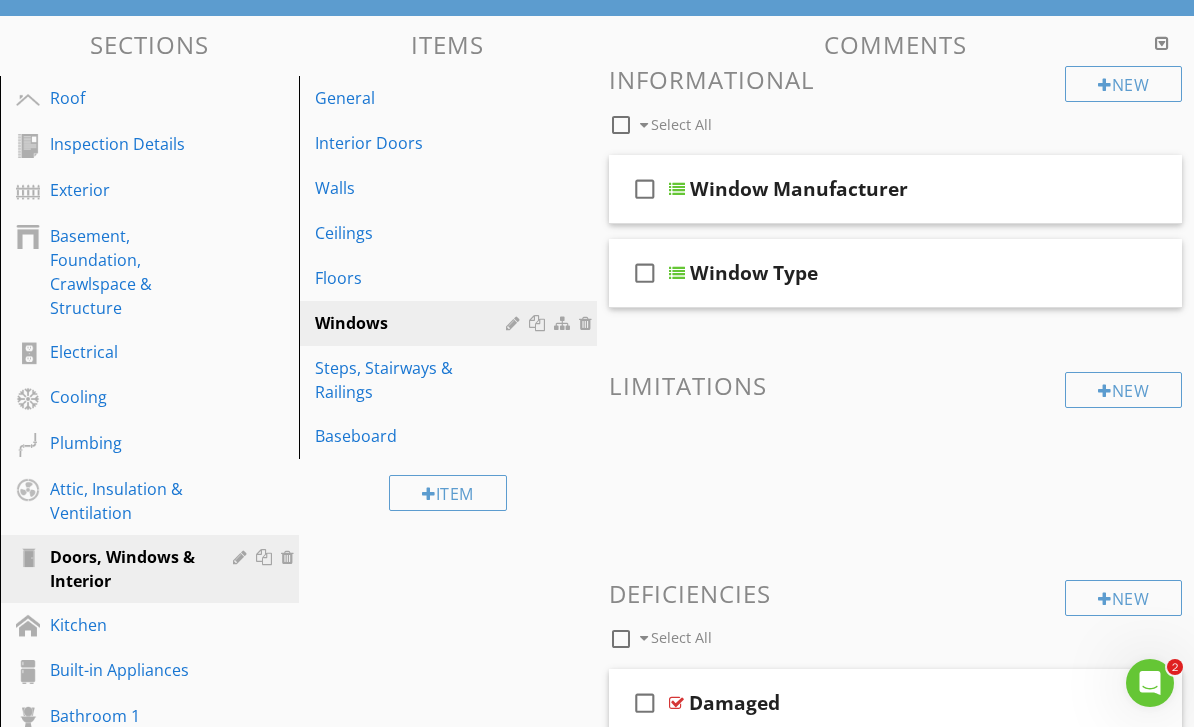 click at bounding box center (1140, 188) 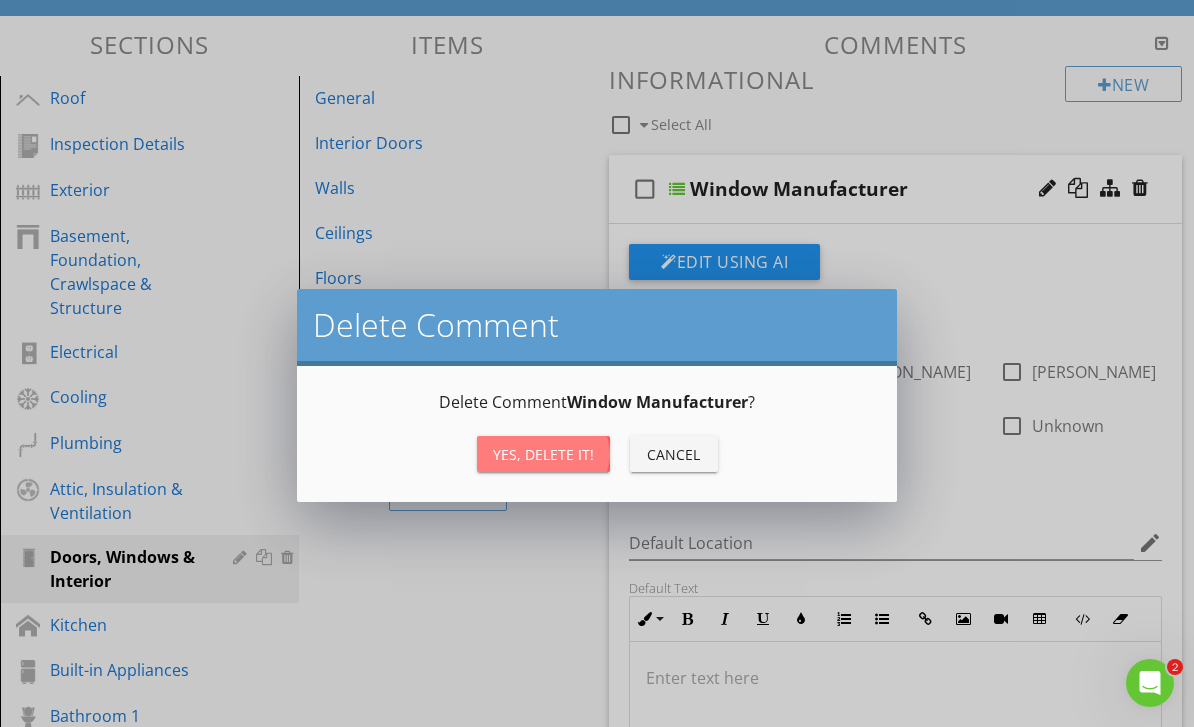 click on "Yes, Delete it!" at bounding box center [543, 454] 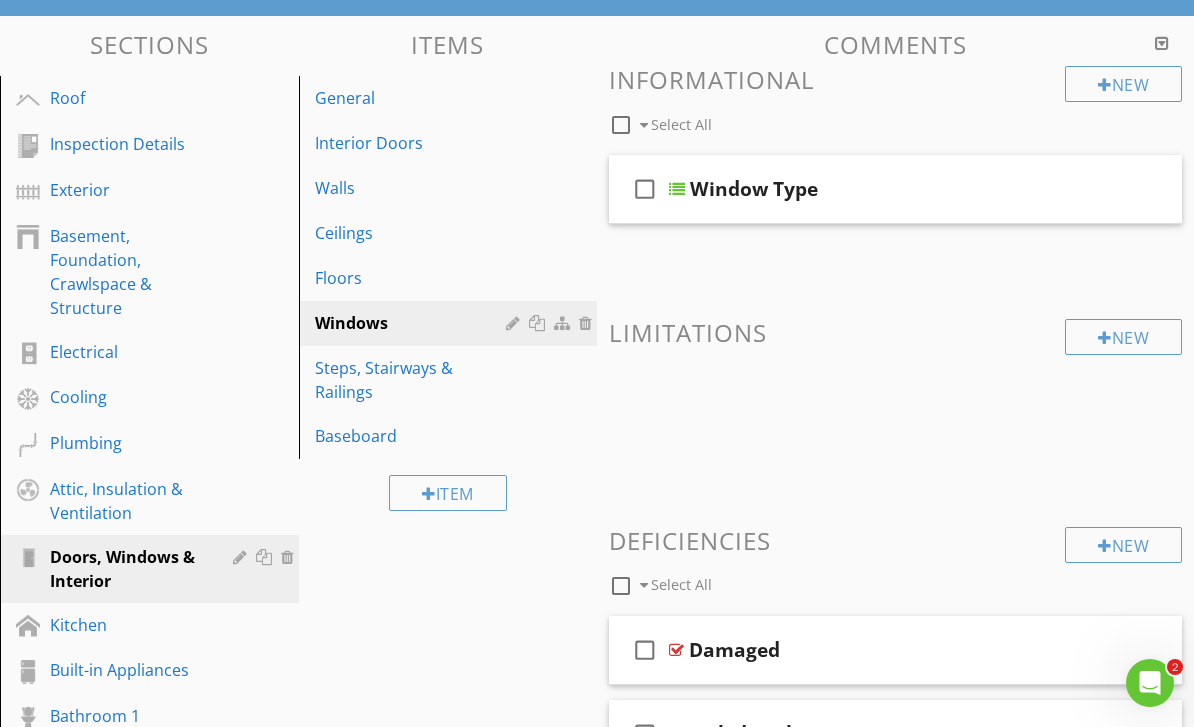 click at bounding box center [1110, 188] 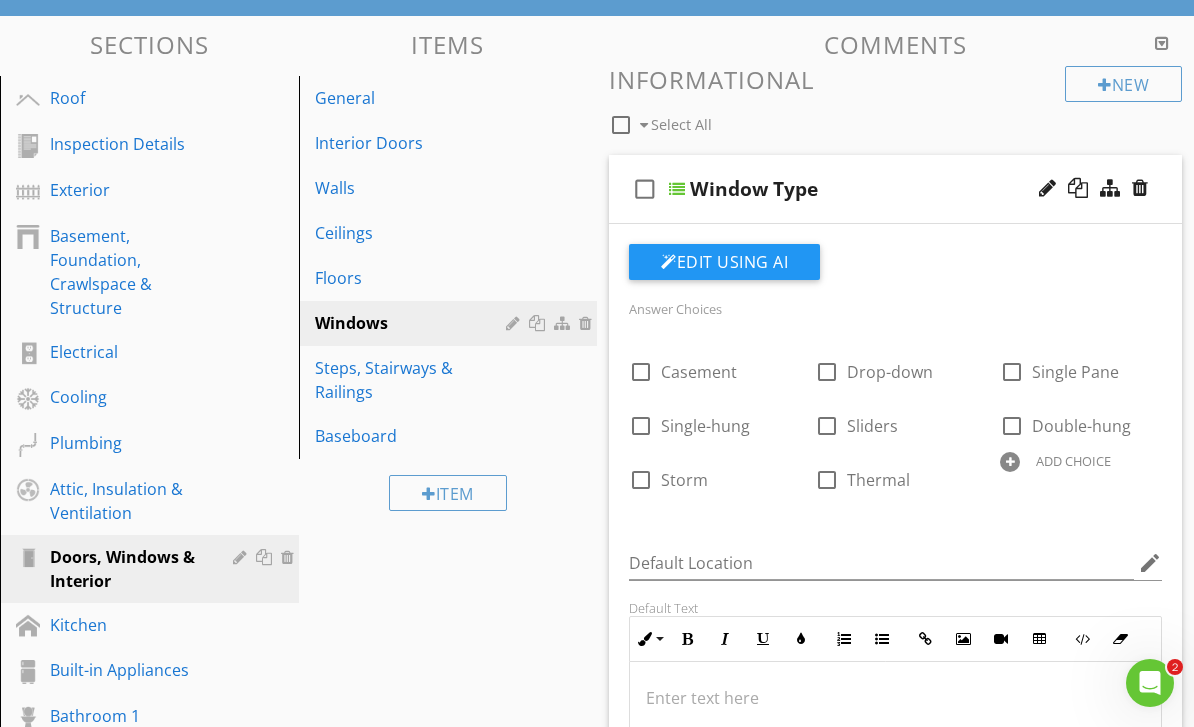 click at bounding box center [1010, 462] 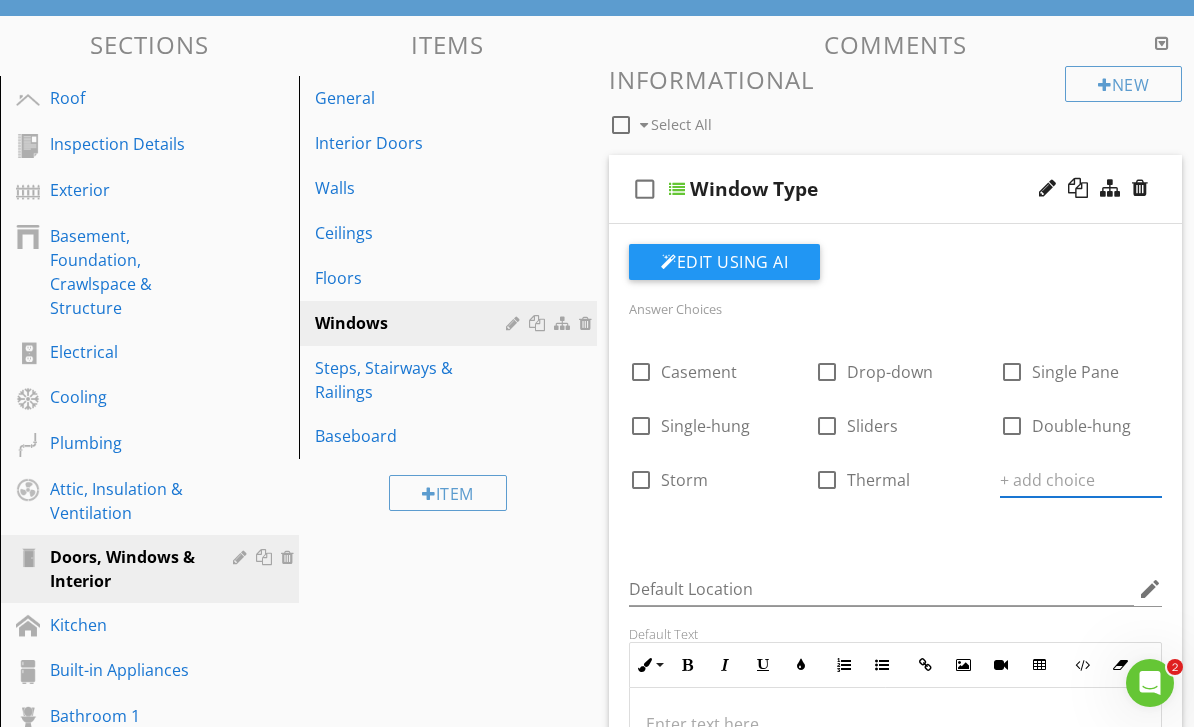 click at bounding box center [1081, 480] 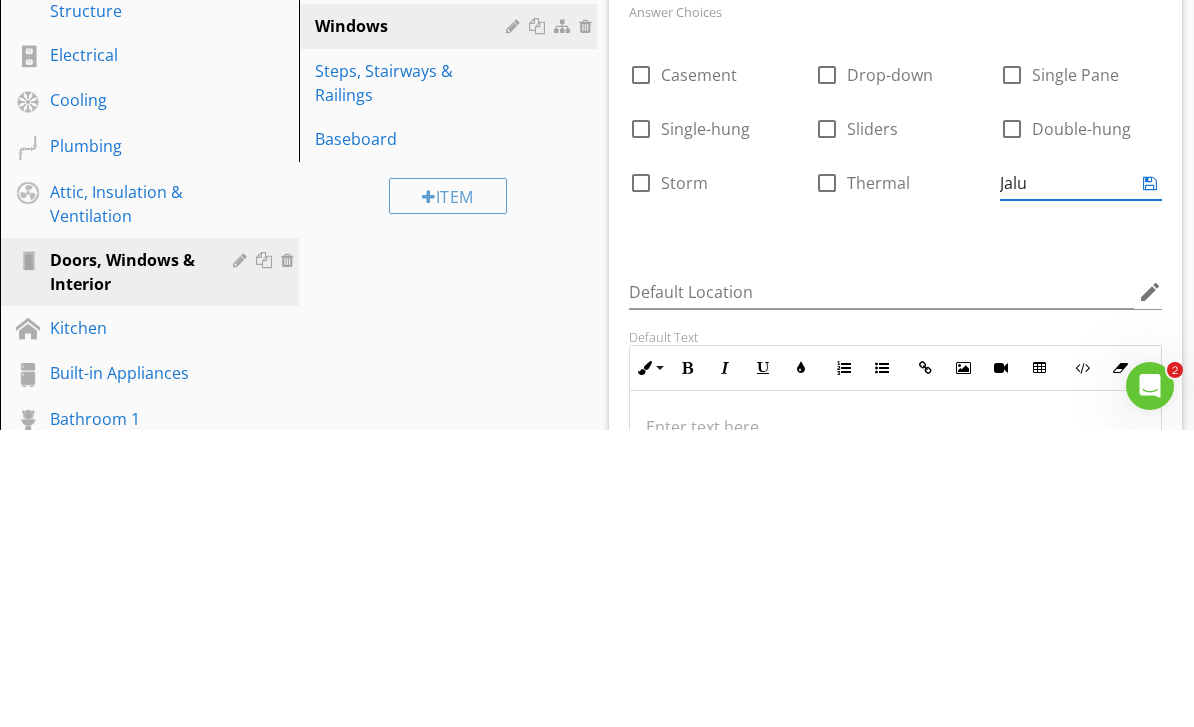 type on "Jealousy" 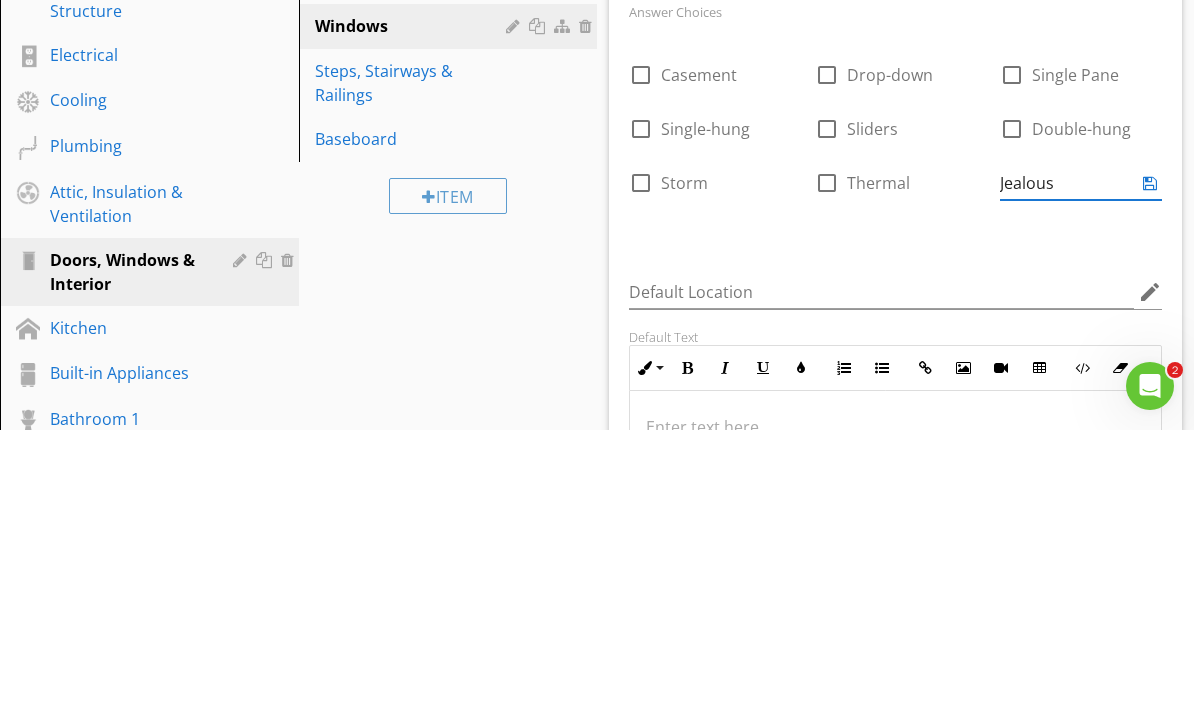 type on "Jalu" 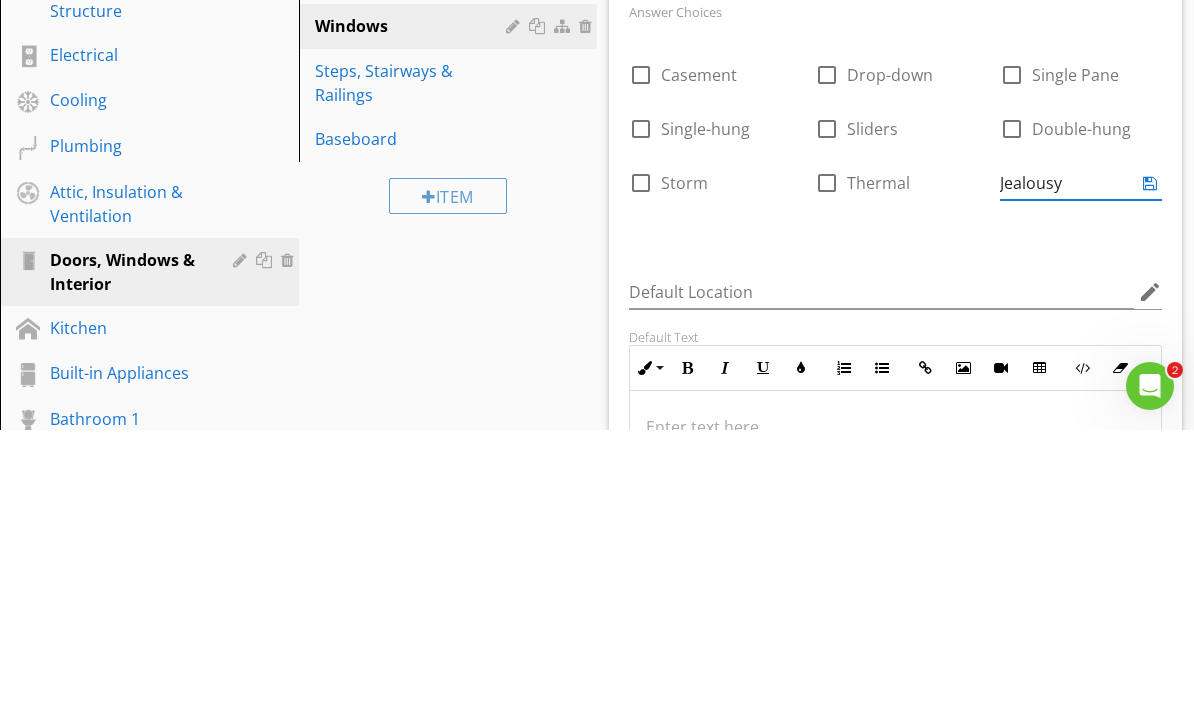 click on "Sections
Roof           Inspection Details           Exterior           Basement, Foundation, Crawlspace & Structure           Electrical           Cooling           Plumbing           Attic, Insulation & Ventilation           Doors, Windows & Interior           Kitchen           Built-in Appliances           Bathroom 1           Bathroom 2           Bathroom 3           Bathroom 4           Garage           Pool           Sprinkler System
Section
Attachments
Attachment
Items
General            Interior Doors           Walls           Ceilings           Floors           Windows           Steps, Stairways & Railings           Baseboard
Item
Comments
New
Informational   check_box_outline_blank     Select All       check_box_outline_blank
Window Type" at bounding box center (597, 943) 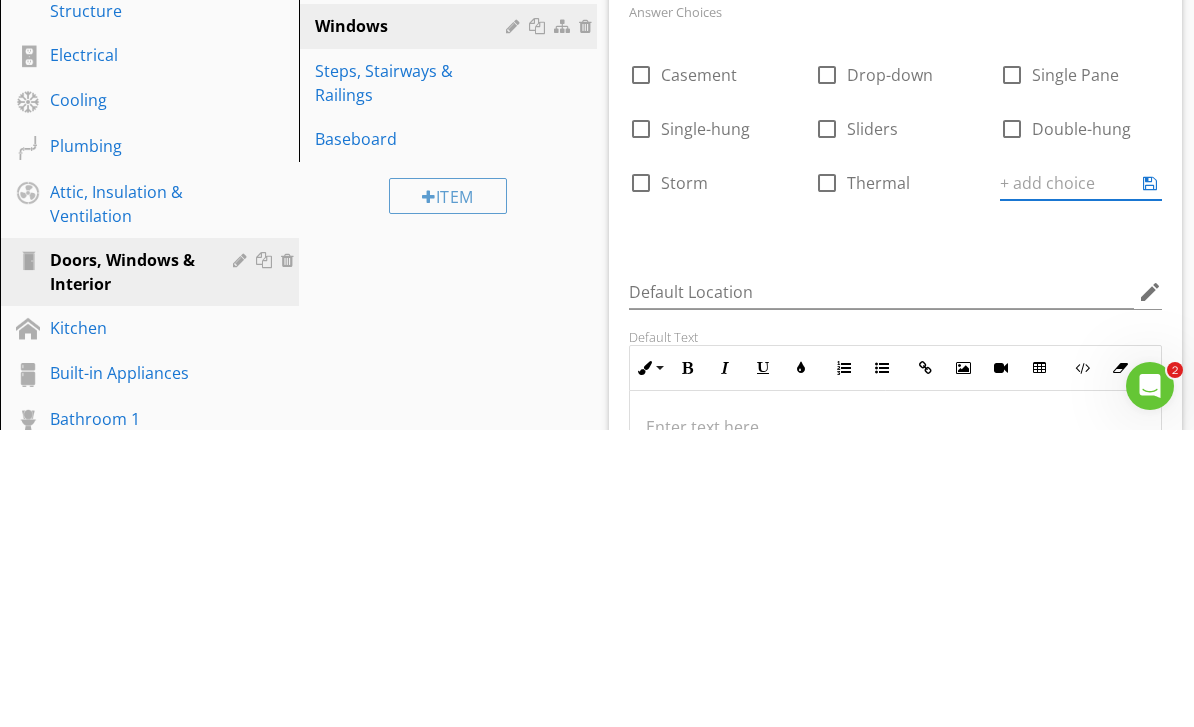 scroll, scrollTop: 502, scrollLeft: 0, axis: vertical 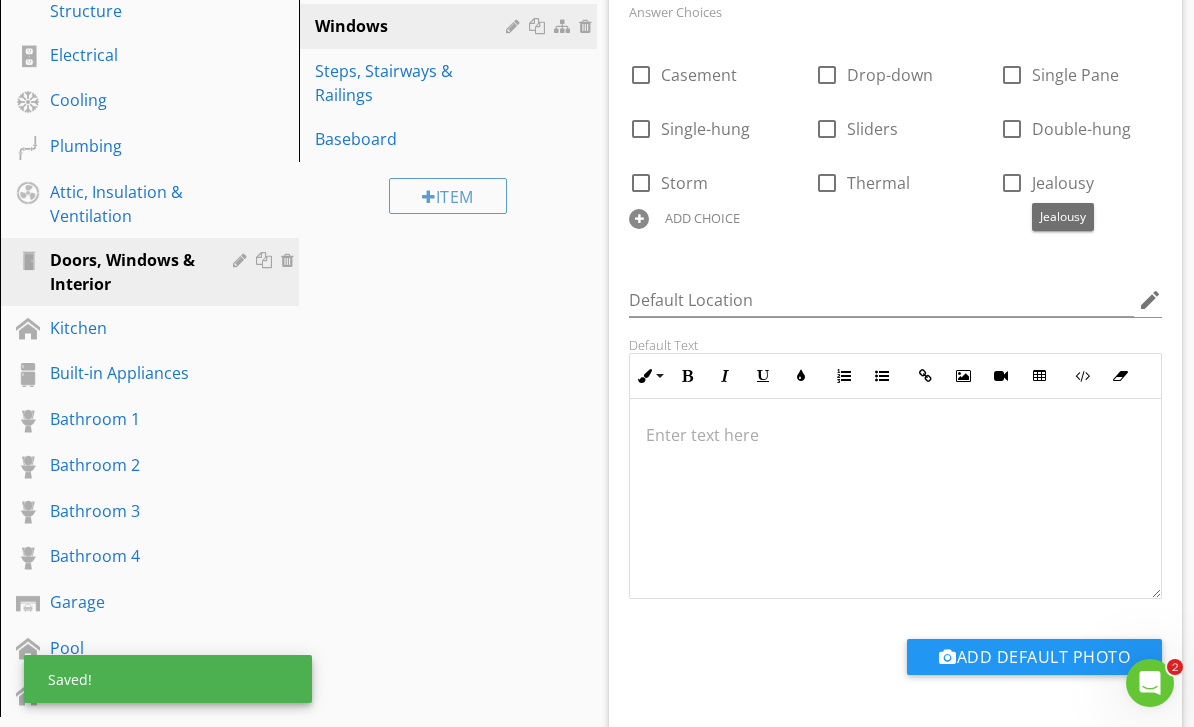 click at bounding box center [0, 0] 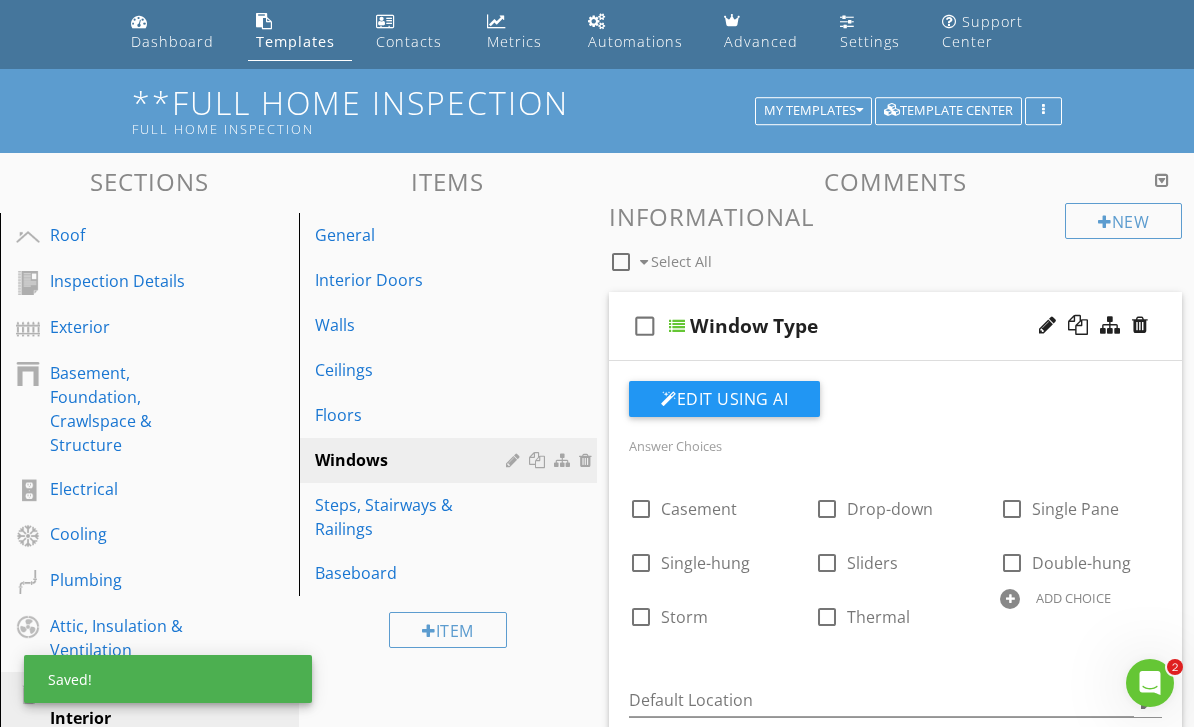 scroll, scrollTop: 0, scrollLeft: 0, axis: both 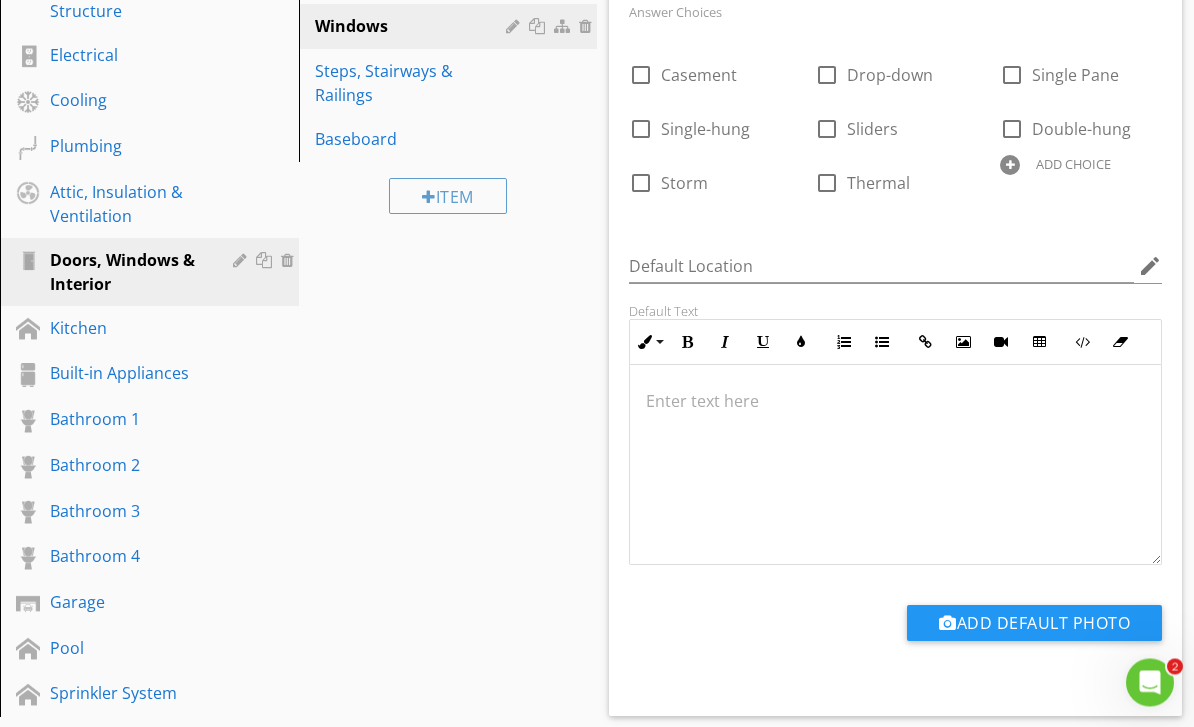 click at bounding box center (1010, 166) 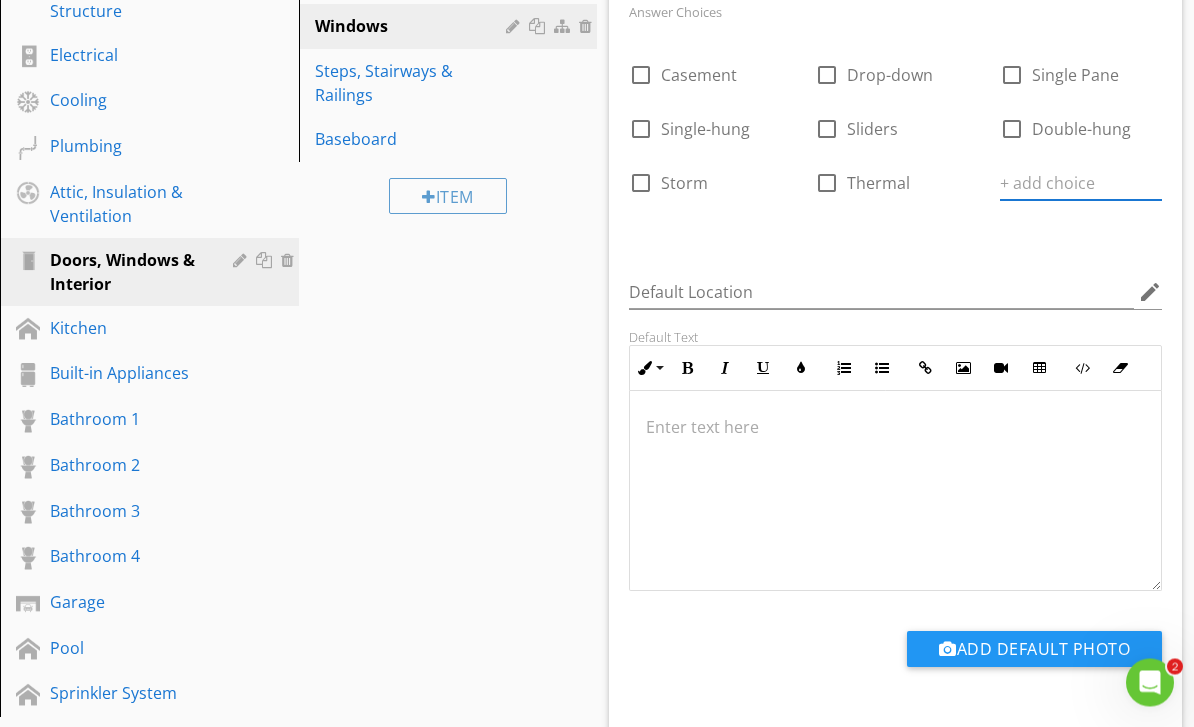 scroll, scrollTop: 502, scrollLeft: 0, axis: vertical 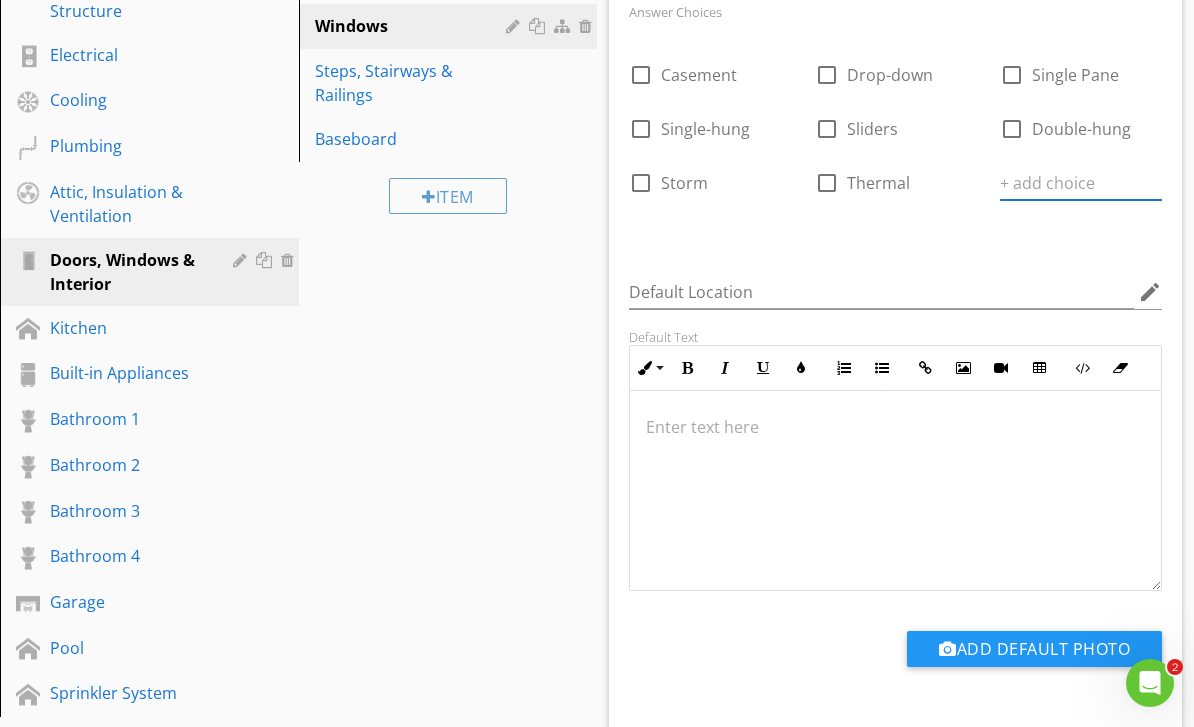 click at bounding box center (1081, 183) 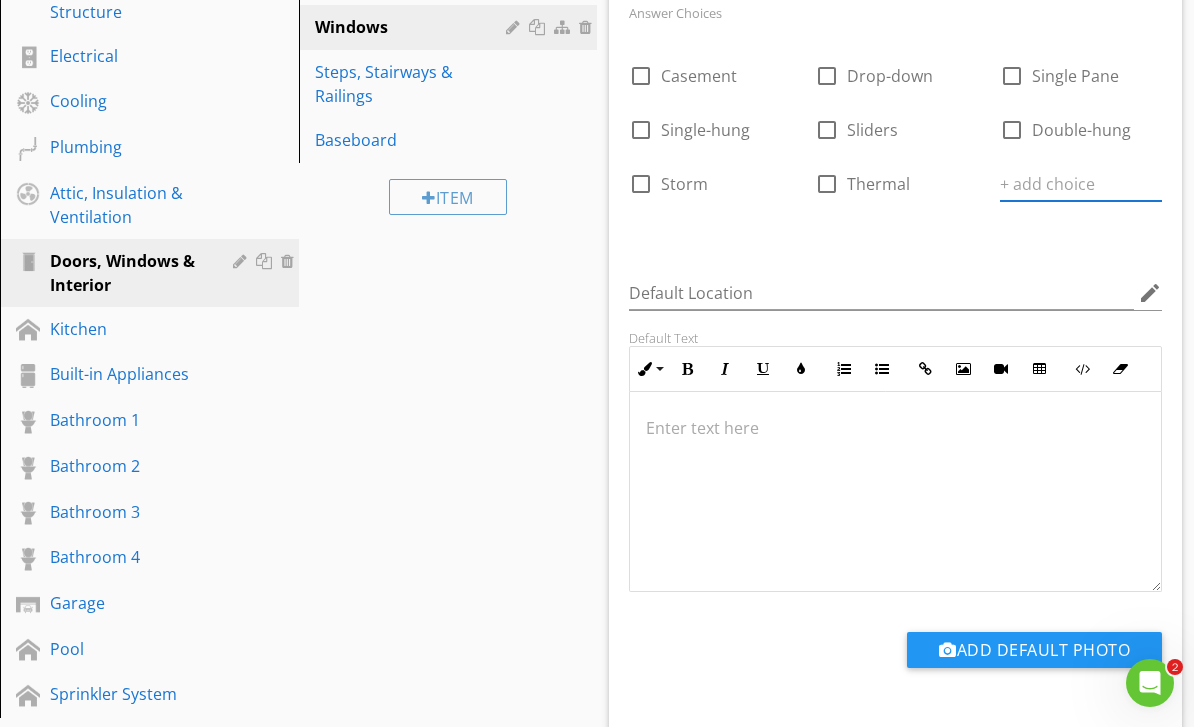 click at bounding box center [1081, 184] 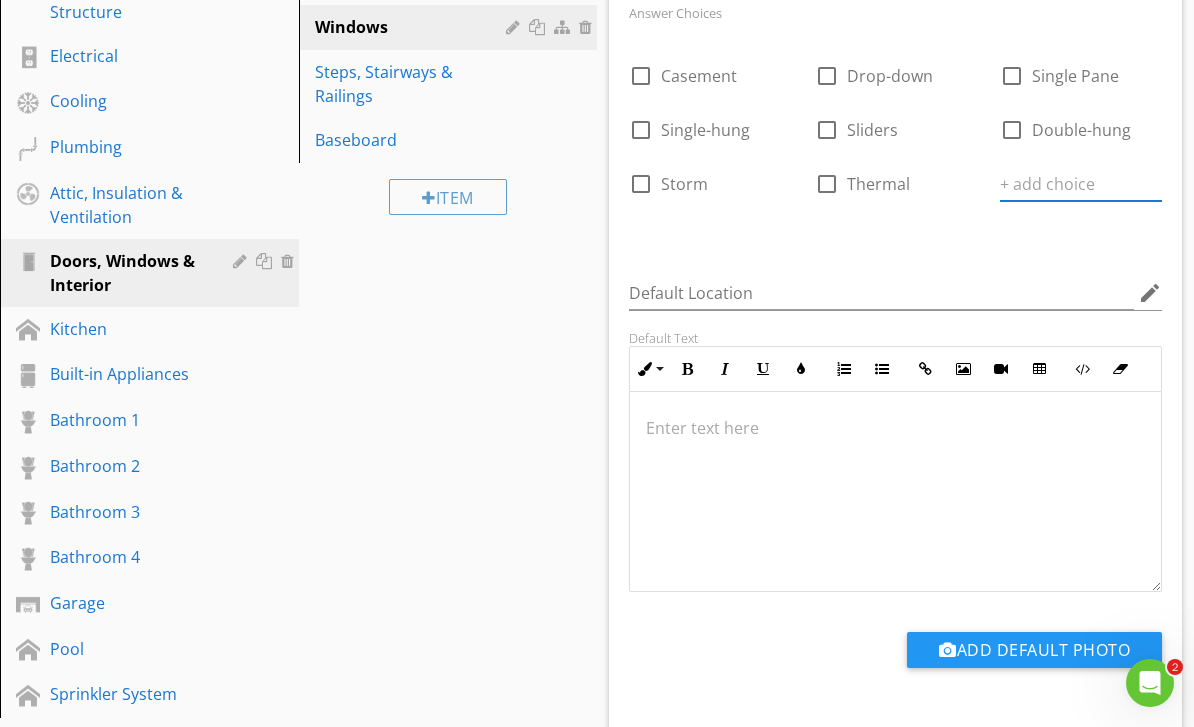 paste on "jalousie" 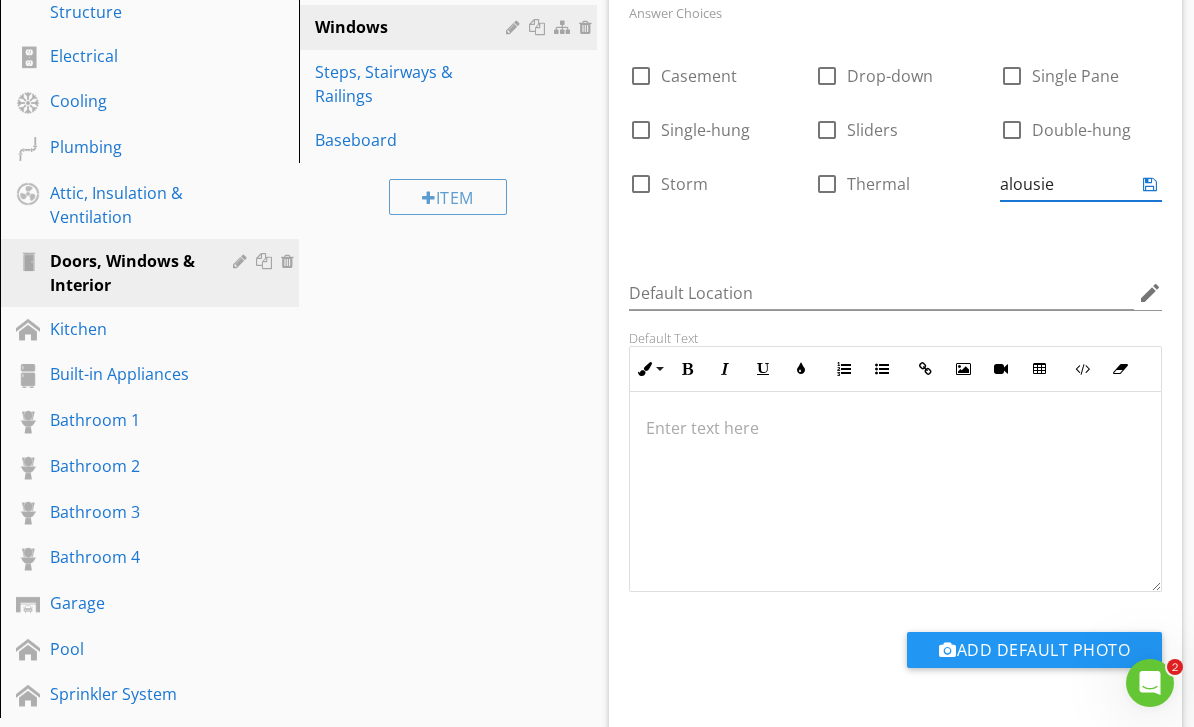 type on "Jalousie" 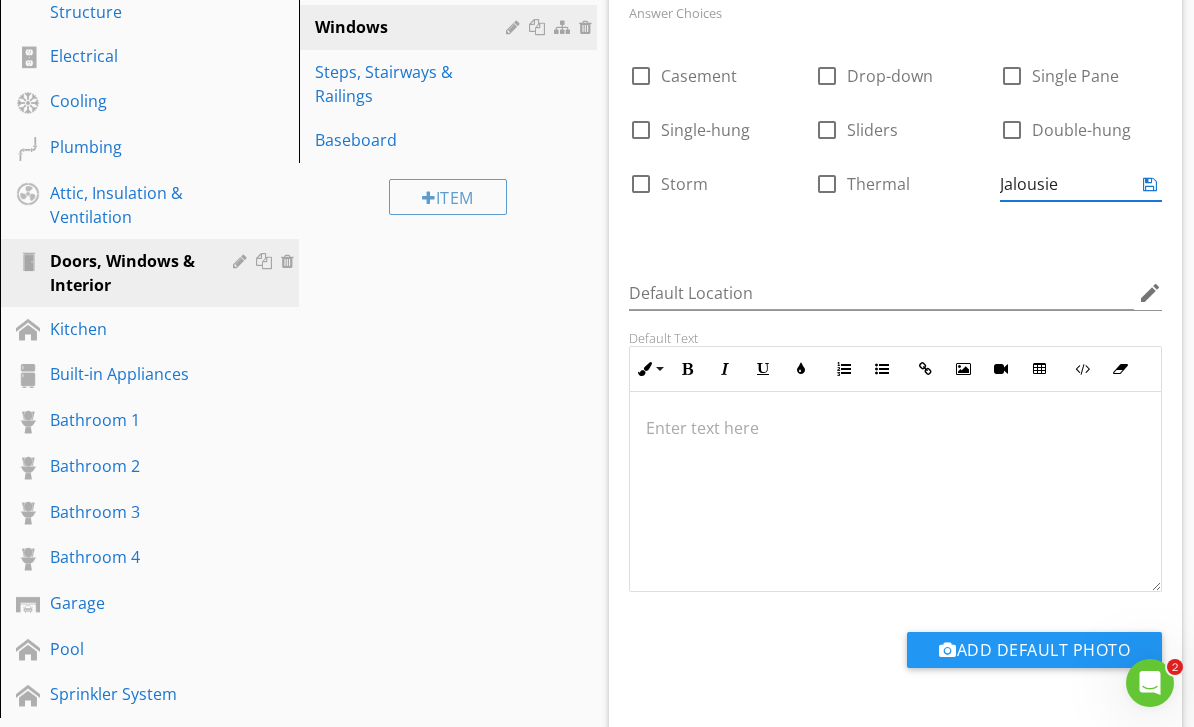 click at bounding box center [1150, 184] 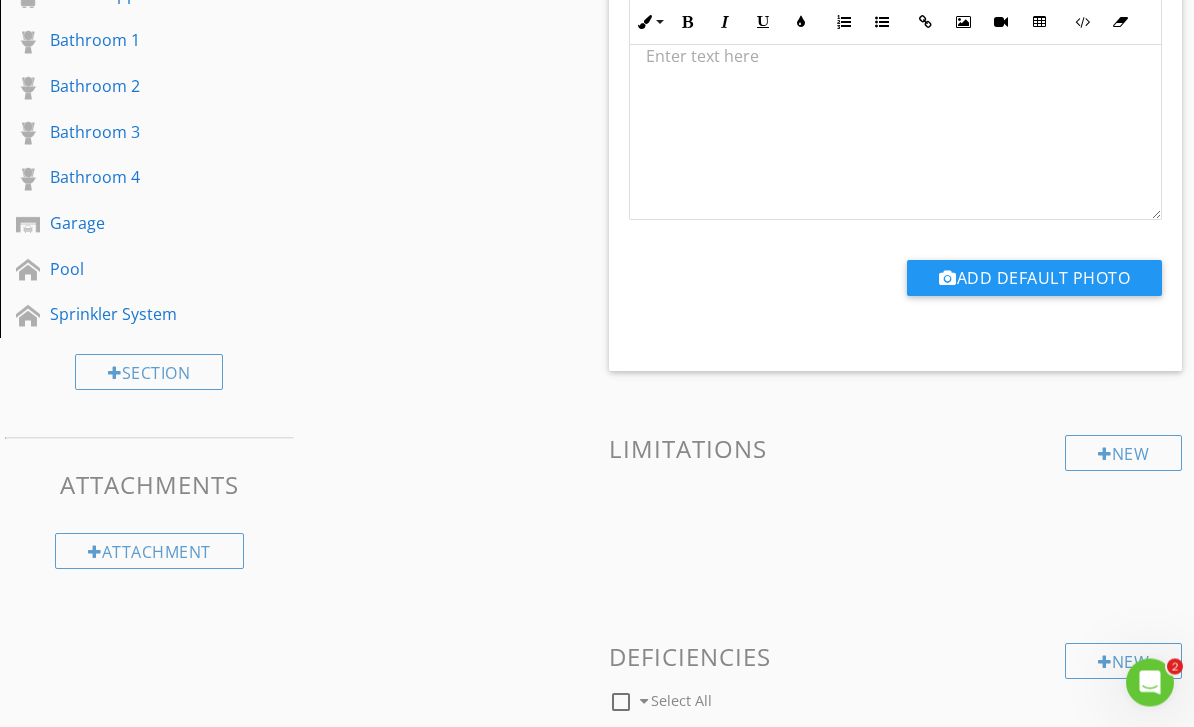 scroll, scrollTop: 881, scrollLeft: 0, axis: vertical 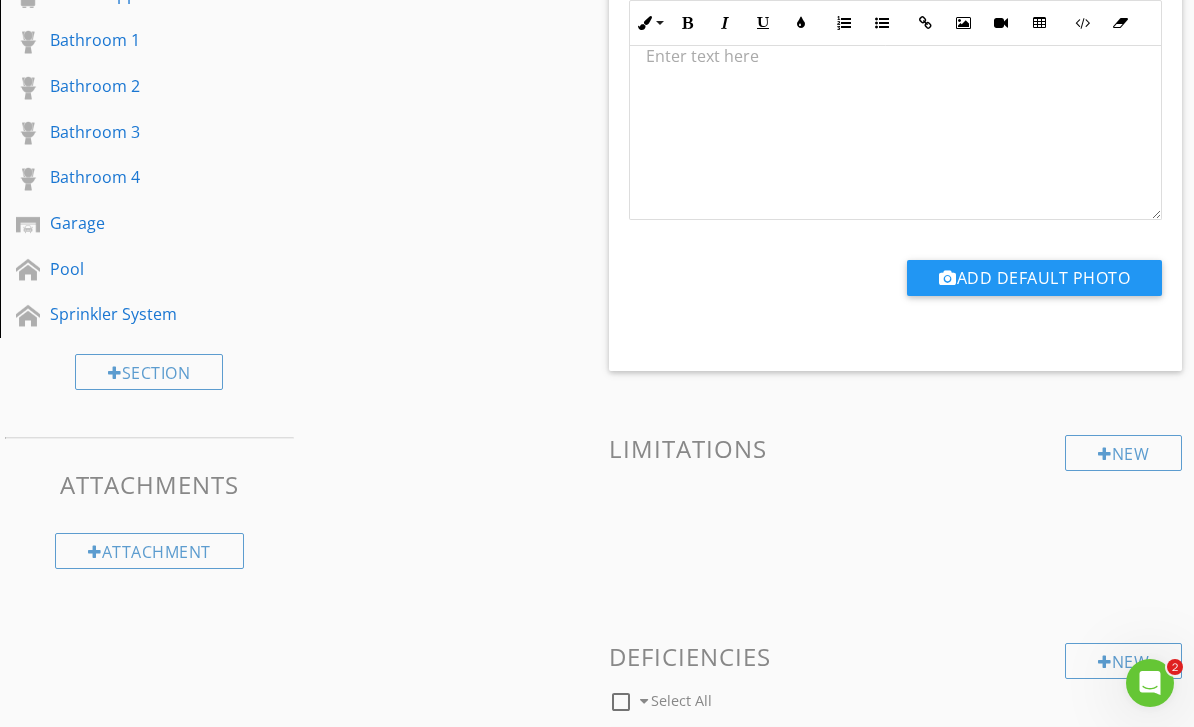 click on "New" at bounding box center (1123, 453) 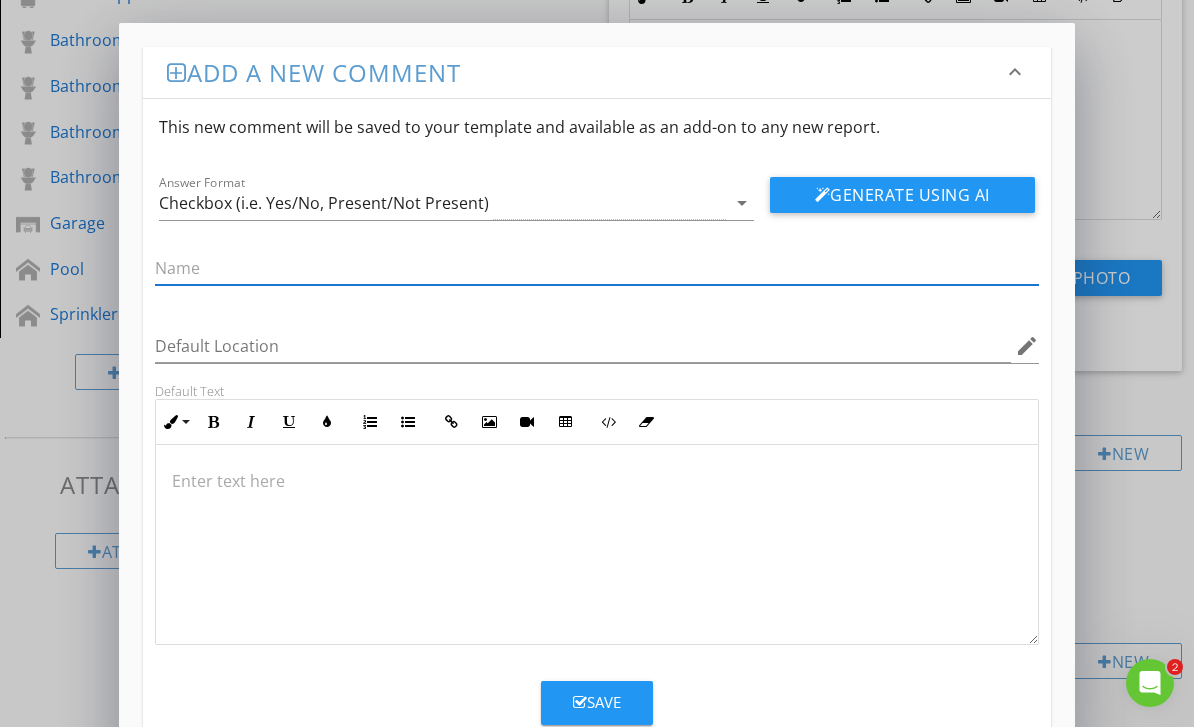 click at bounding box center [596, 545] 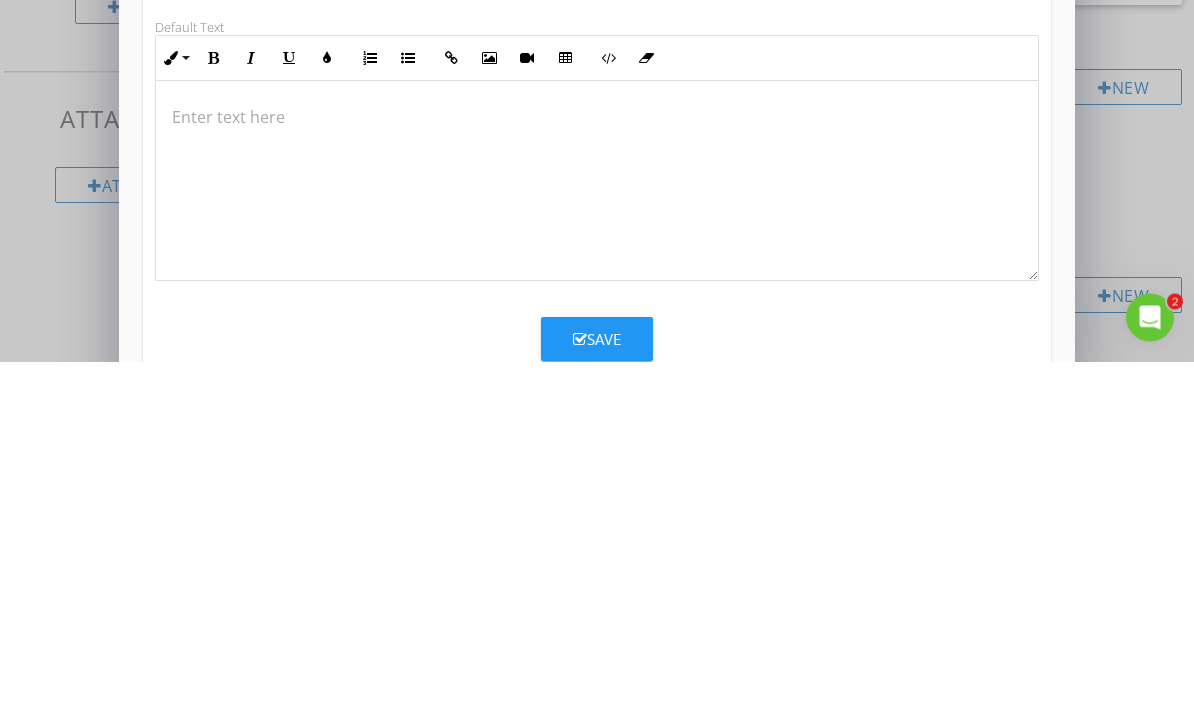 click at bounding box center [596, 547] 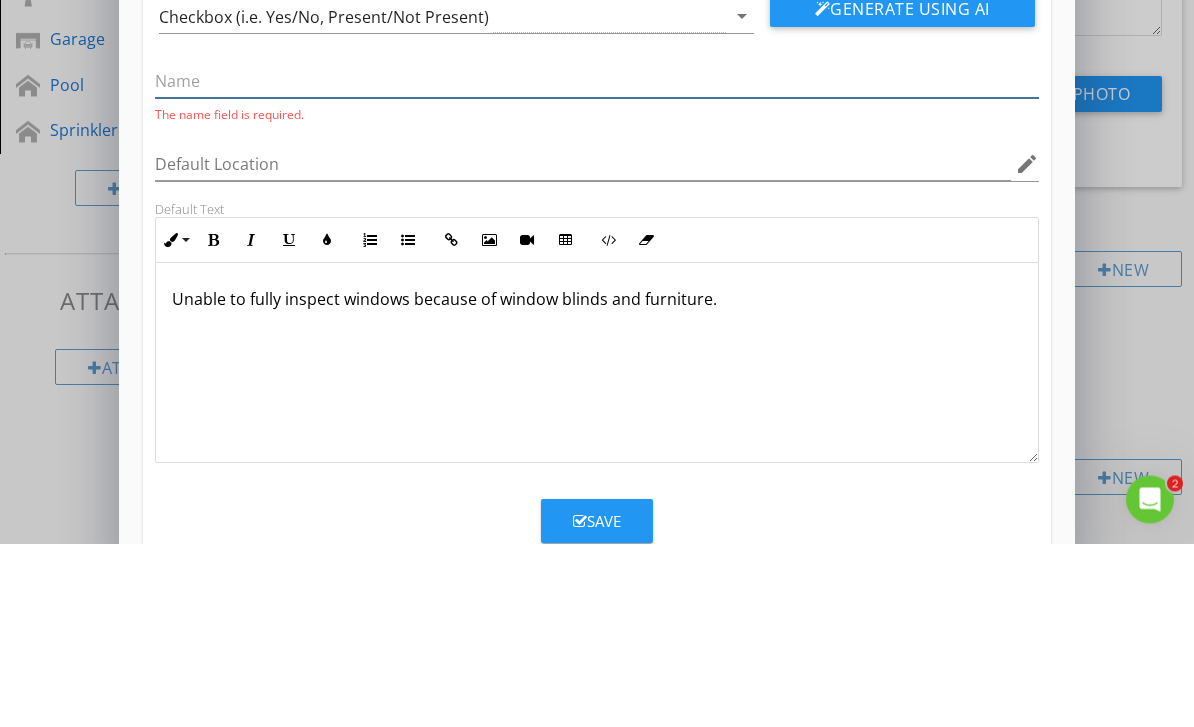 click at bounding box center (596, 265) 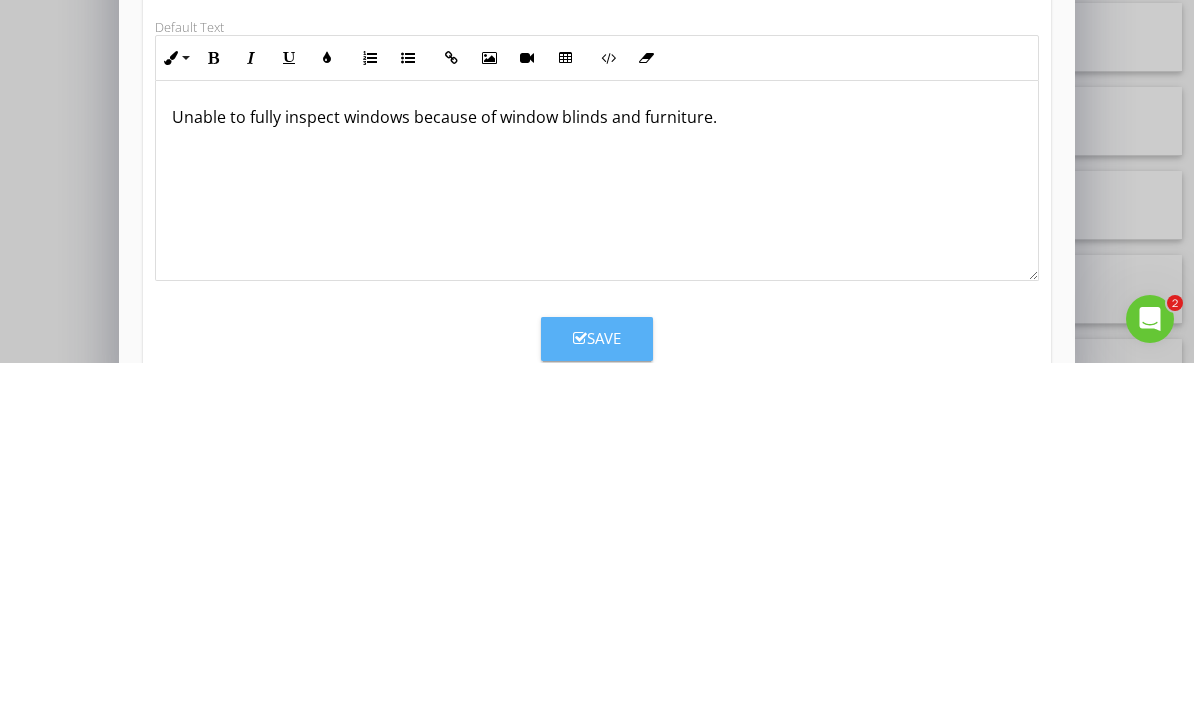 type on "Unable to inspect windows with blinds or near furniture" 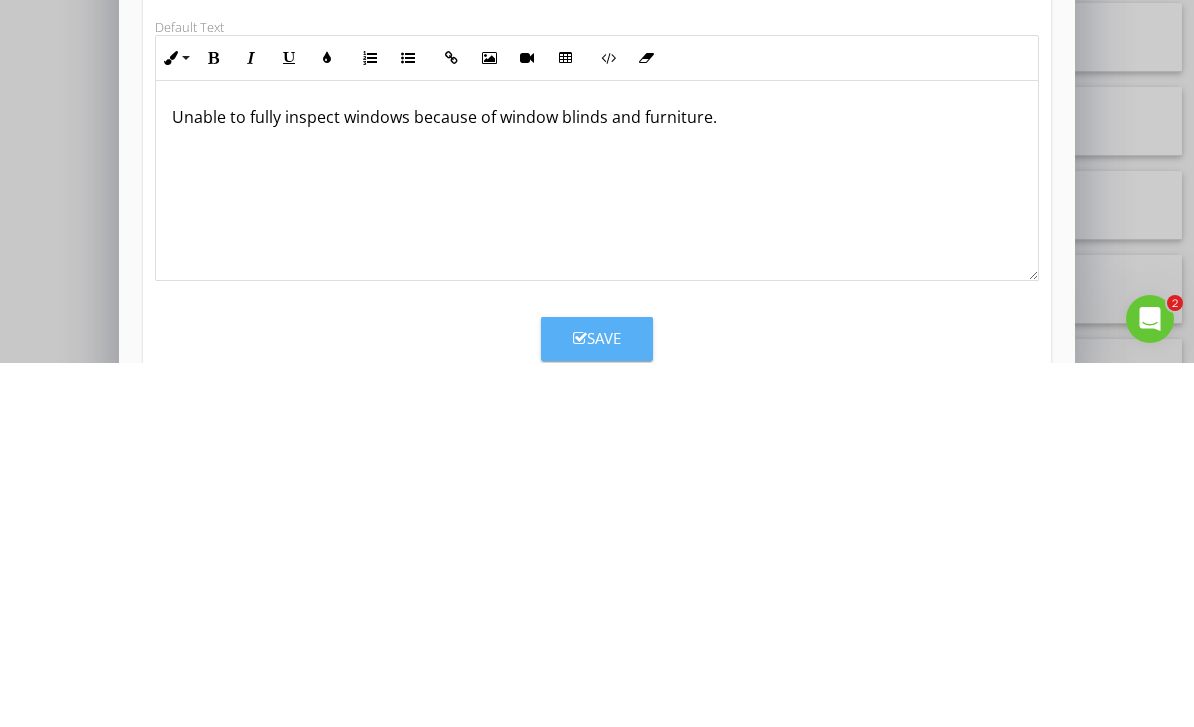 click on "Save" at bounding box center [597, 702] 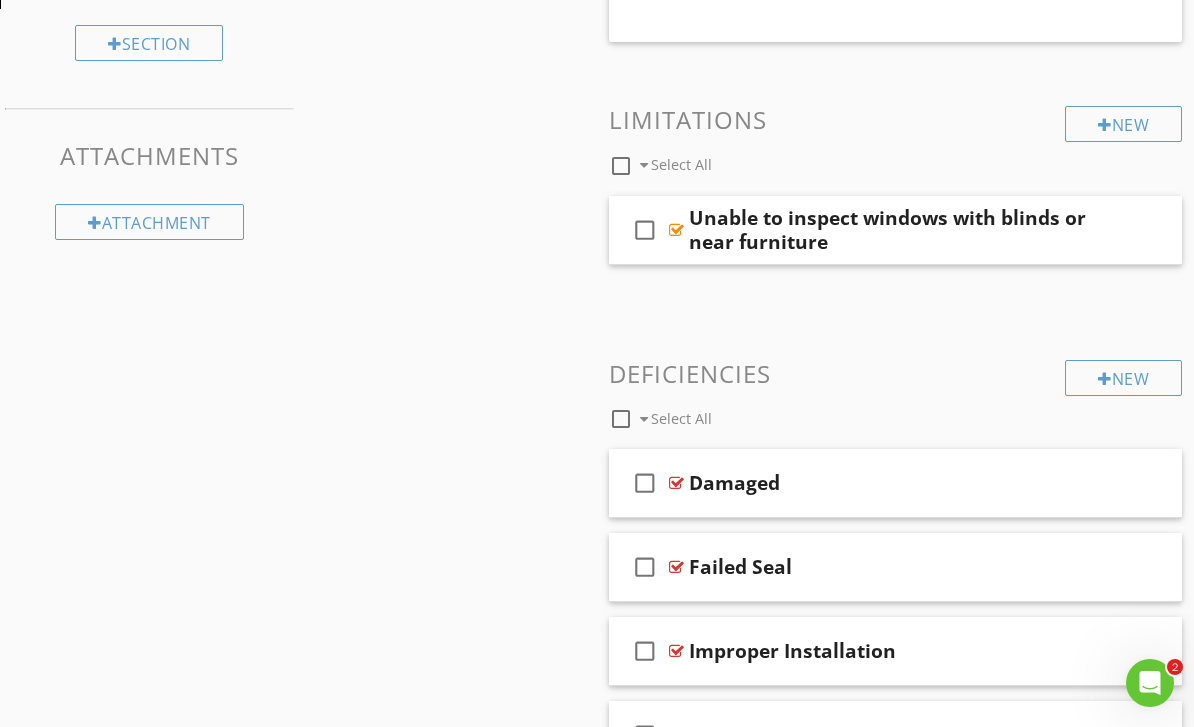 scroll, scrollTop: 1211, scrollLeft: 0, axis: vertical 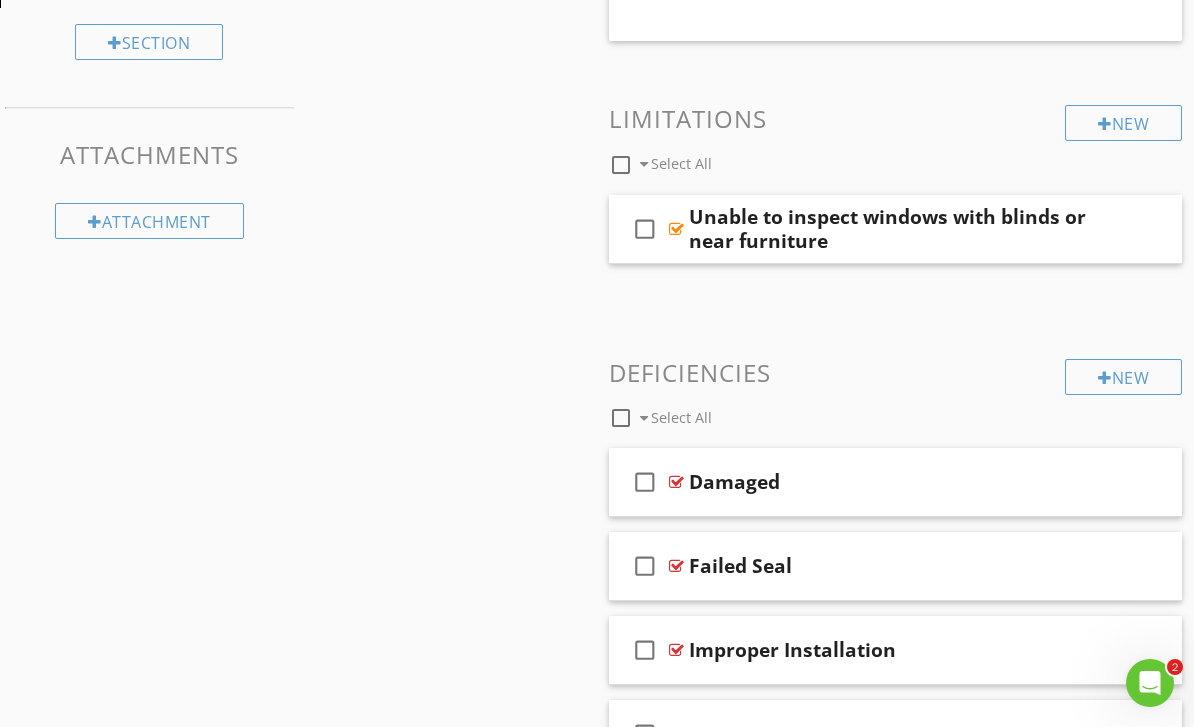click at bounding box center (1047, 228) 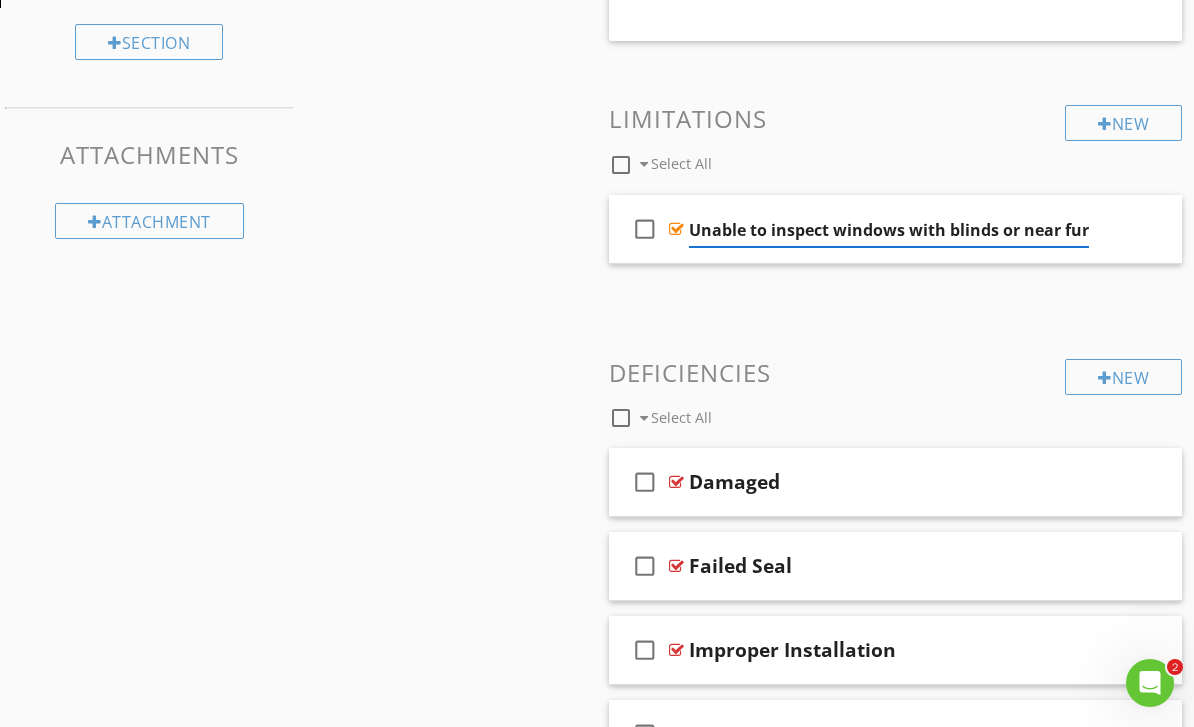 click on "Unable to inspect windows with blinds or near furniture" at bounding box center (889, 230) 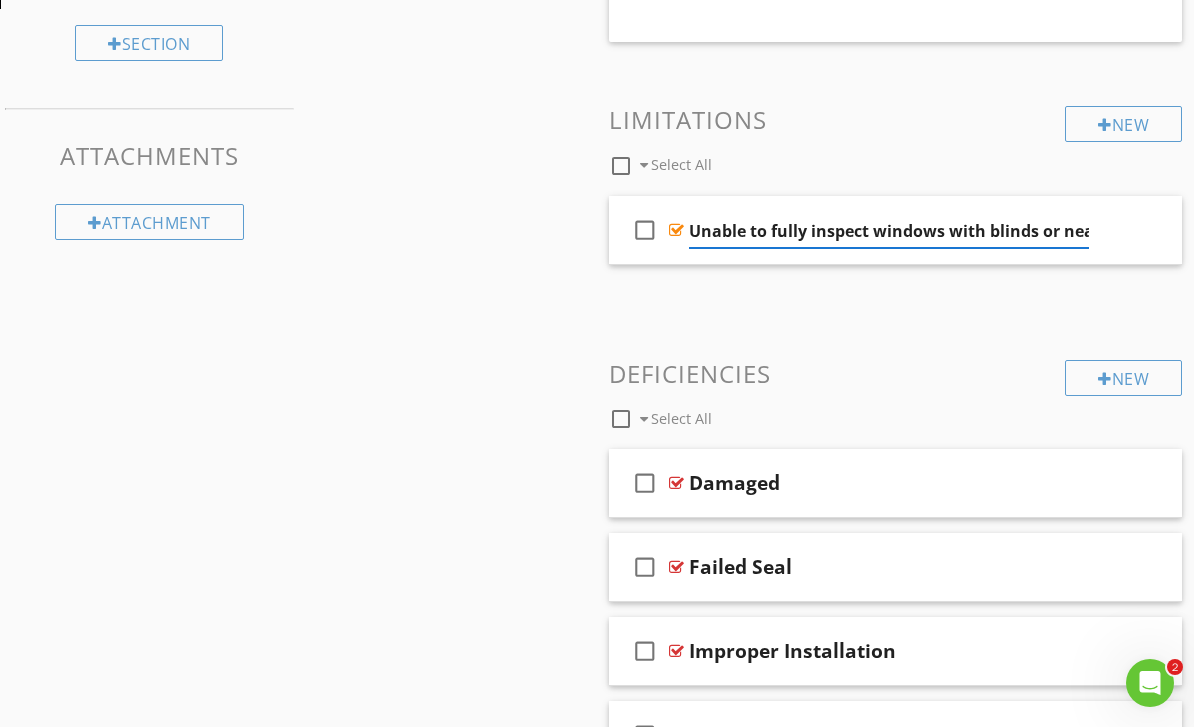 click on "Unable to fully inspect windows with blinds or near furniture" at bounding box center [889, 231] 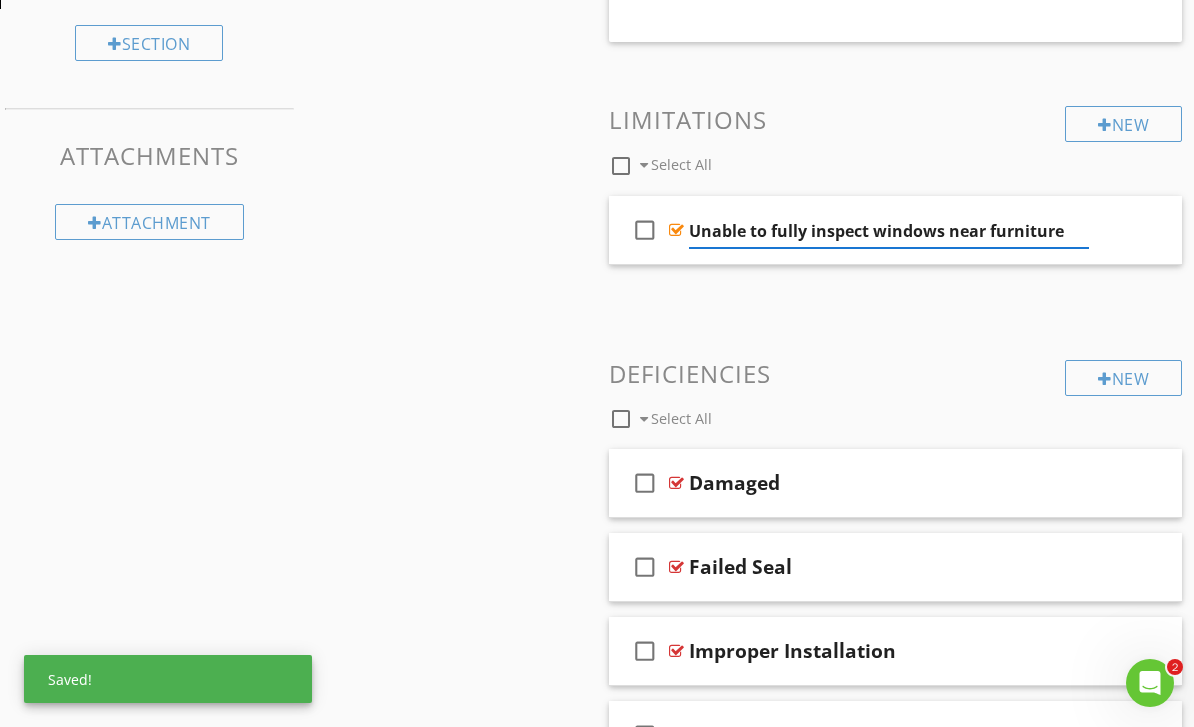 click on "Unable to fully inspect windows near furniture" at bounding box center (889, 231) 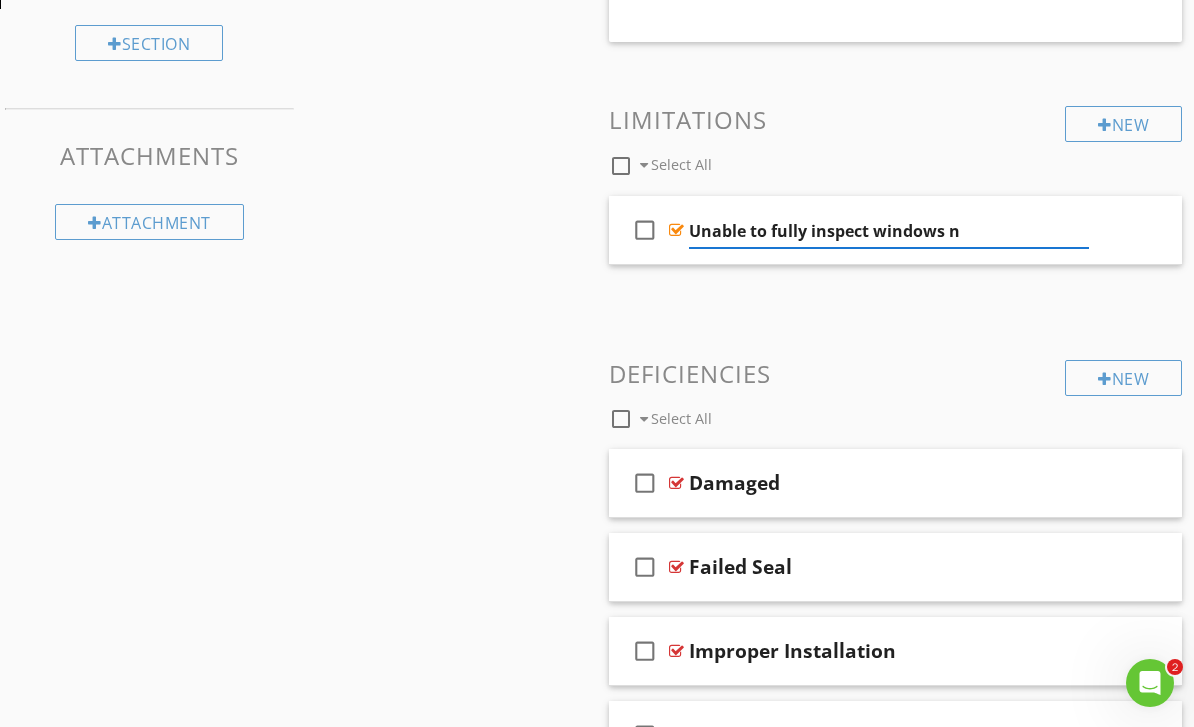 type on "Unable to fully inspect windows" 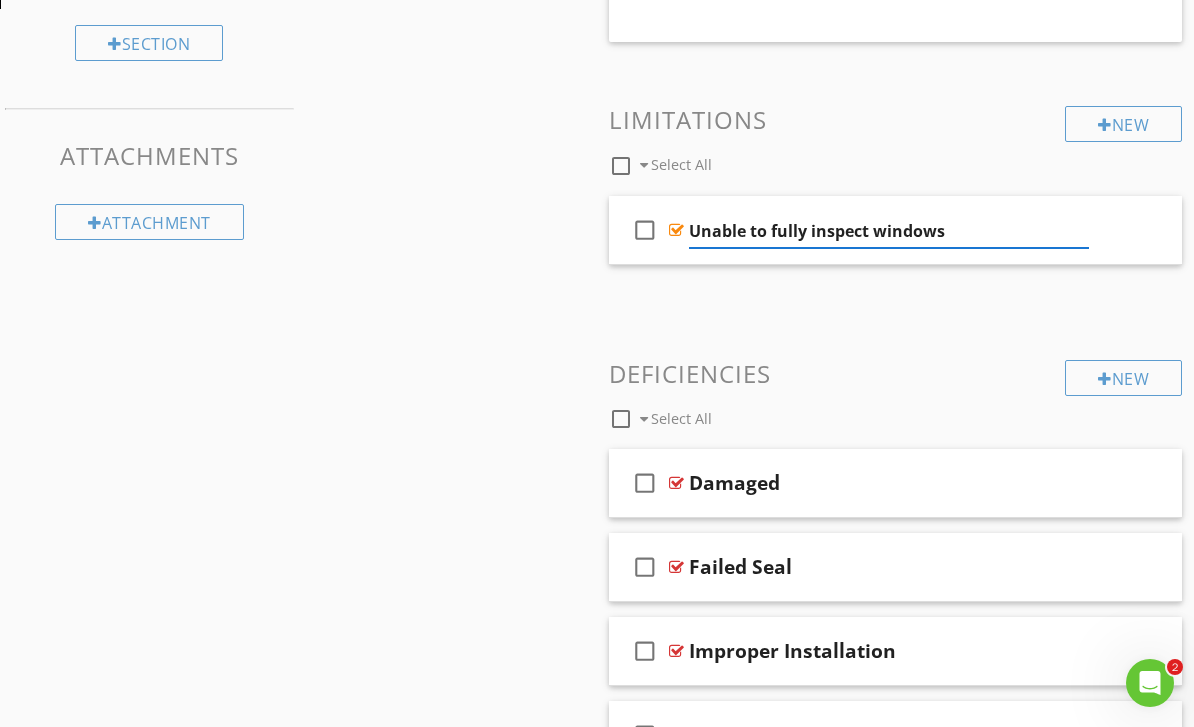 click on "Sections
Roof           Inspection Details           Exterior           Basement, Foundation, Crawlspace & Structure           Electrical           Cooling           Plumbing           Attic, Insulation & Ventilation           Doors, Windows & Interior           Kitchen           Built-in Appliances           Bathroom 1           Bathroom 2           Bathroom 3           Bathroom 4           Garage           Pool           Sprinkler System
Section
Attachments
Attachment
Items
General            Interior Doors           Walls           Ceilings           Floors           Windows           Steps, Stairways & Railings           Baseboard
Item
Comments
New
Informational   check_box_outline_blank     Select All       check_box_outline_blank
Window Type" at bounding box center [597, -35] 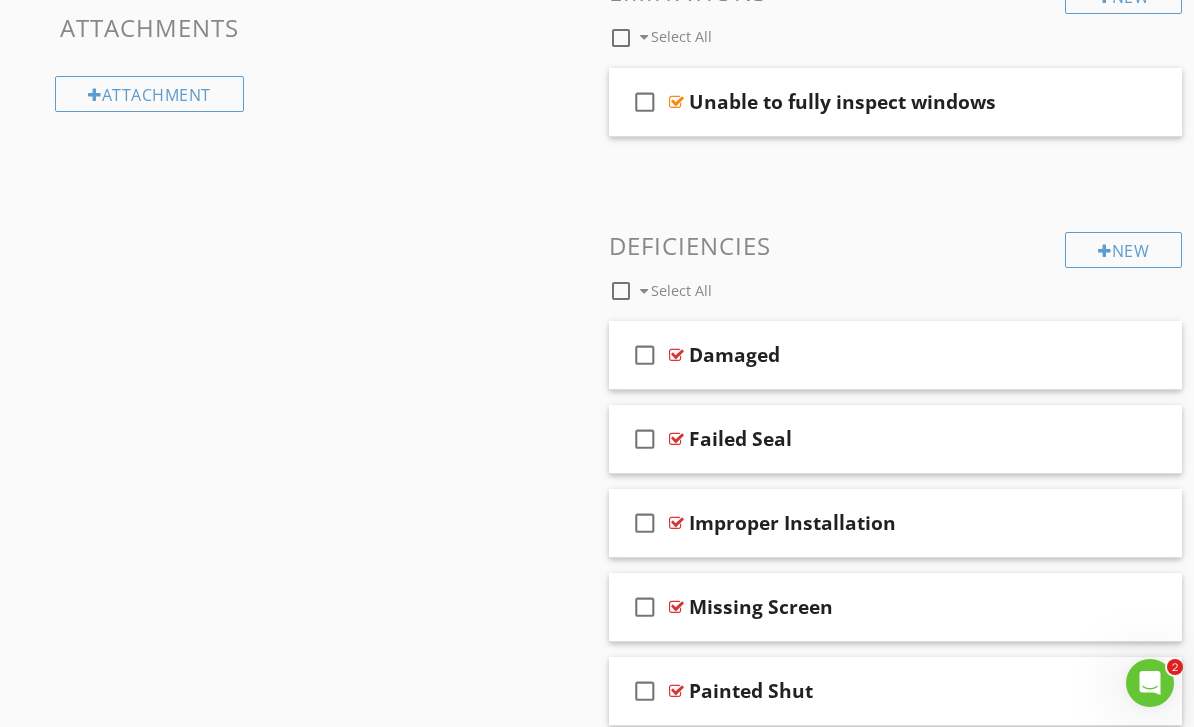 scroll, scrollTop: 1272, scrollLeft: 0, axis: vertical 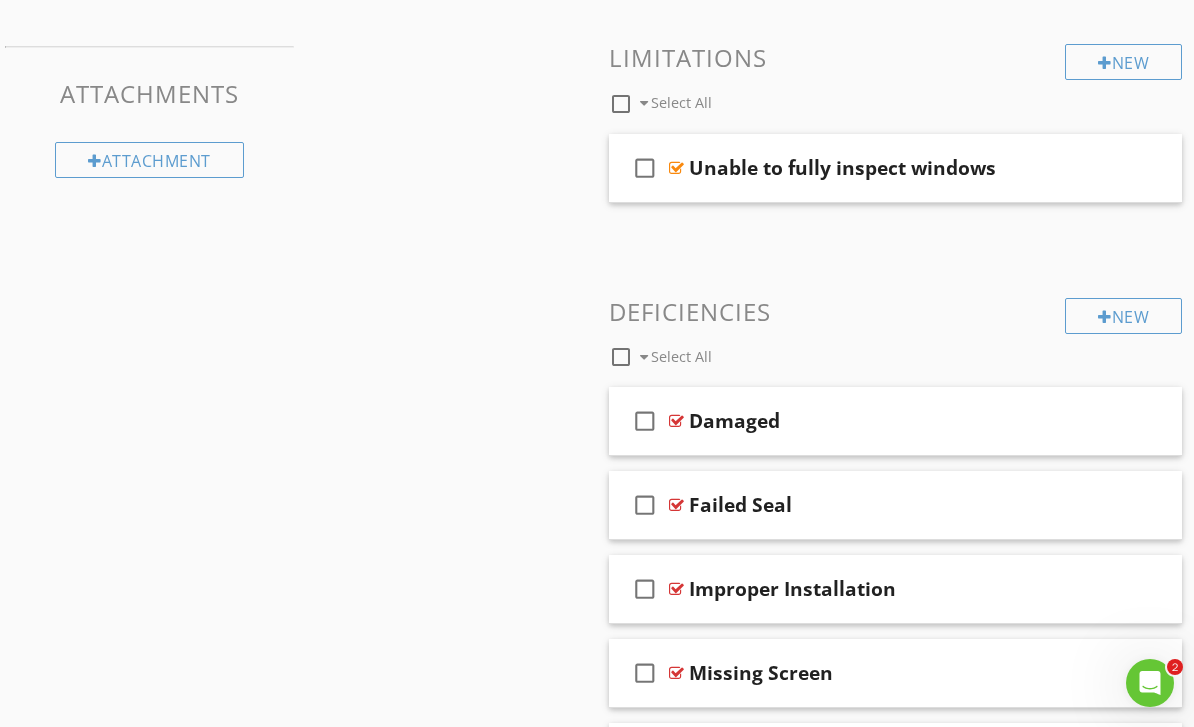 click on "New" at bounding box center [1123, 316] 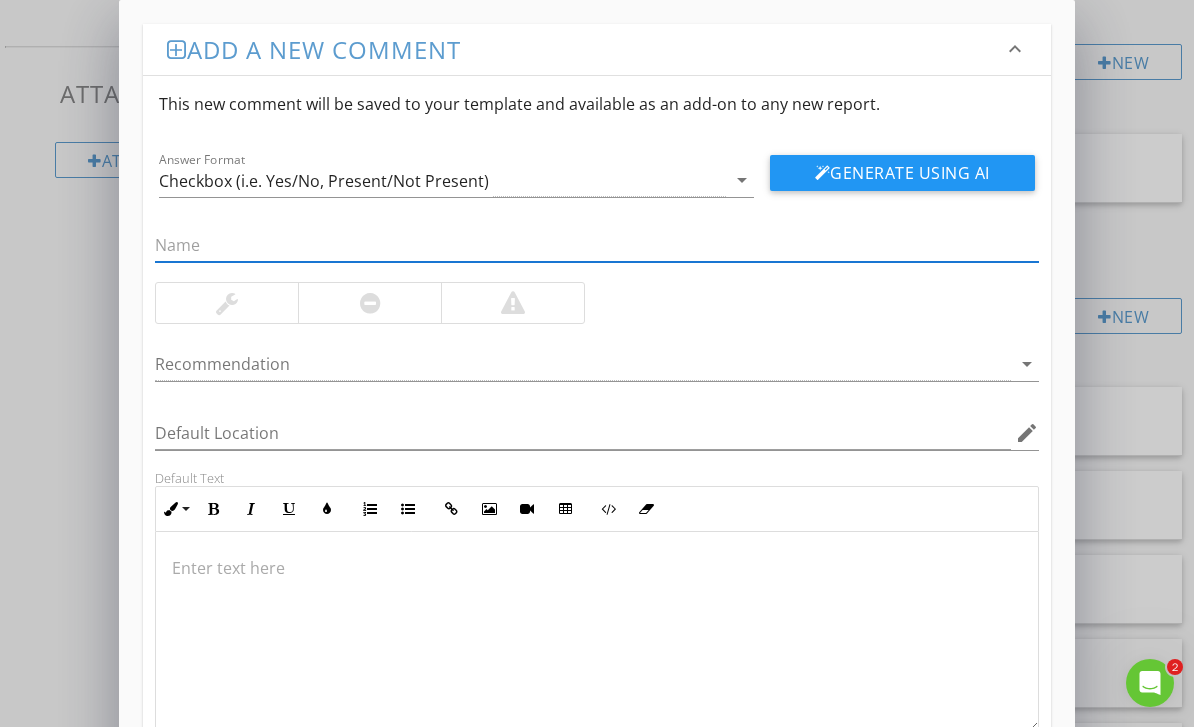 click at bounding box center (596, 632) 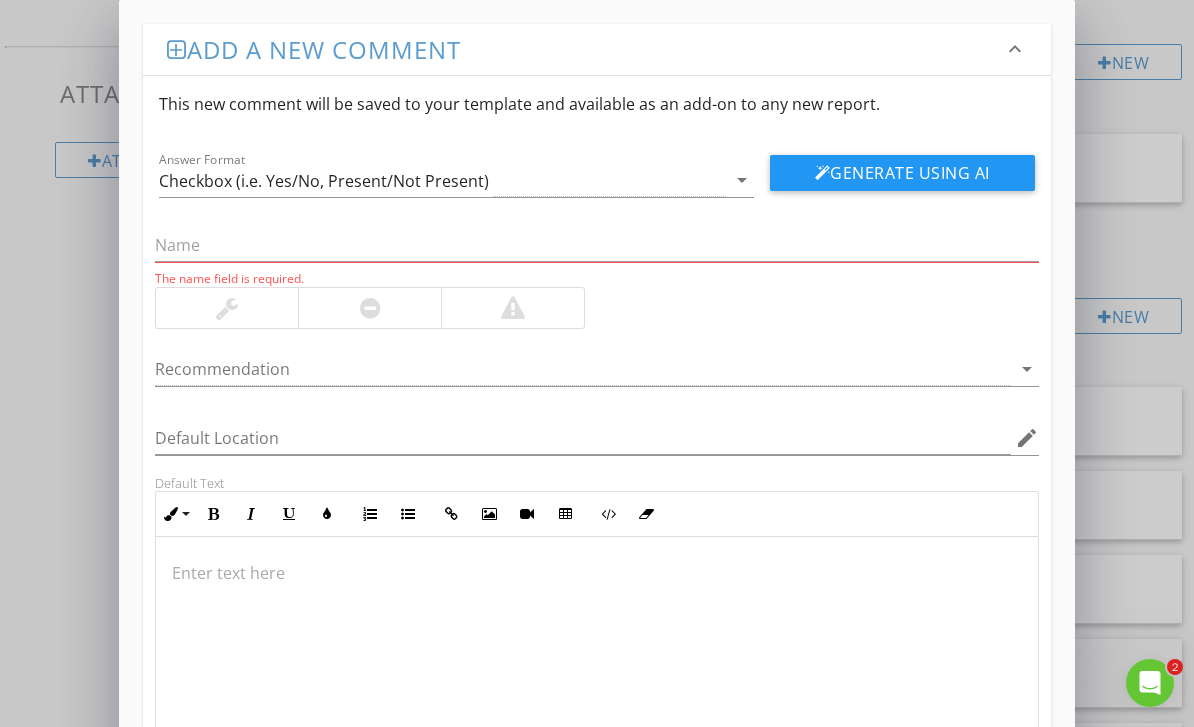 scroll, scrollTop: 1331, scrollLeft: 0, axis: vertical 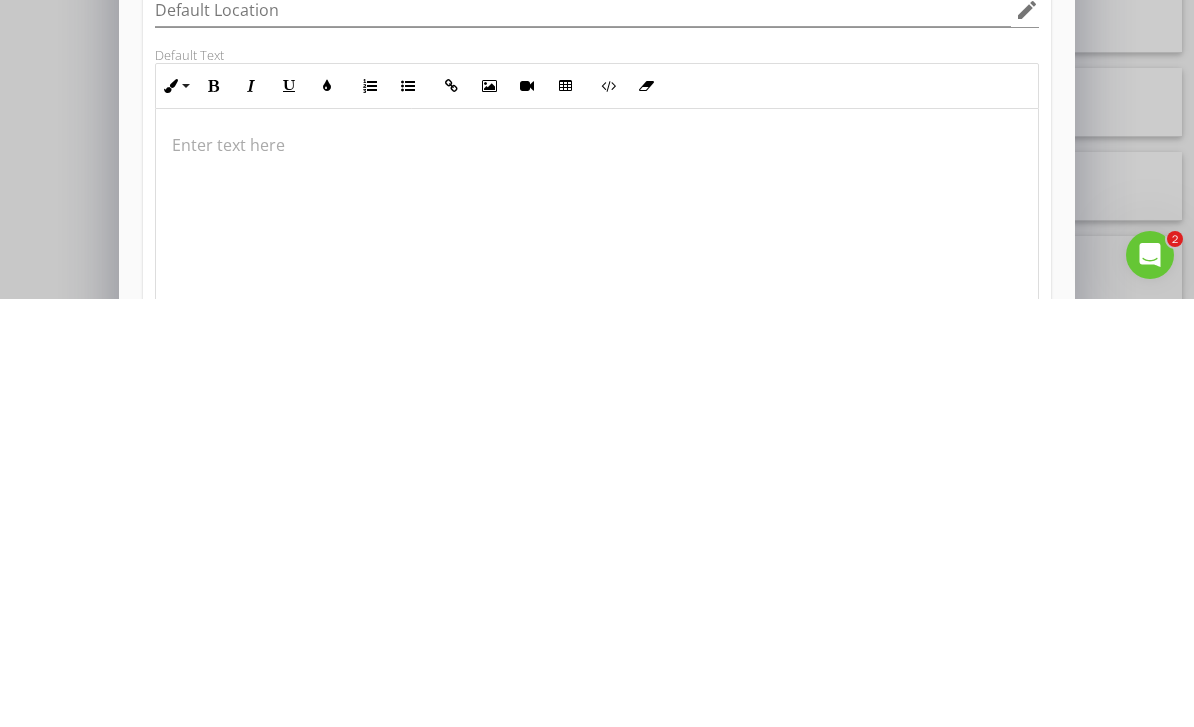 click at bounding box center (596, 573) 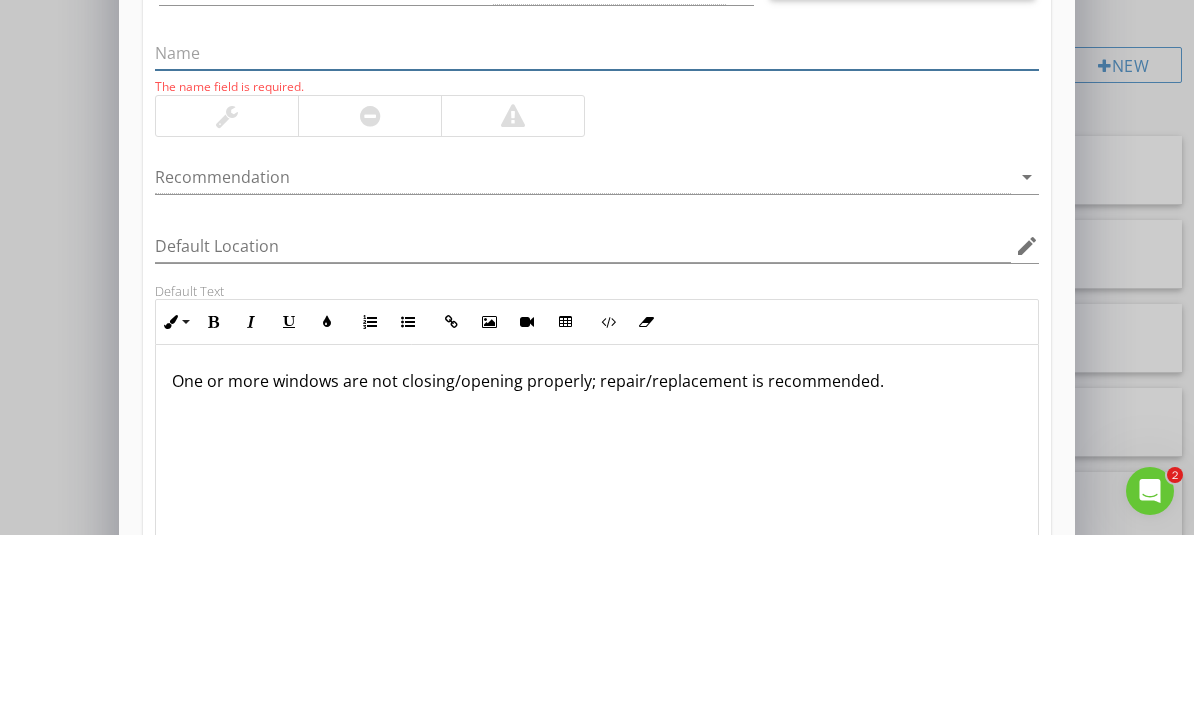 click at bounding box center (596, 245) 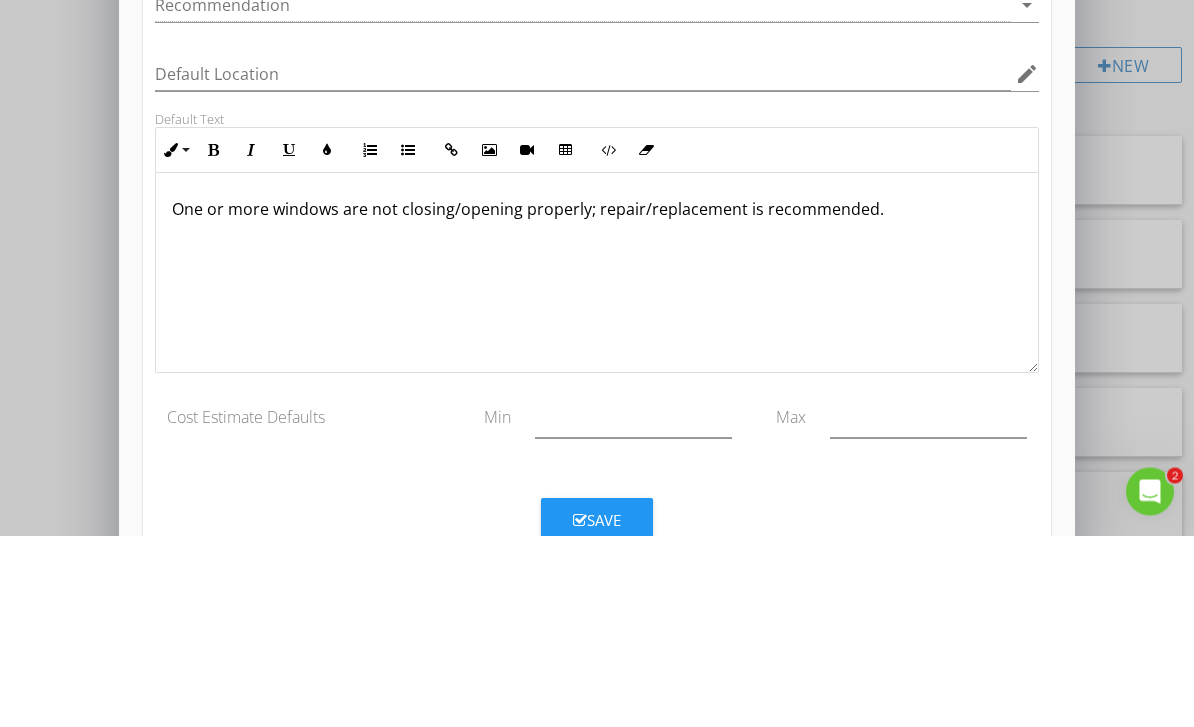 scroll, scrollTop: 166, scrollLeft: 0, axis: vertical 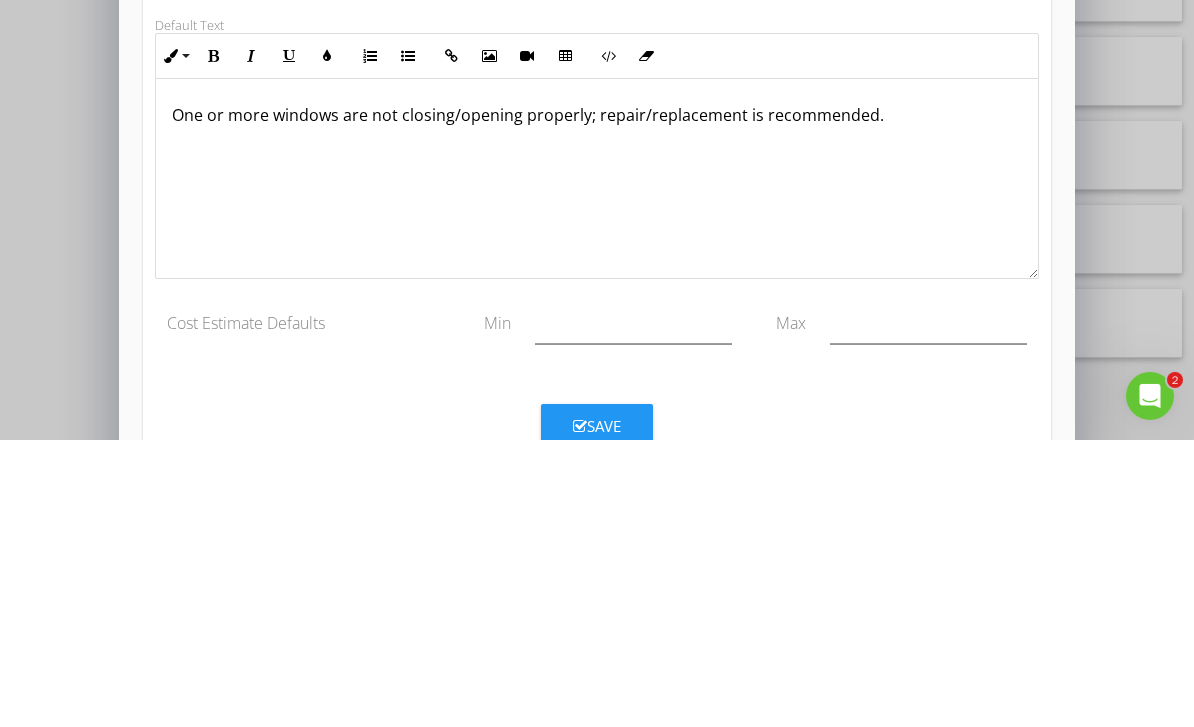 type on "Not Opening/Closing Properly" 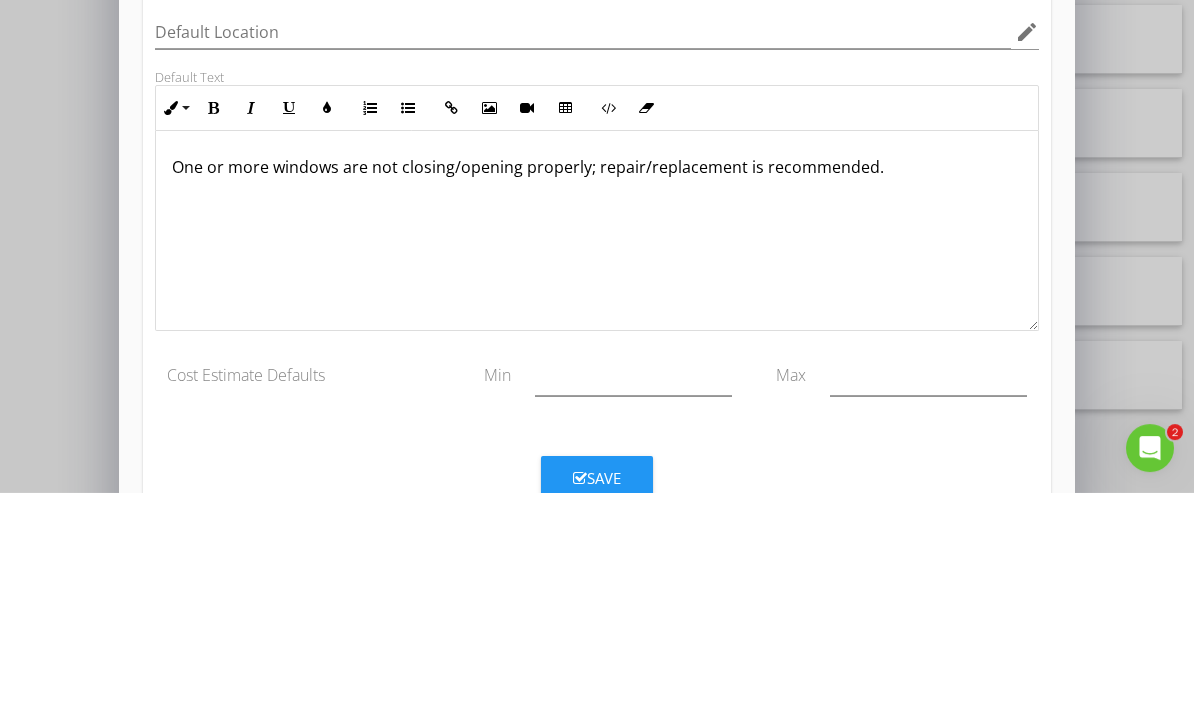 click on "Save" at bounding box center [597, 713] 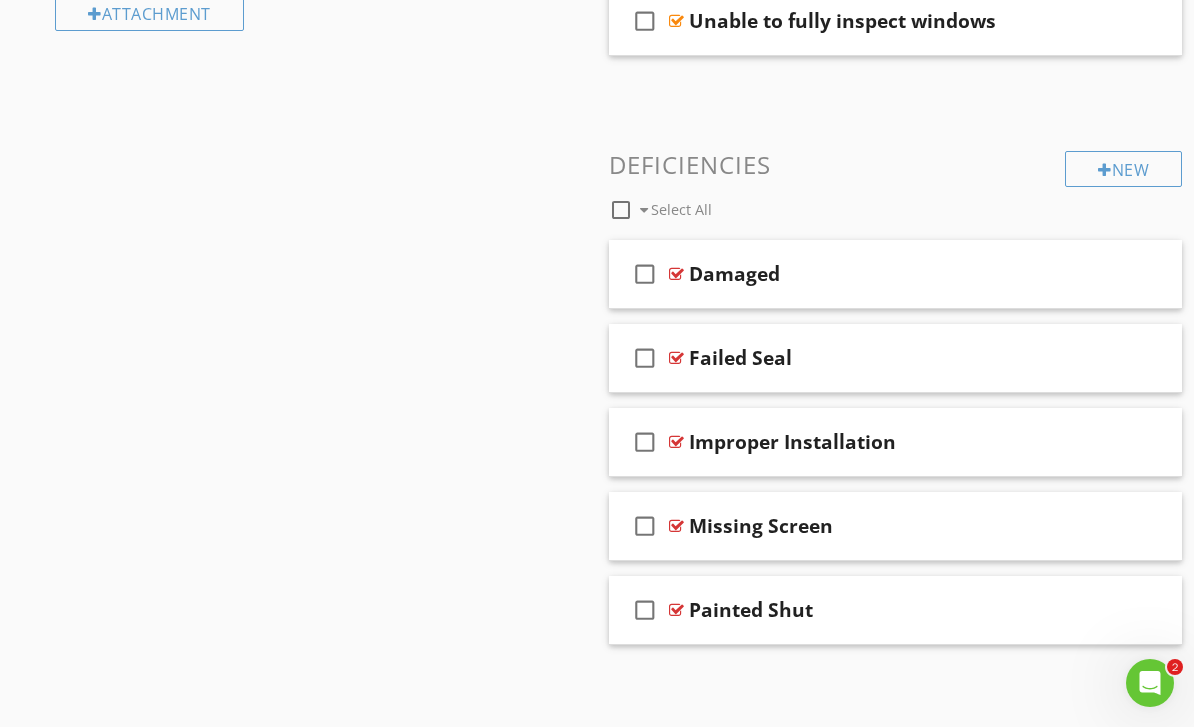 scroll, scrollTop: 69, scrollLeft: 0, axis: vertical 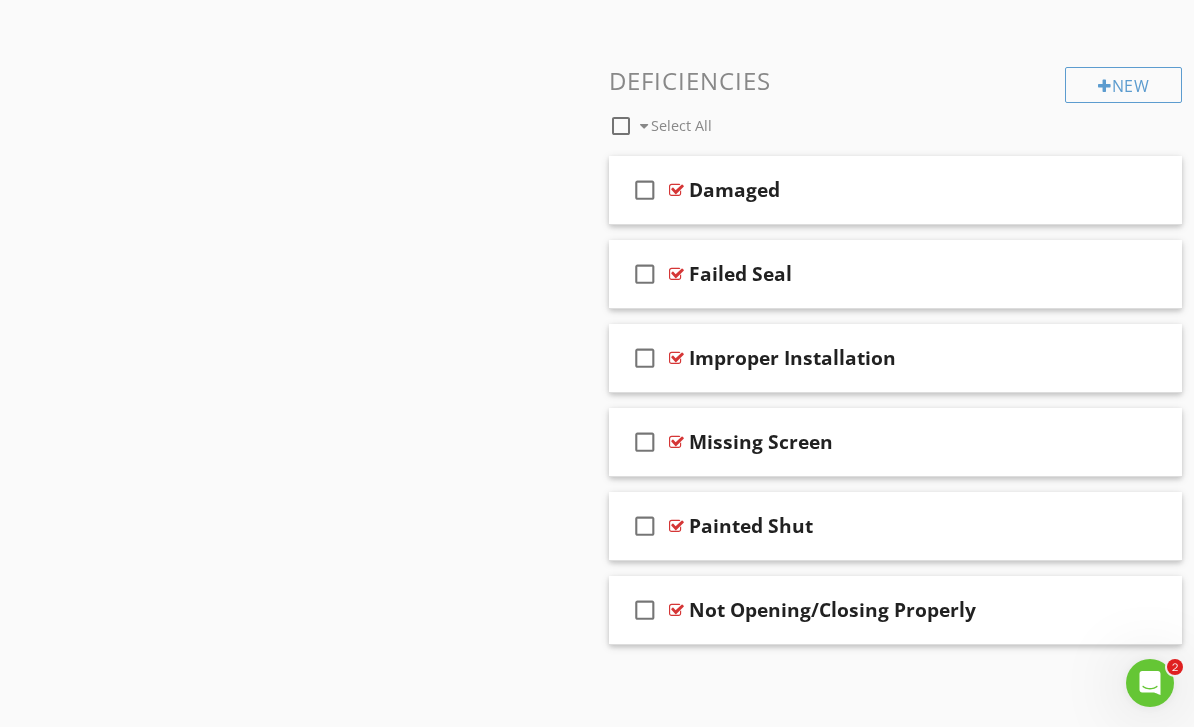 click on "New" at bounding box center [1123, 85] 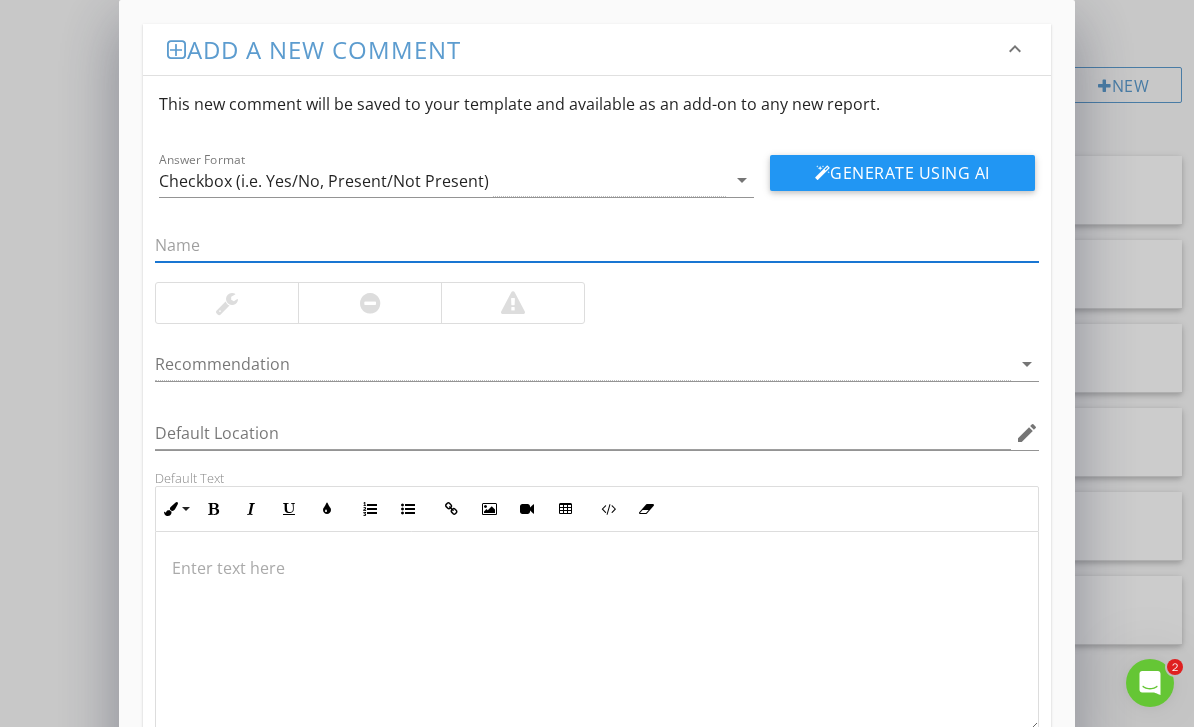 click at bounding box center [596, 632] 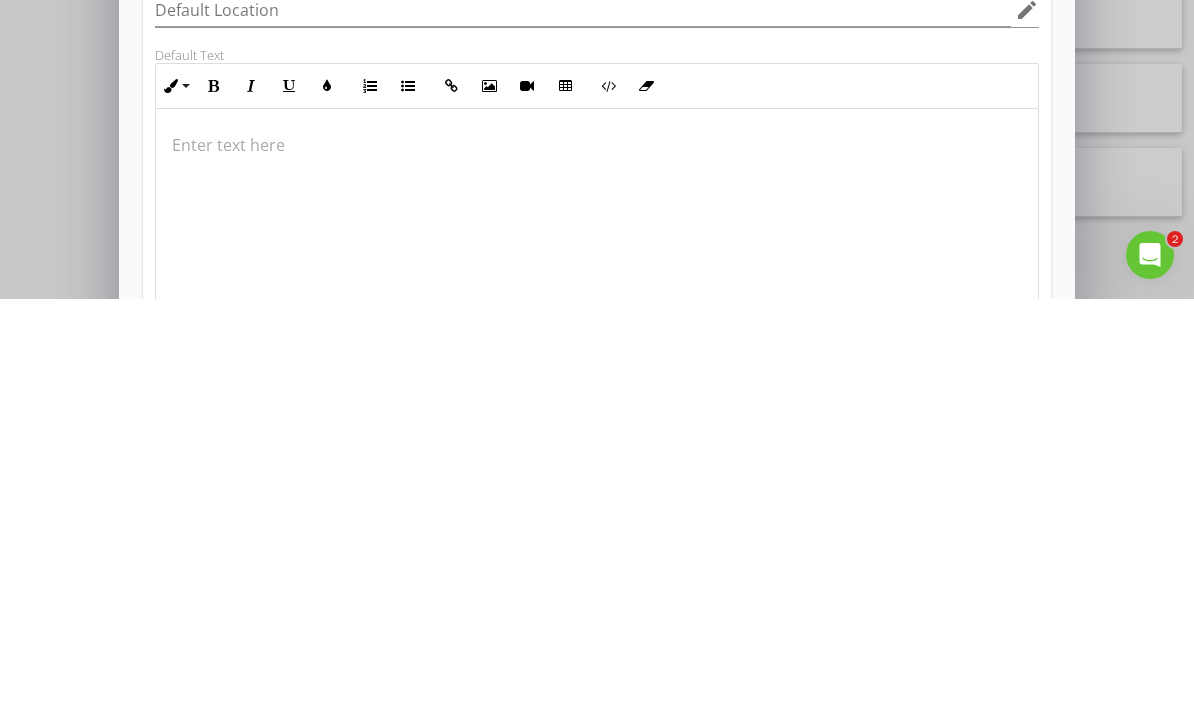 click at bounding box center [596, 637] 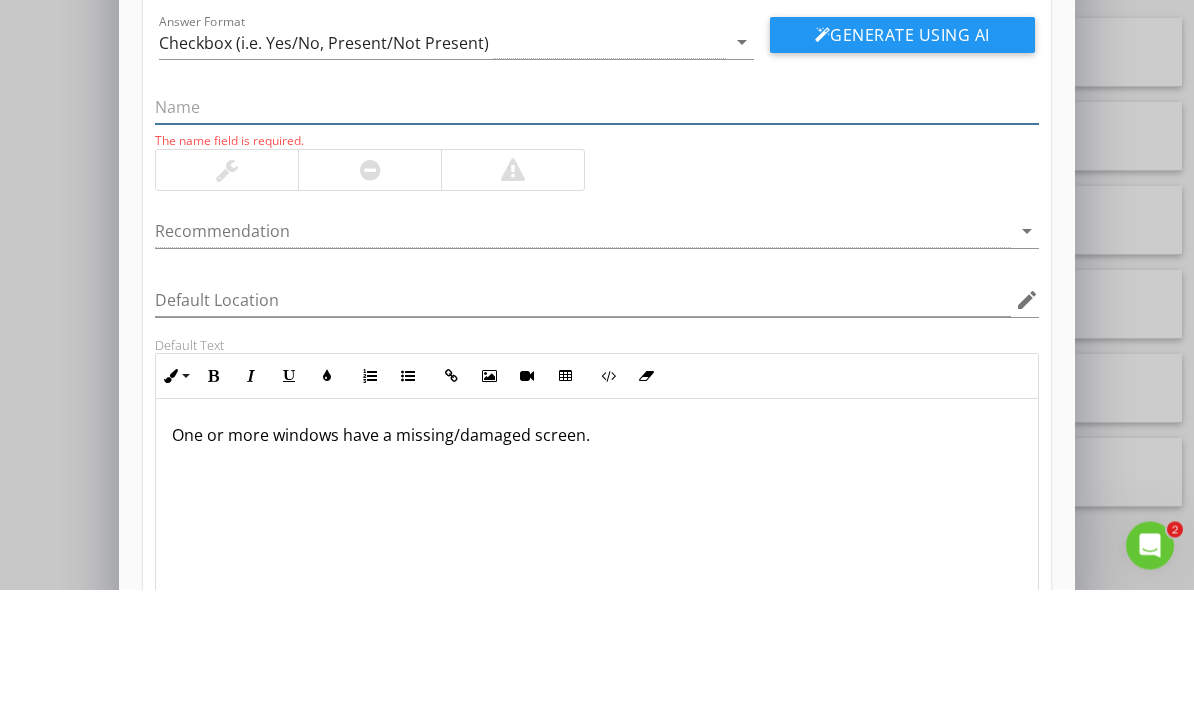 click at bounding box center [596, 245] 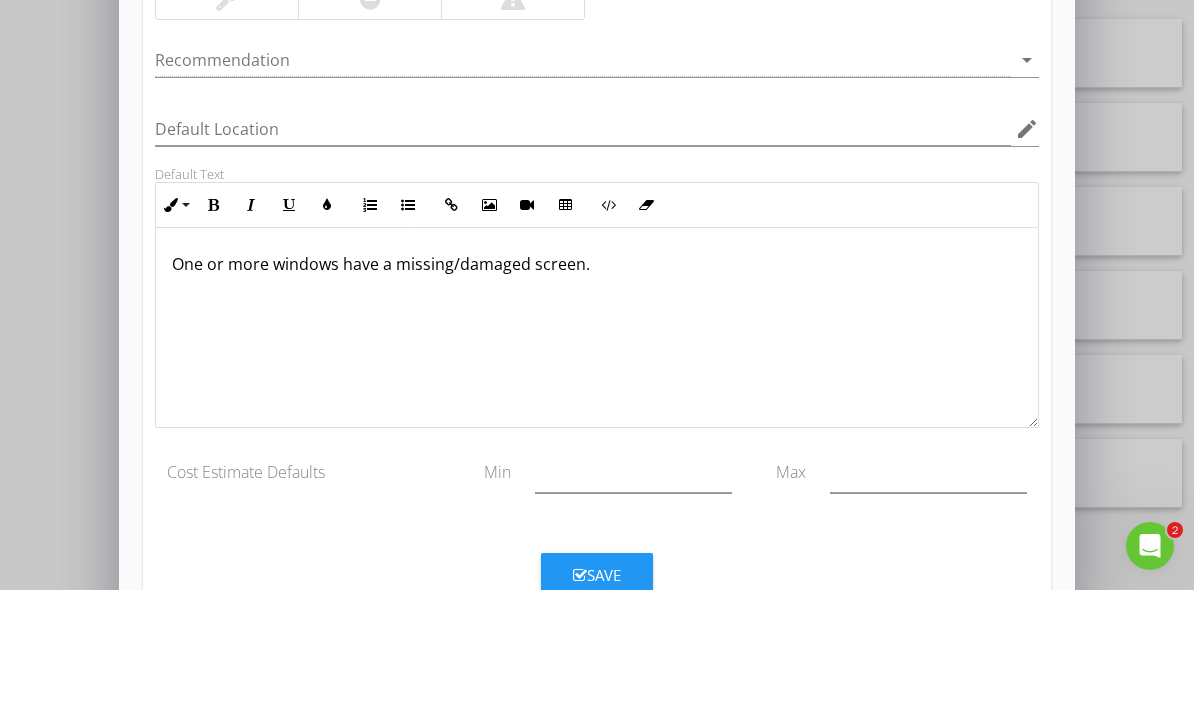 scroll, scrollTop: 166, scrollLeft: 0, axis: vertical 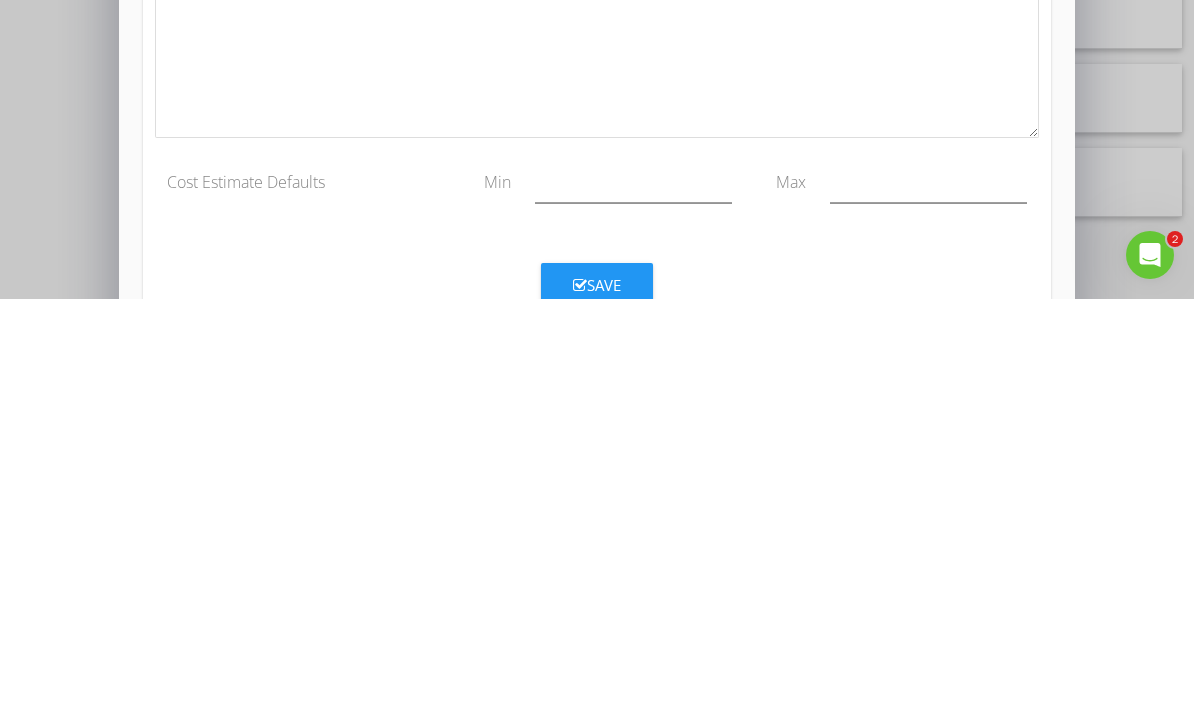 type on "Missing/Damaged Screen" 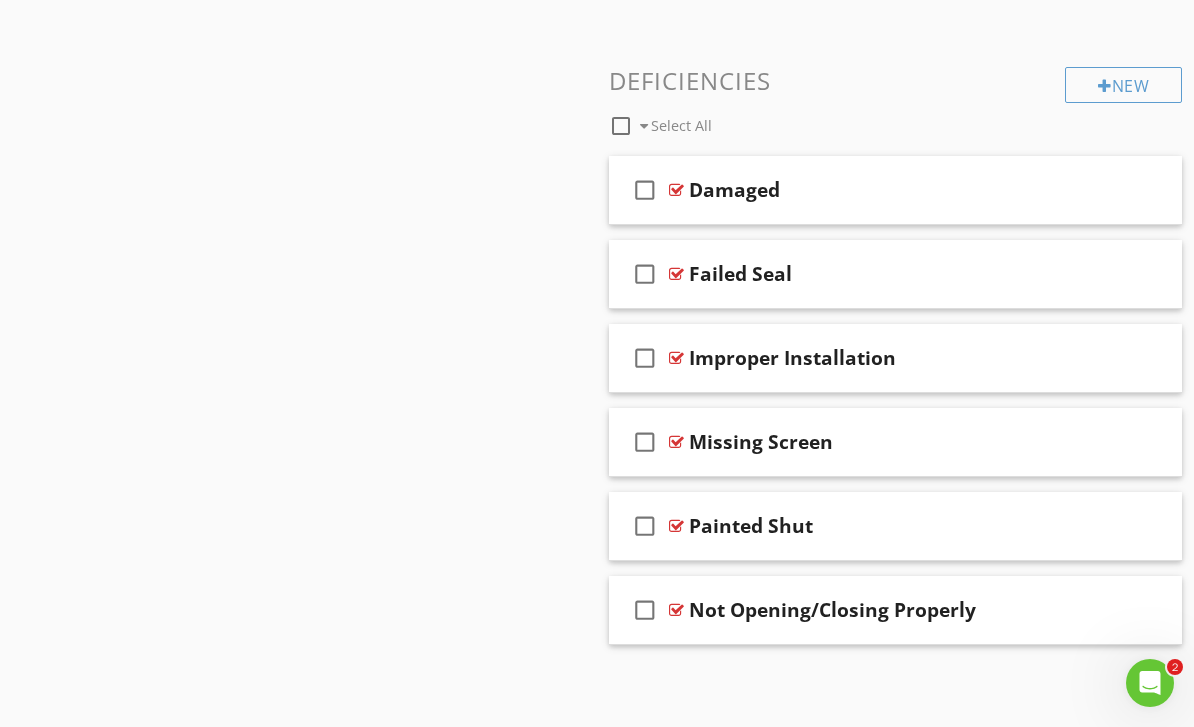 scroll, scrollTop: 69, scrollLeft: 0, axis: vertical 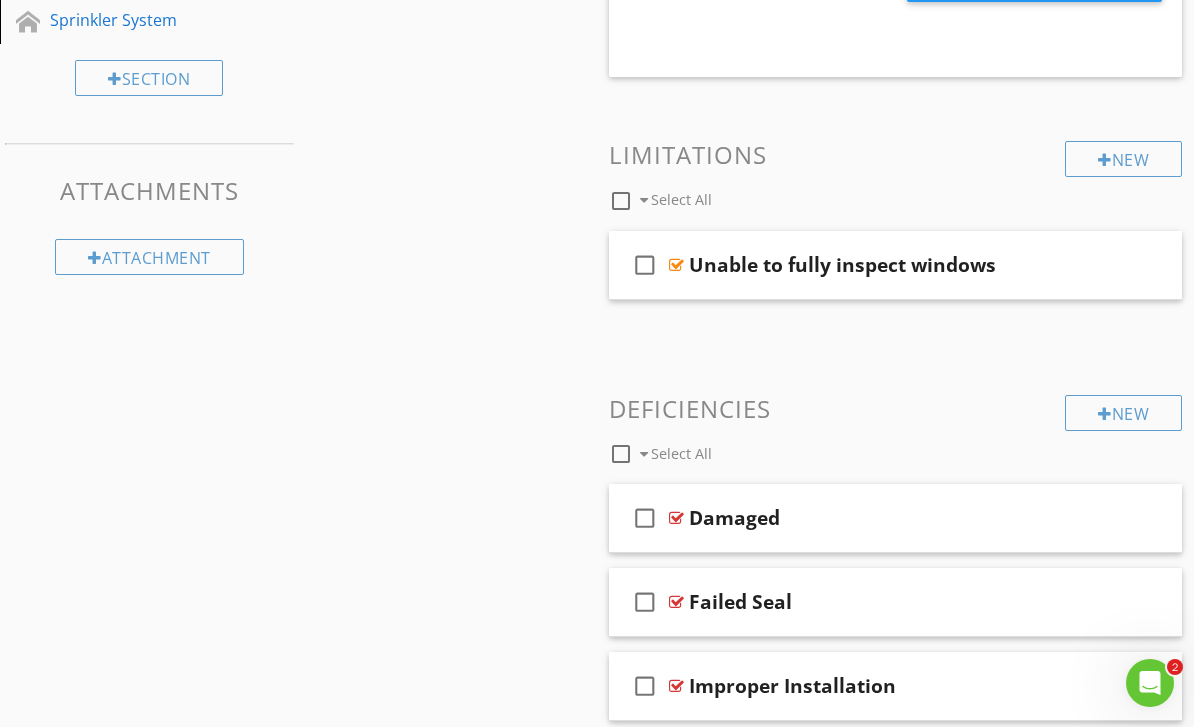 click on "New" at bounding box center (1123, 413) 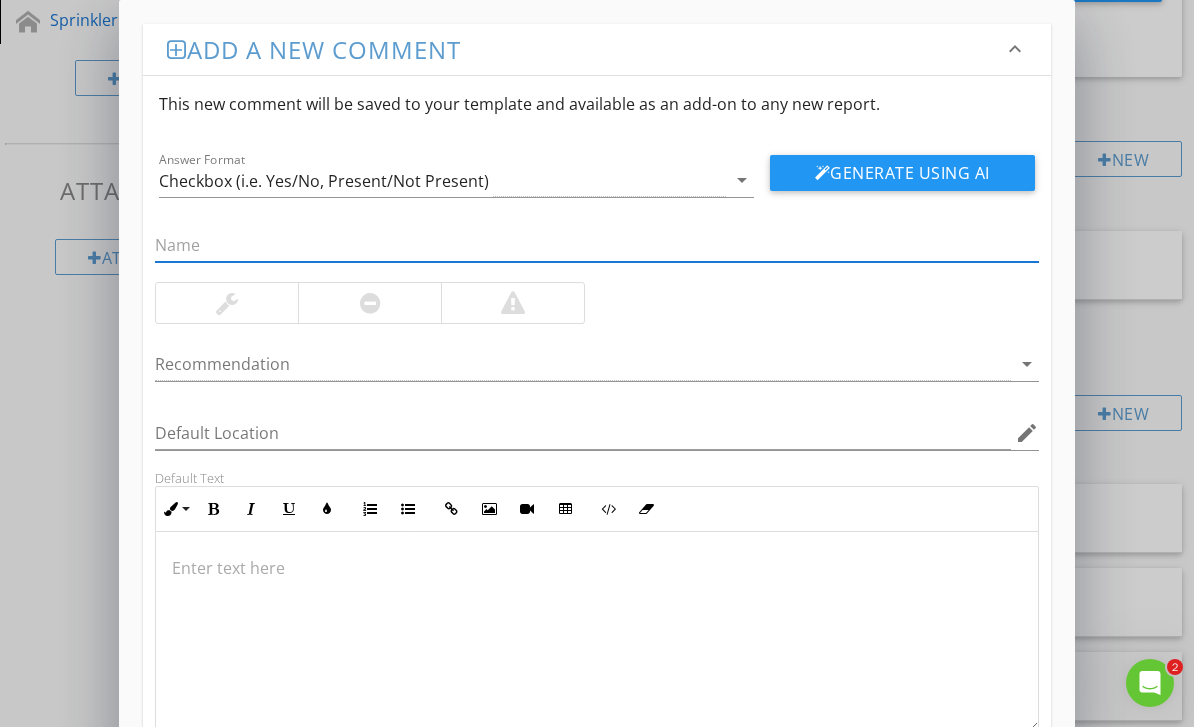 click at bounding box center [596, 568] 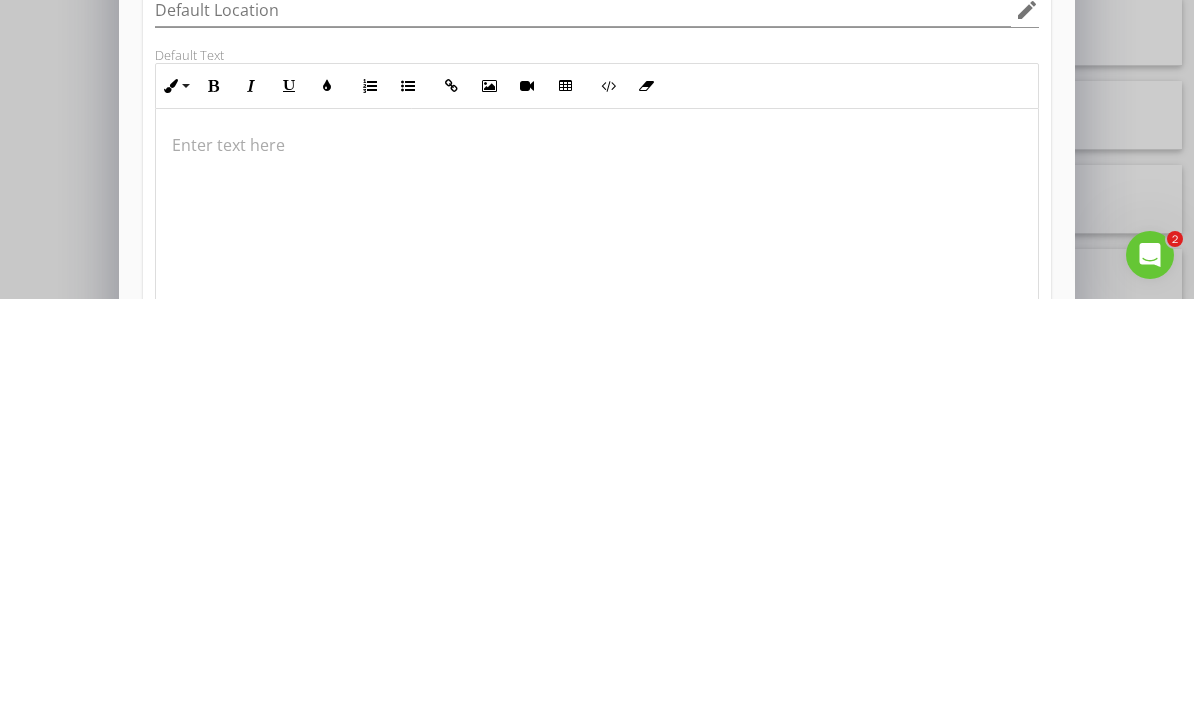 click at bounding box center [596, 573] 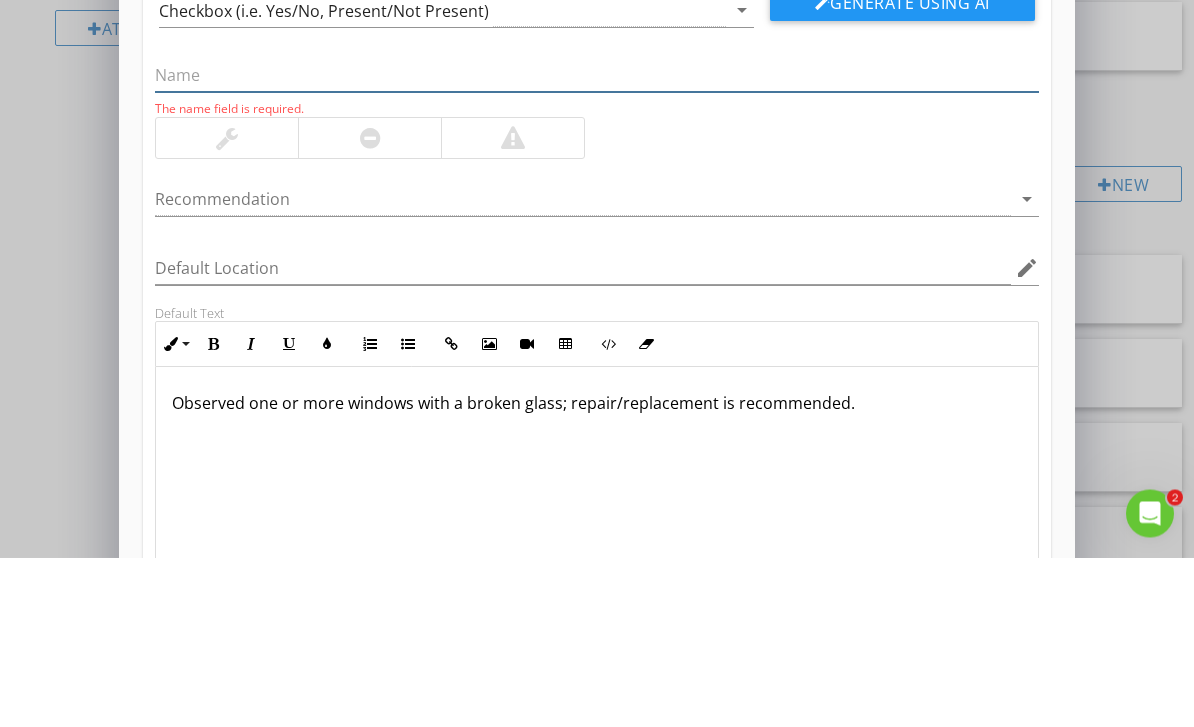 click at bounding box center [596, 245] 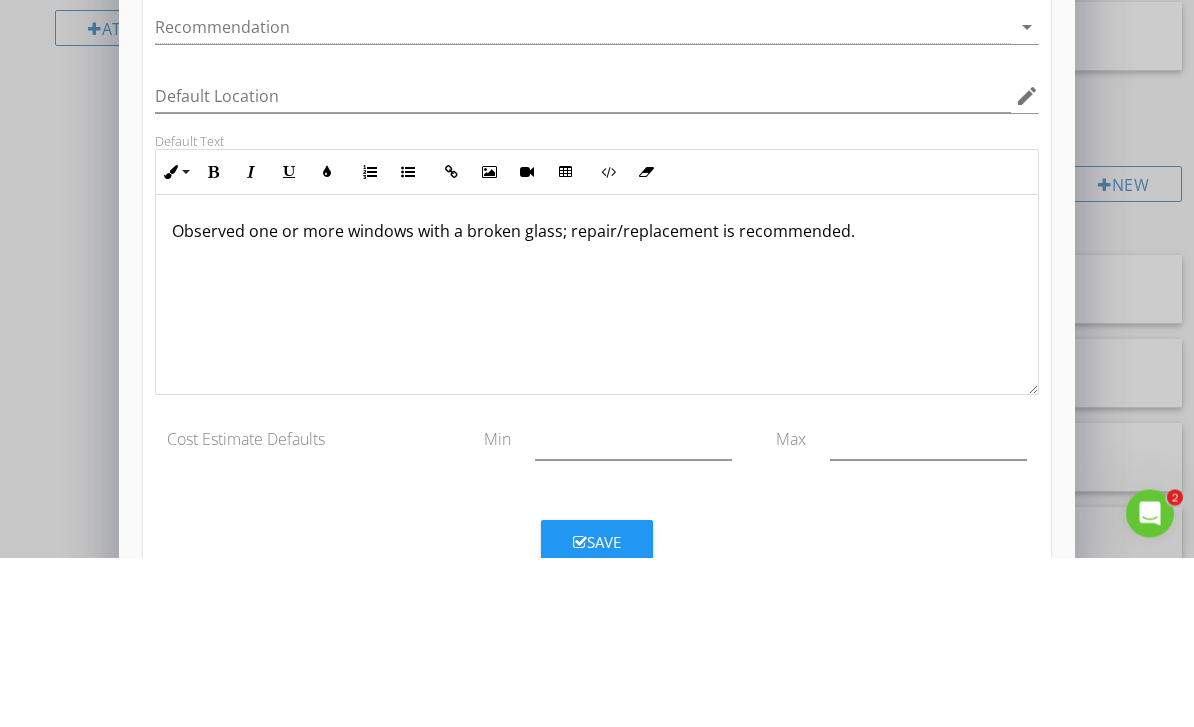 scroll, scrollTop: 166, scrollLeft: 0, axis: vertical 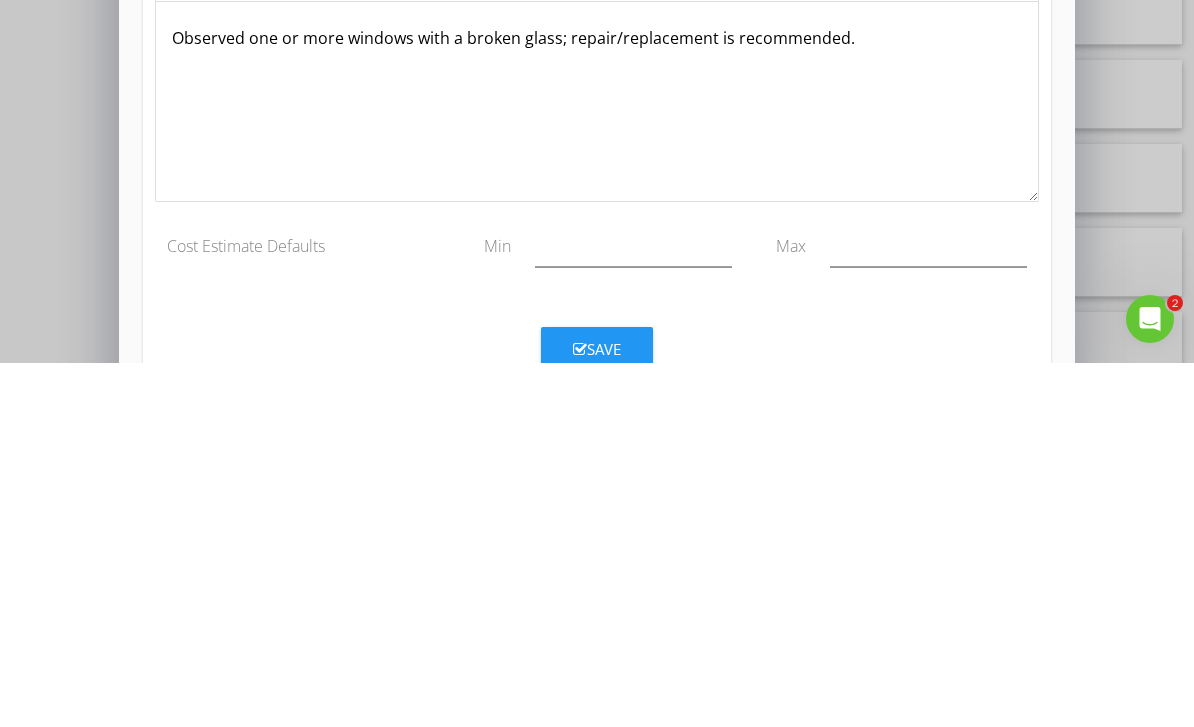 type on "Broken Glass" 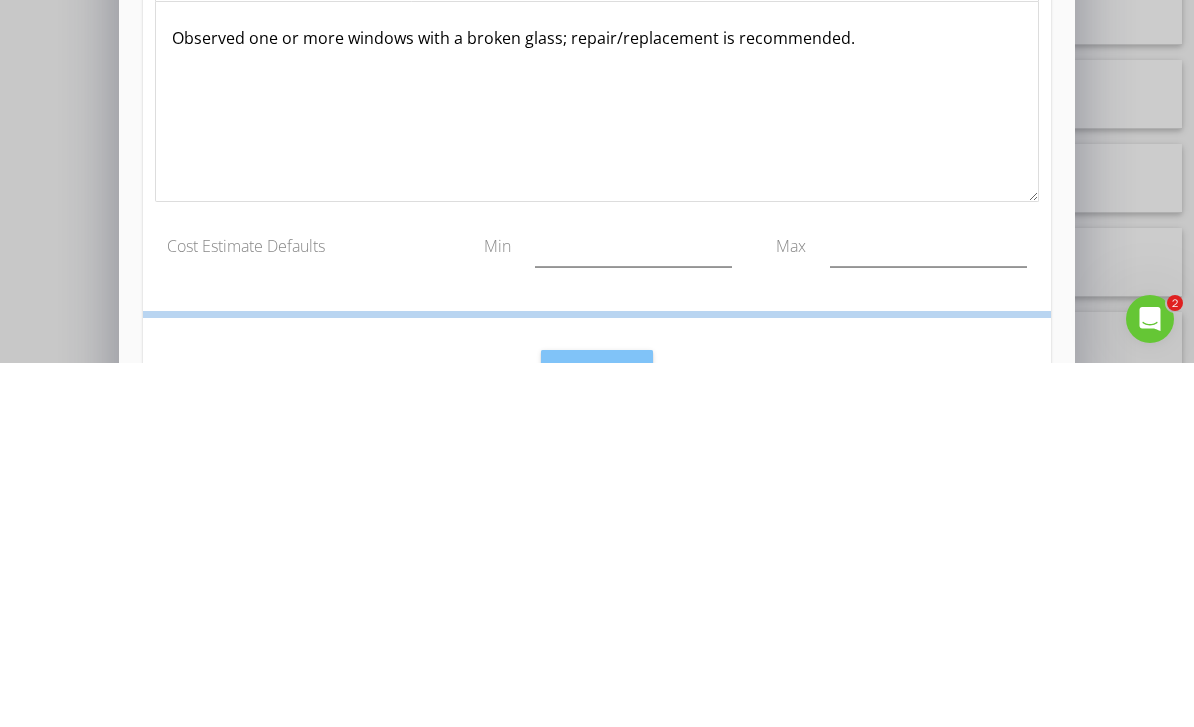 scroll, scrollTop: 1523, scrollLeft: 0, axis: vertical 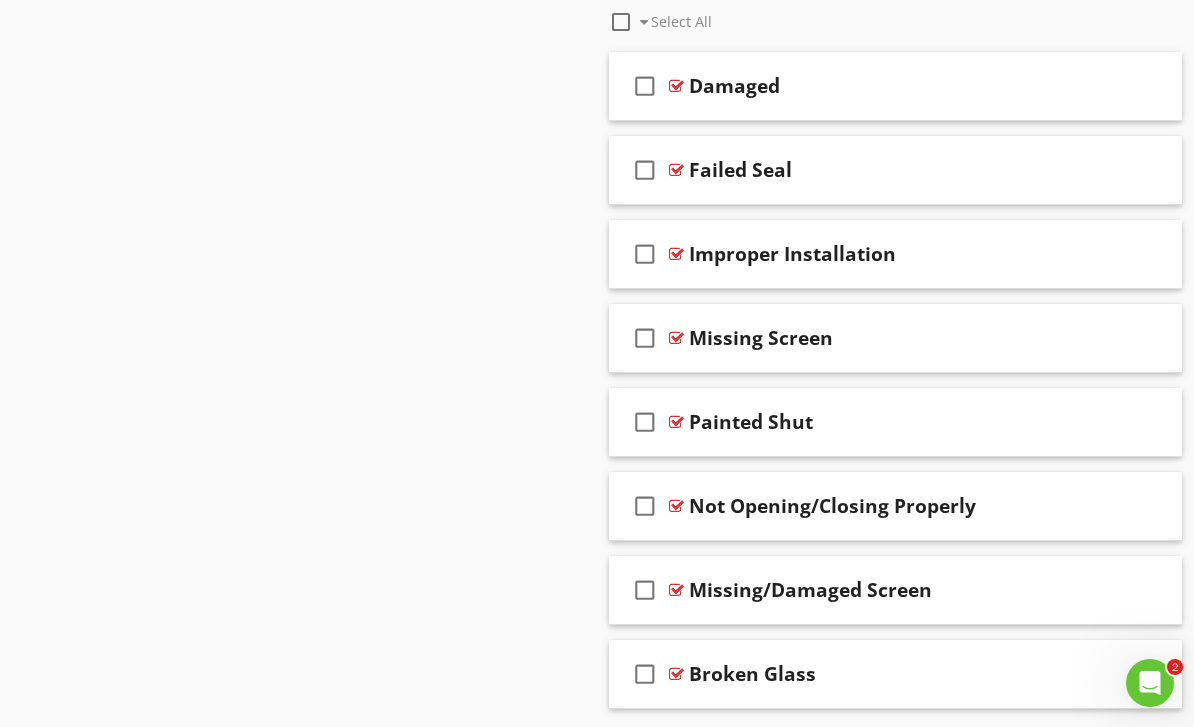 type 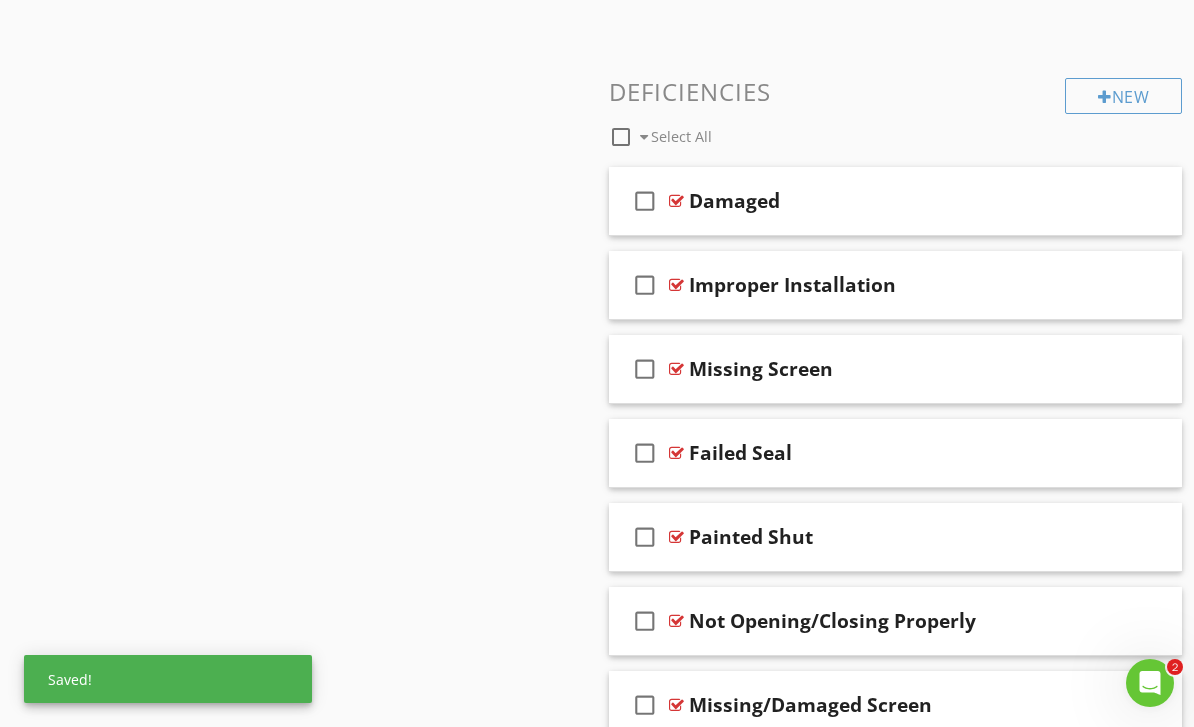 scroll, scrollTop: 1354, scrollLeft: 0, axis: vertical 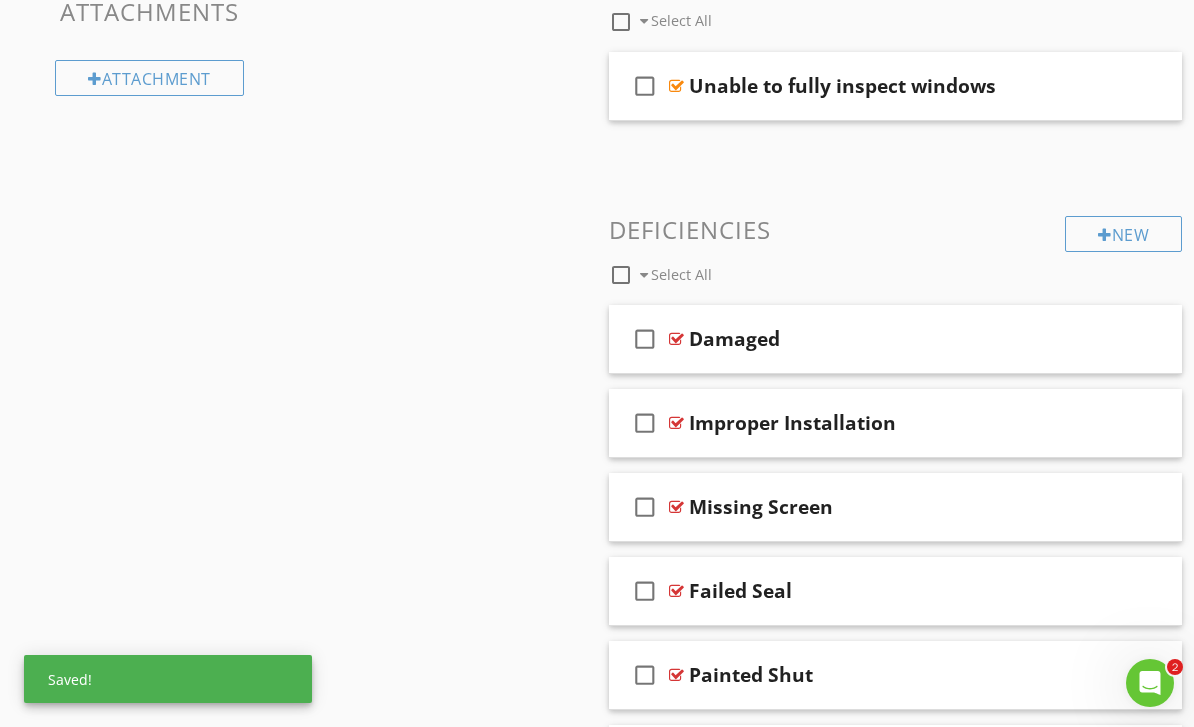 click on "New" at bounding box center (1123, 234) 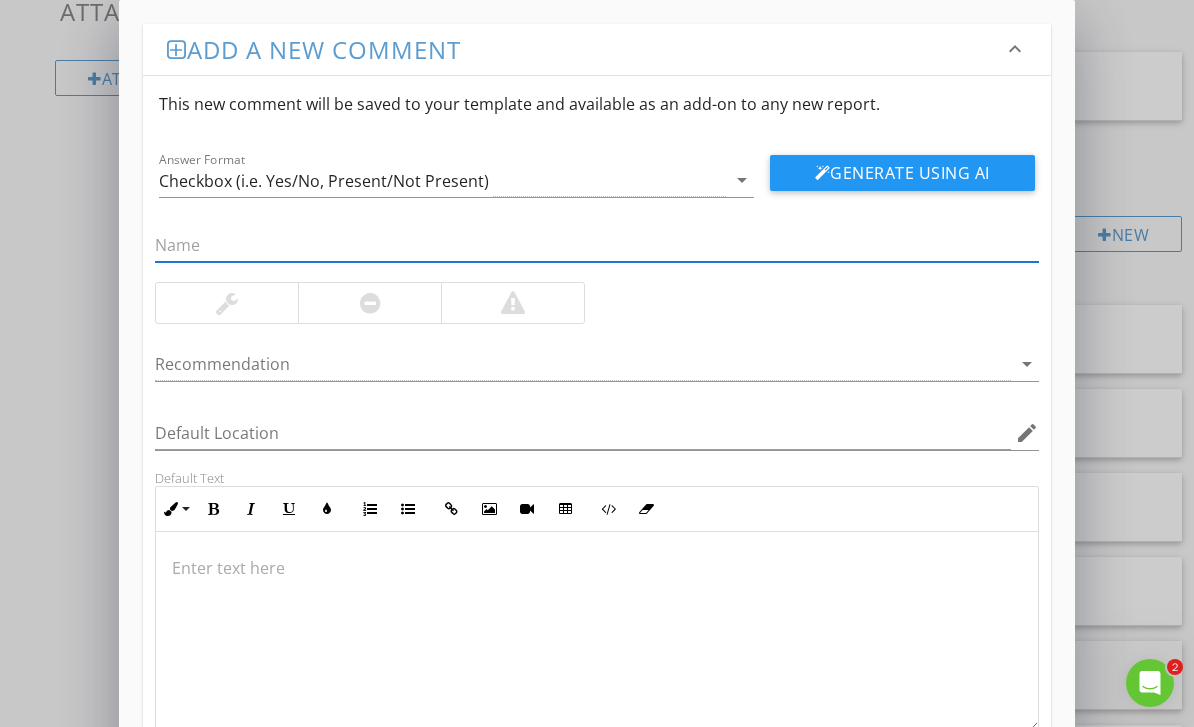 click at bounding box center (596, 245) 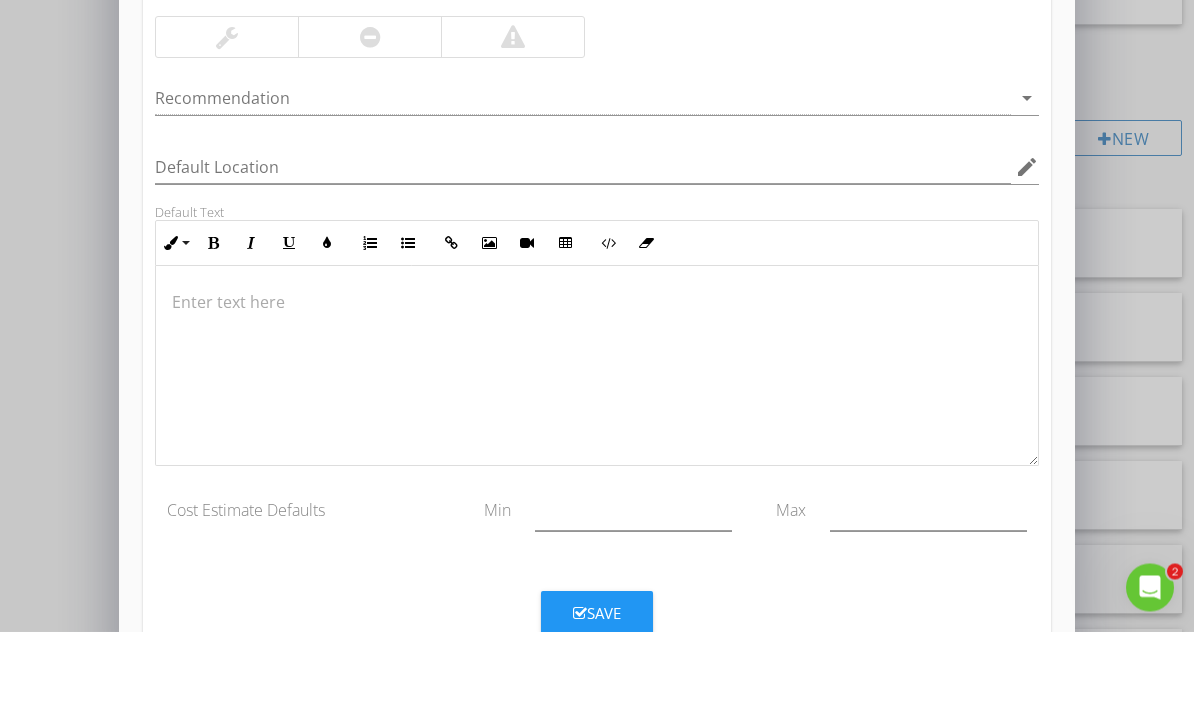 scroll, scrollTop: 166, scrollLeft: 0, axis: vertical 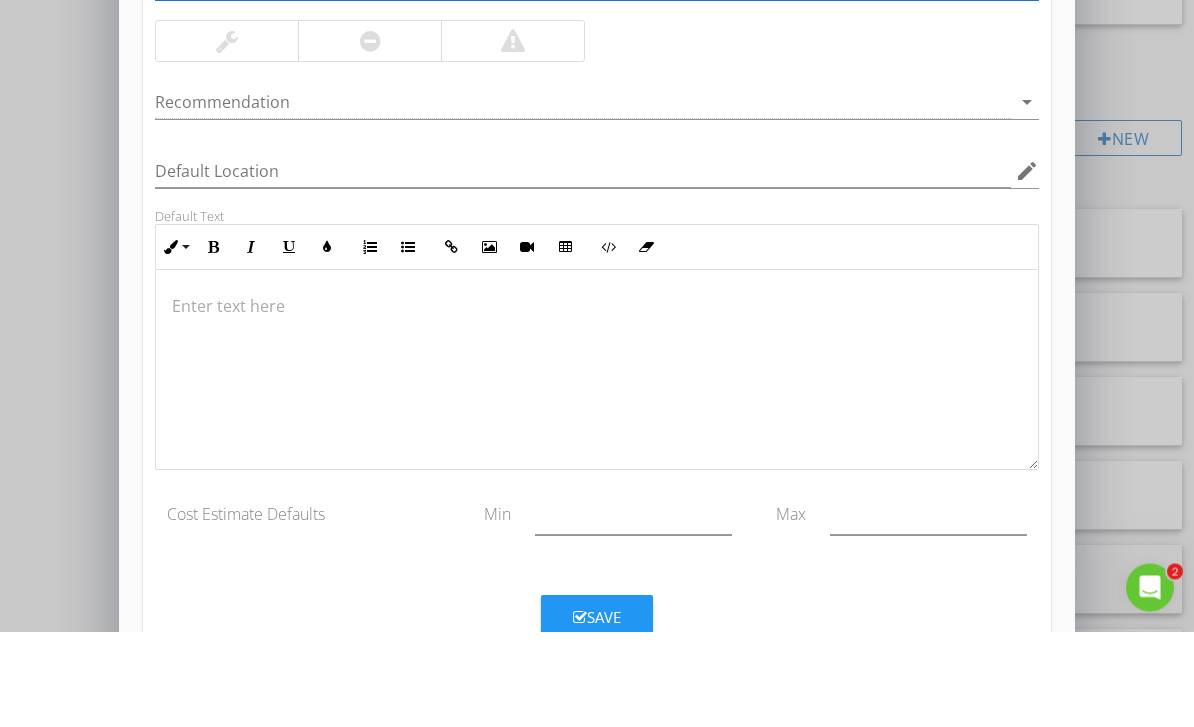 click at bounding box center (596, 466) 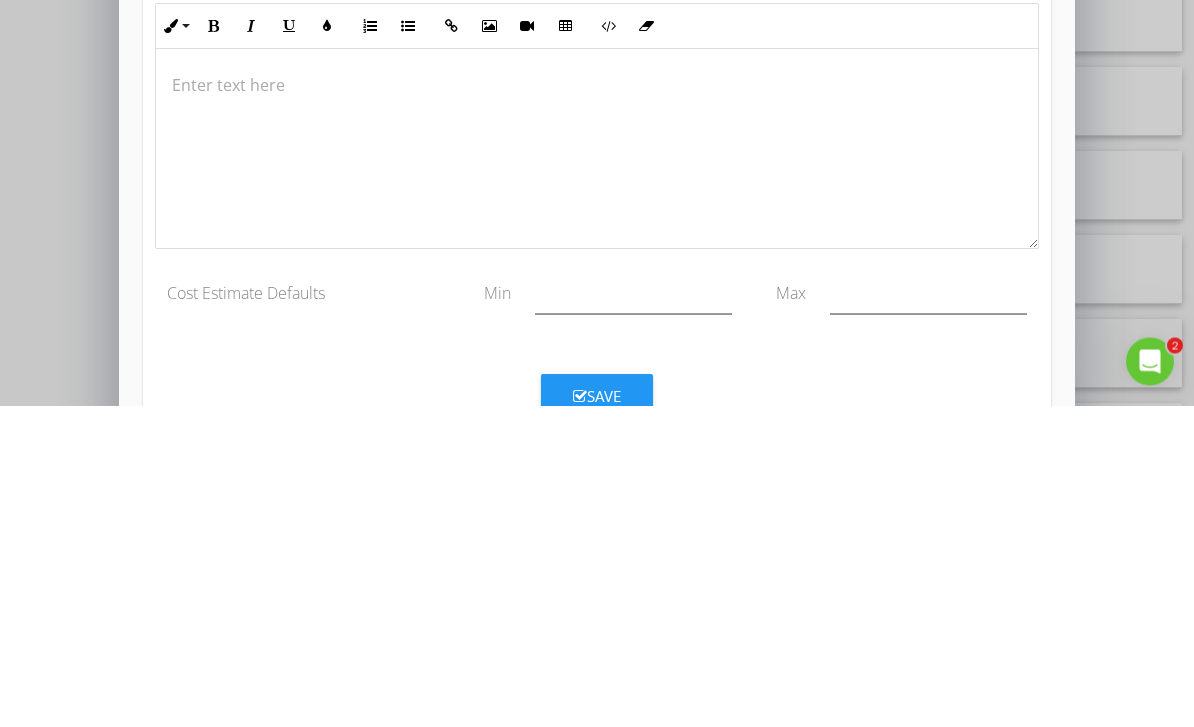 type 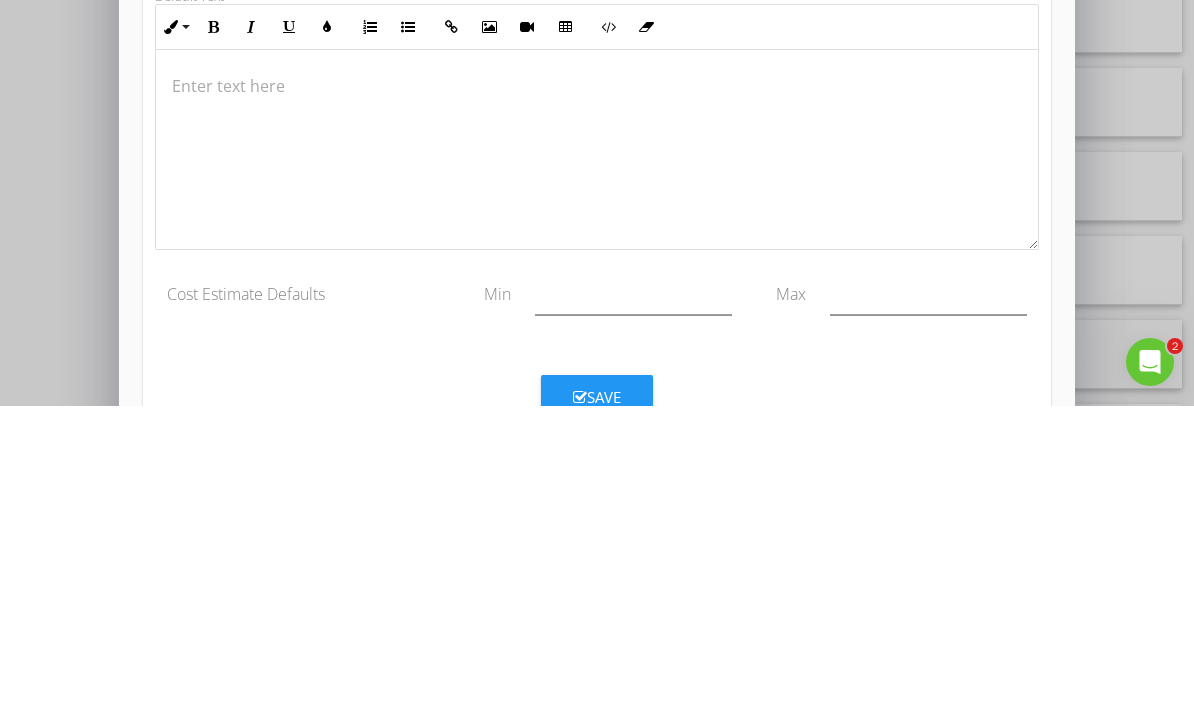 click at bounding box center (596, 407) 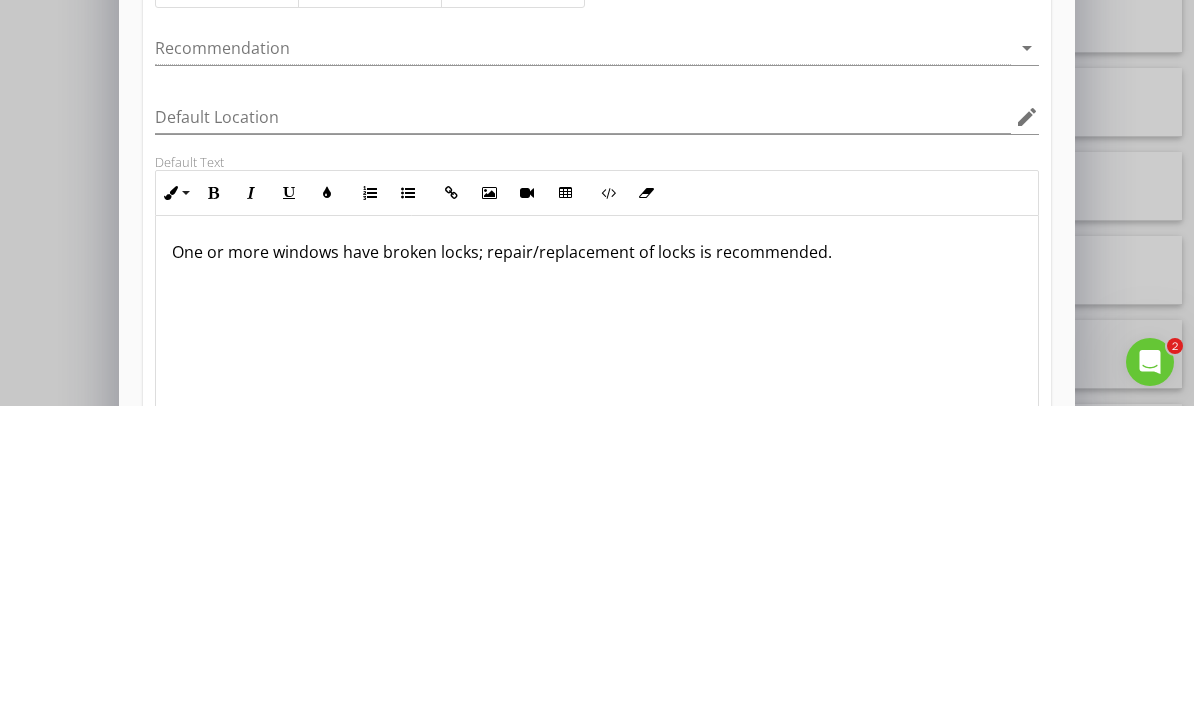 scroll, scrollTop: 0, scrollLeft: 0, axis: both 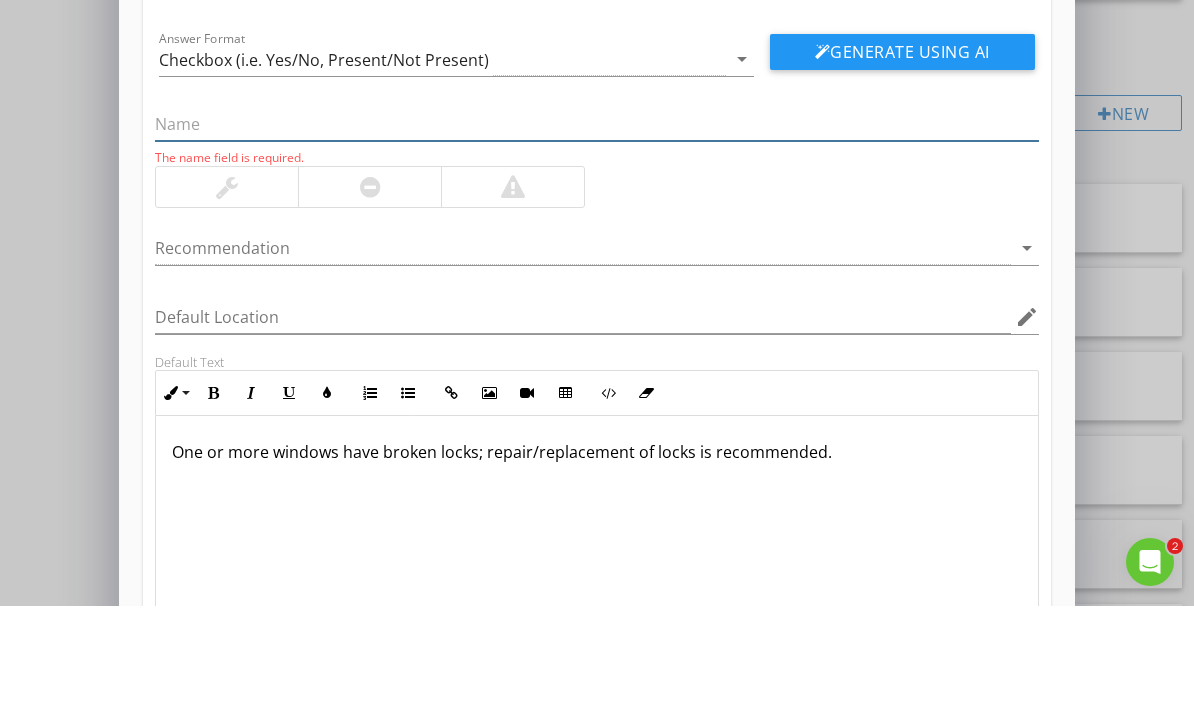 click at bounding box center (596, 245) 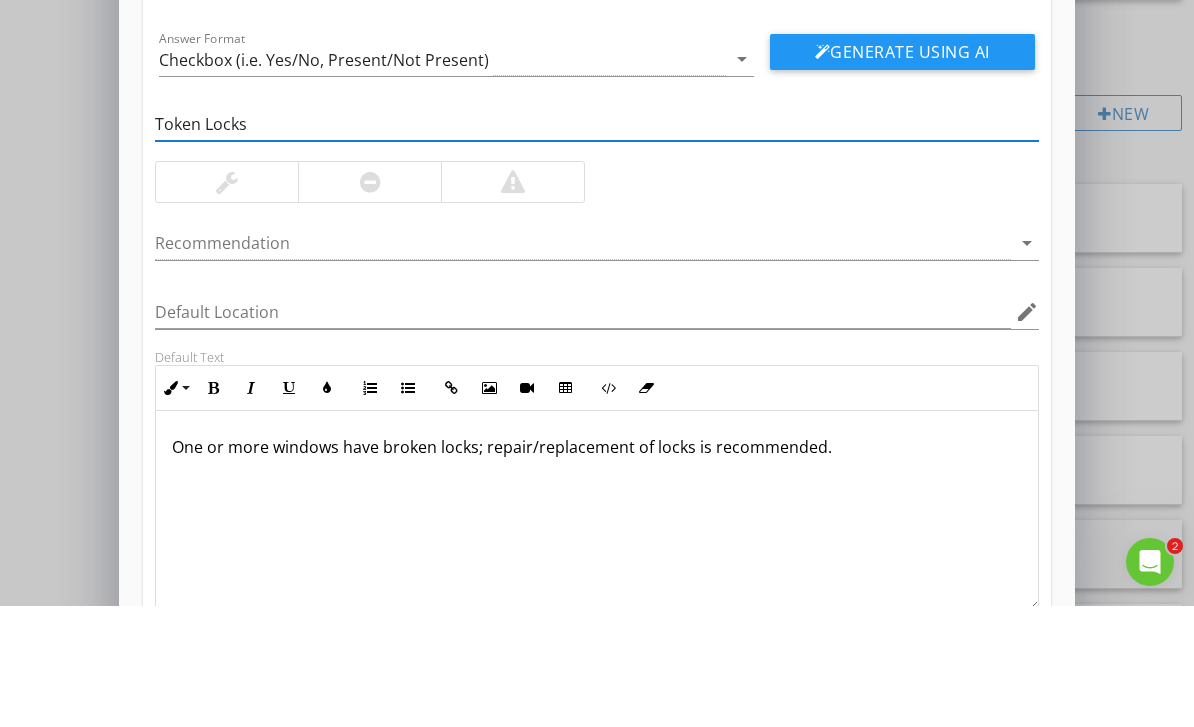 click on "Token Locks" at bounding box center (596, 245) 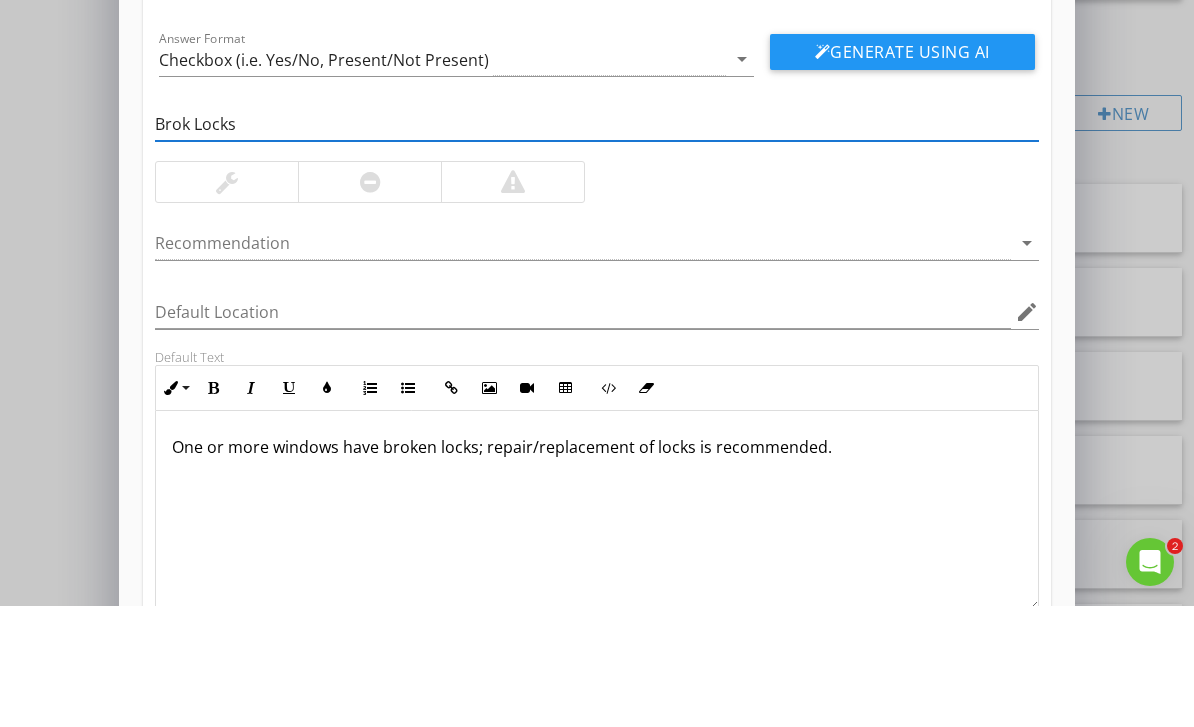 type on "Broken Locks" 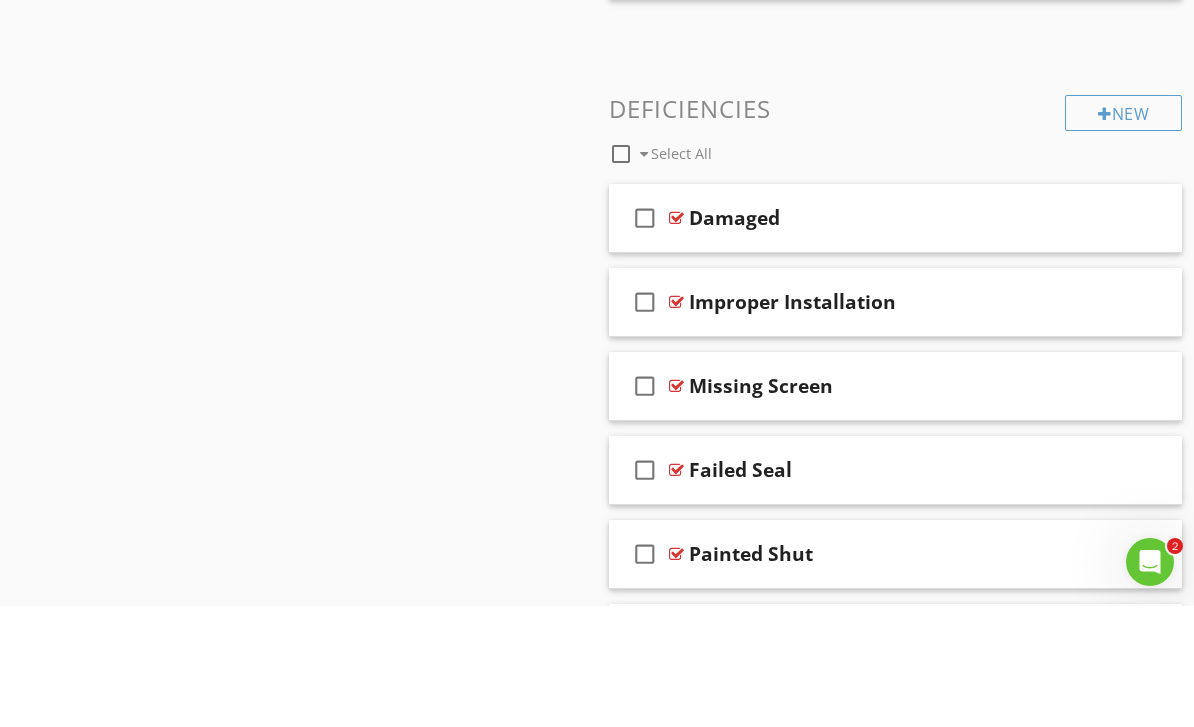 scroll, scrollTop: 1475, scrollLeft: 0, axis: vertical 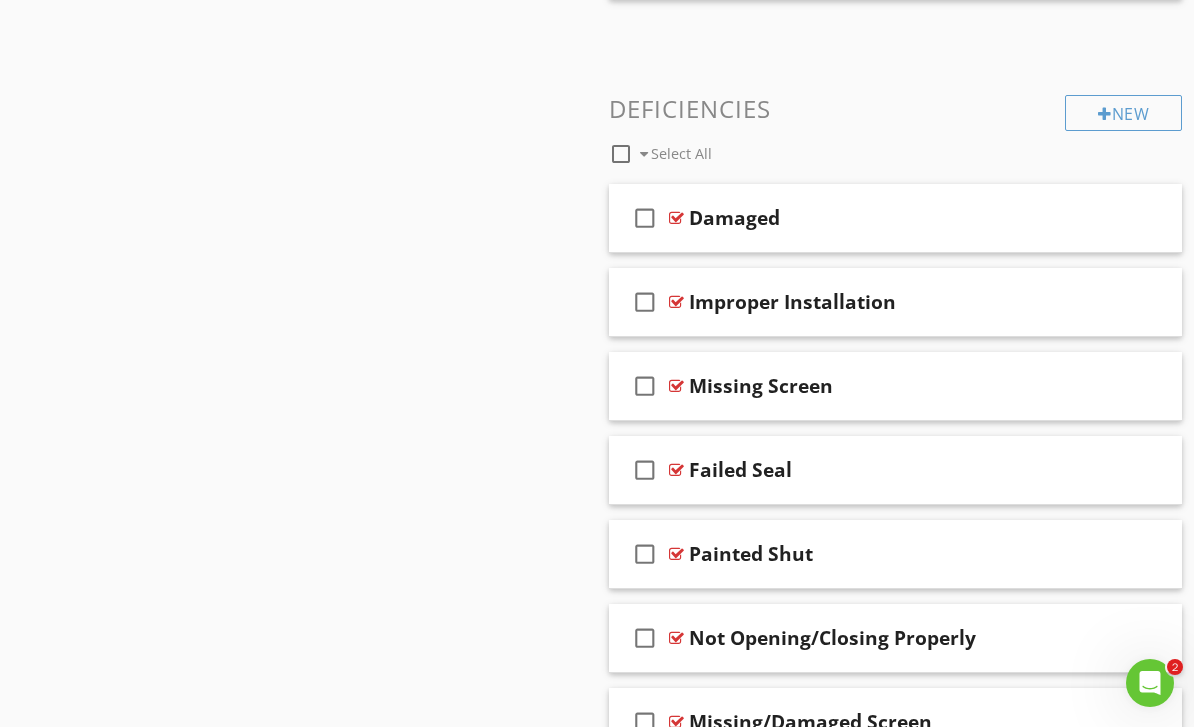 click on "Add a new comment
keyboard_arrow_down
This new comment will be saved to your template and available as an
add-on to any new report.
Answer Format Checkbox (i.e. Yes/No, Present/Not Present) arrow_drop_down
Generate Using AI
Broken Locks               Recommendation arrow_drop_down   Default Location edit       Default Text   <p>One or more windows have broken locks; repair/replacement of locks is recommended.</p>    Cost Estimate Defaults    Min     Max
Save" at bounding box center [597, 418] 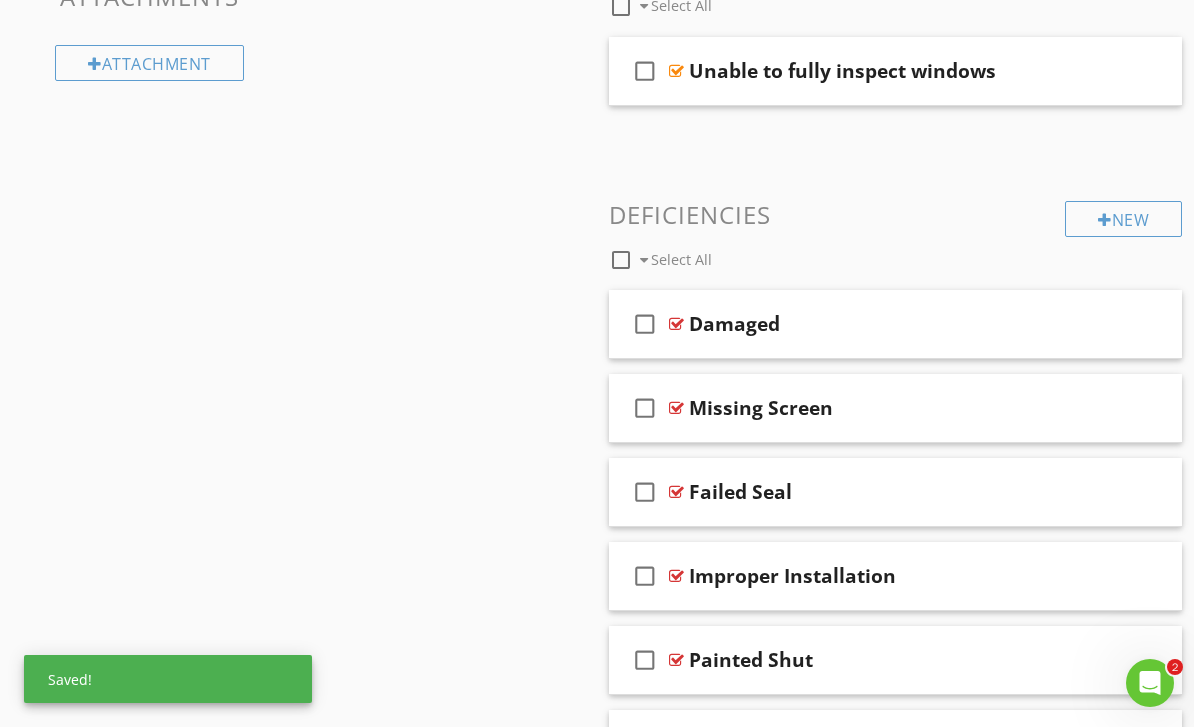 scroll, scrollTop: 1370, scrollLeft: 0, axis: vertical 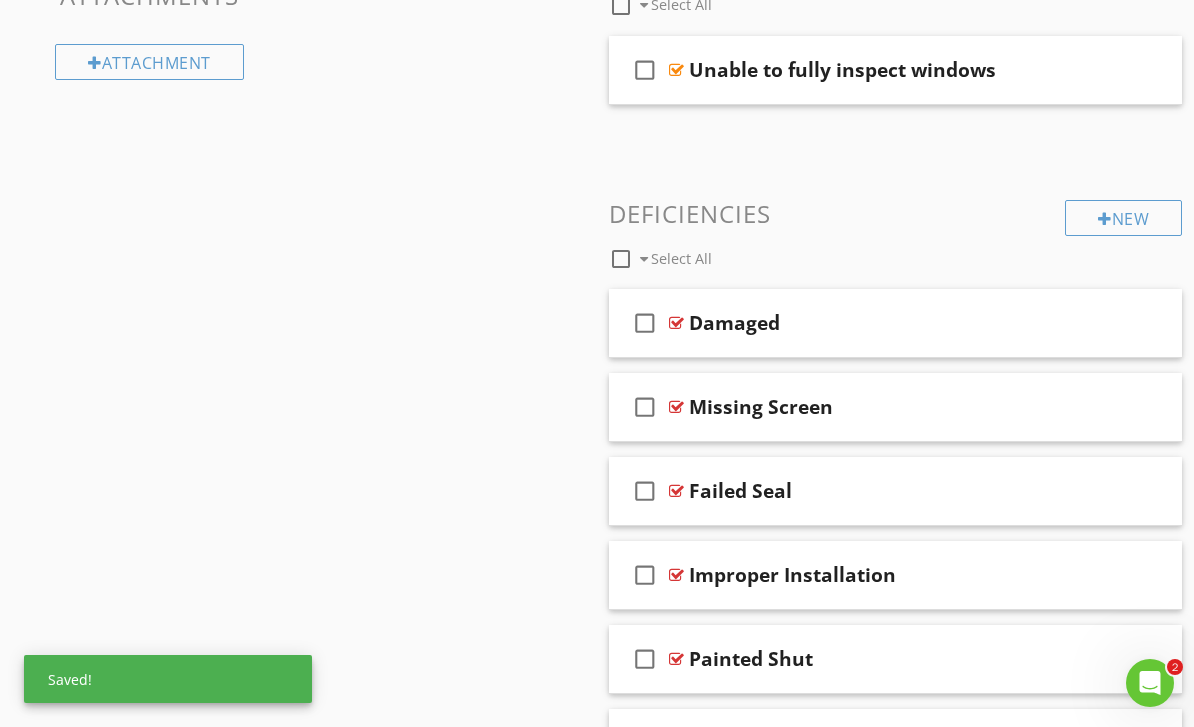 click on "New" at bounding box center [1123, 218] 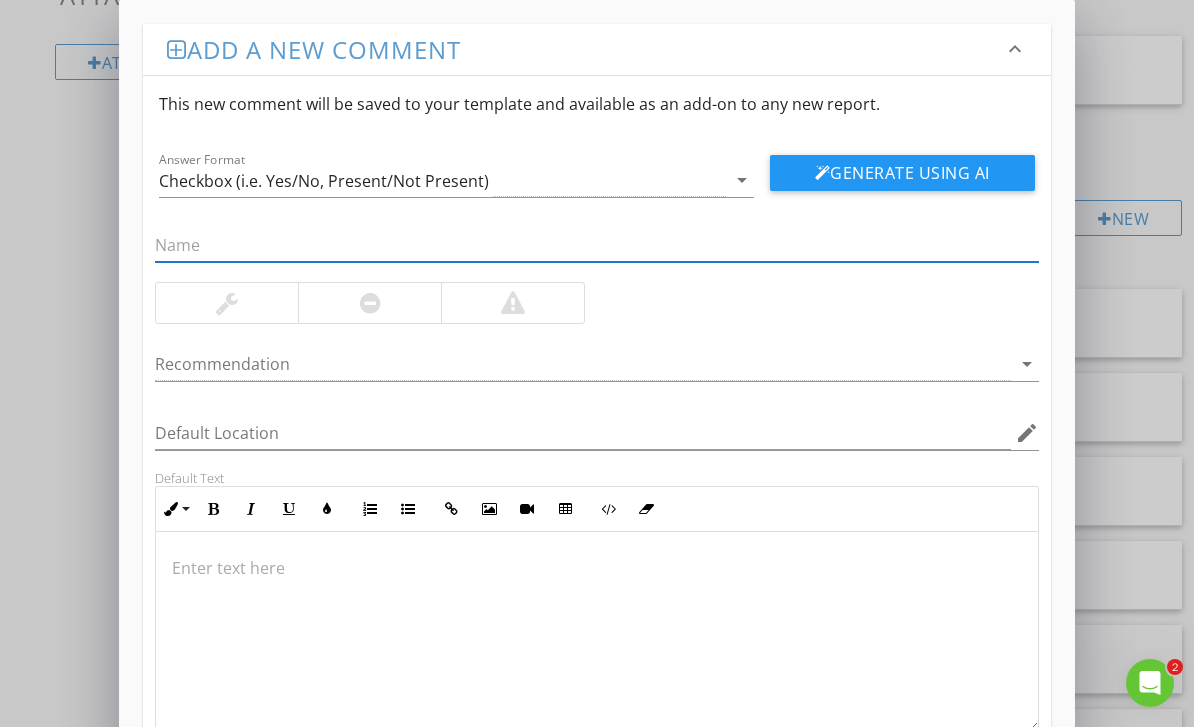 click at bounding box center [596, 632] 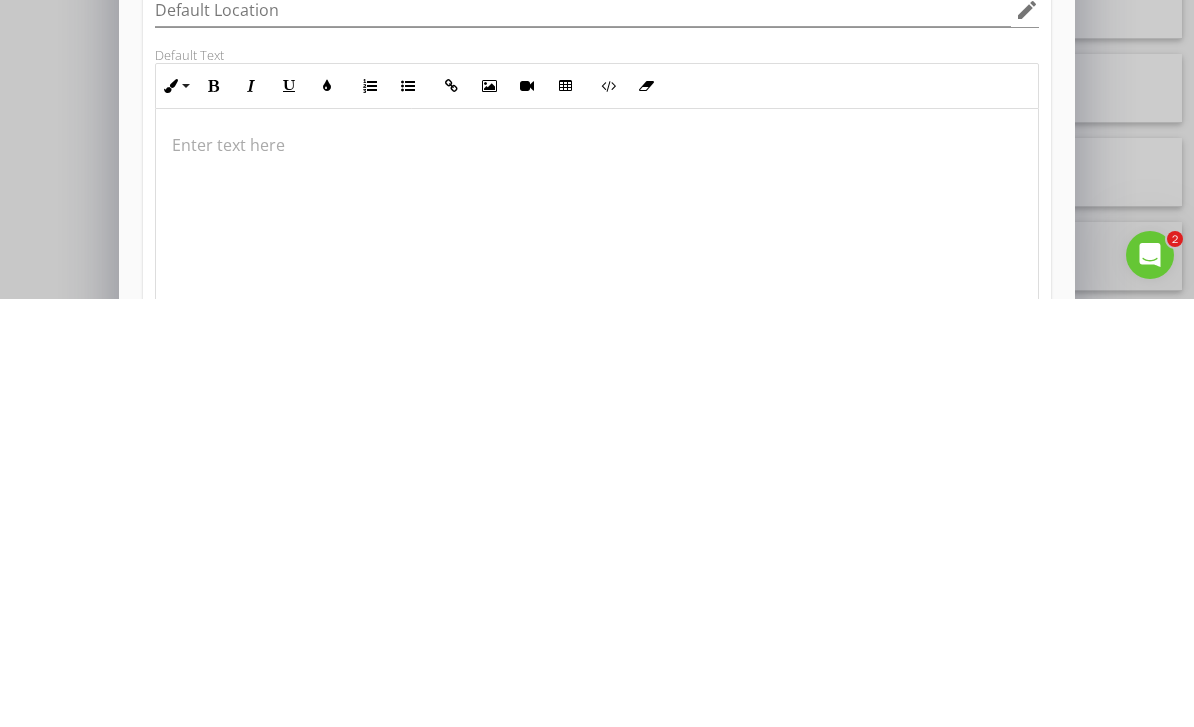 click at bounding box center [596, 573] 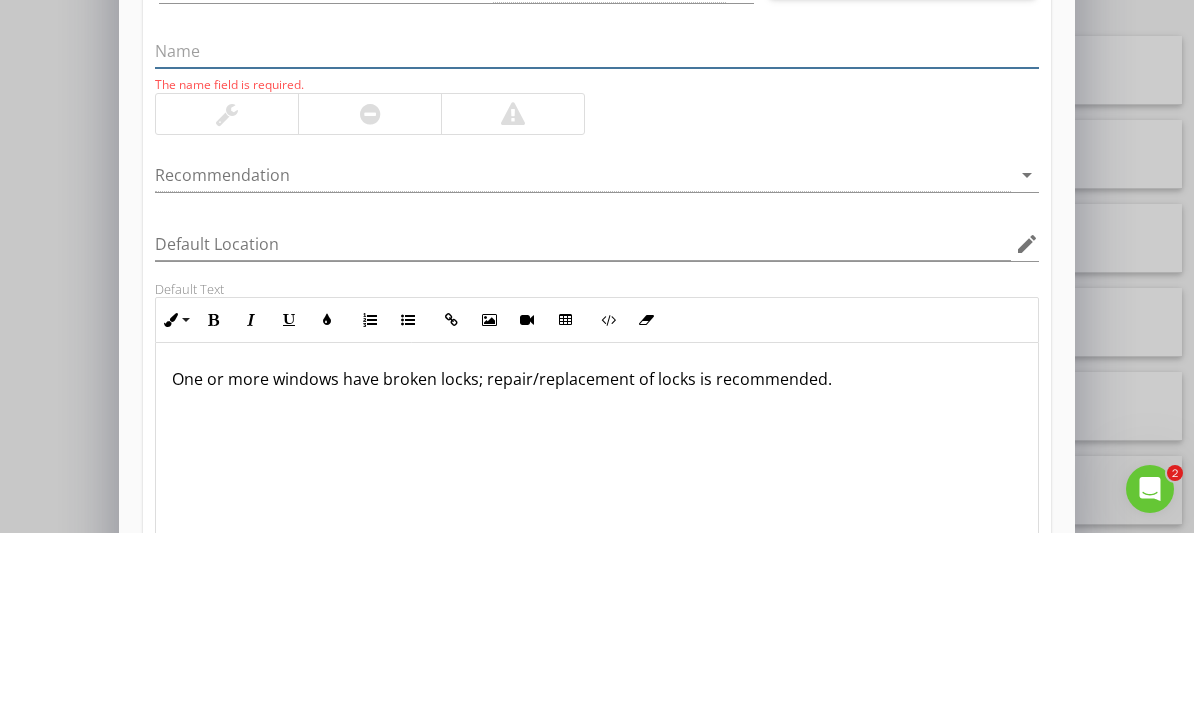click at bounding box center (596, 245) 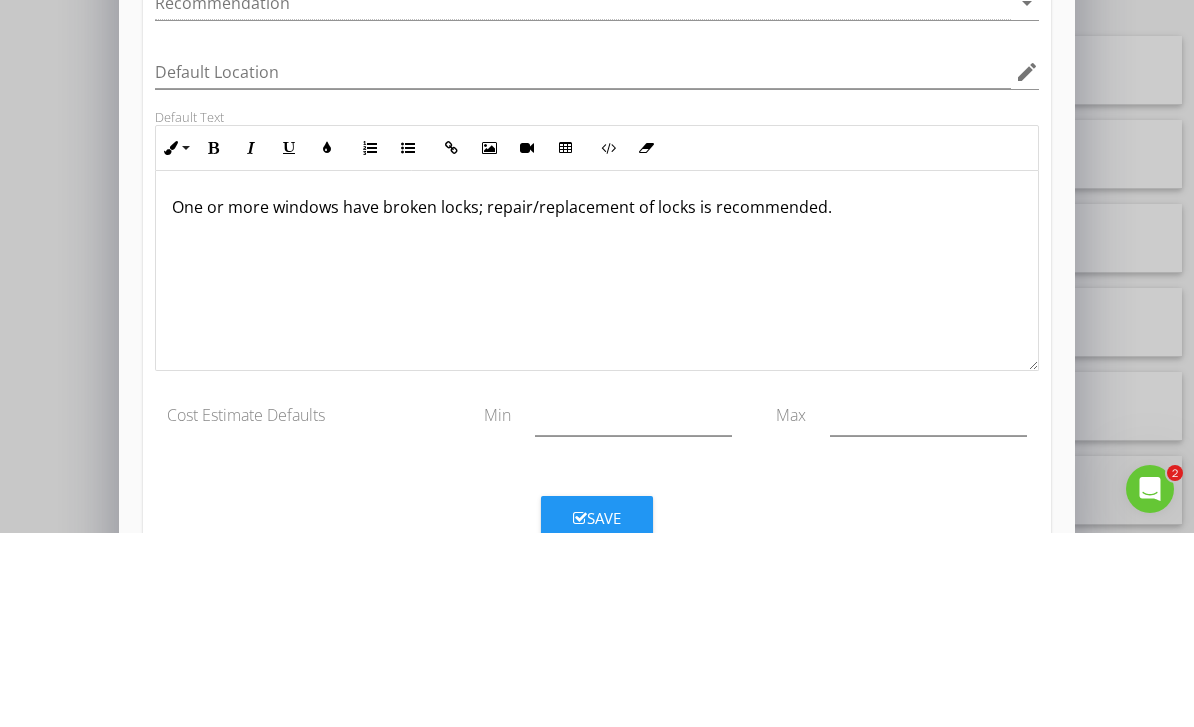 scroll, scrollTop: 166, scrollLeft: 0, axis: vertical 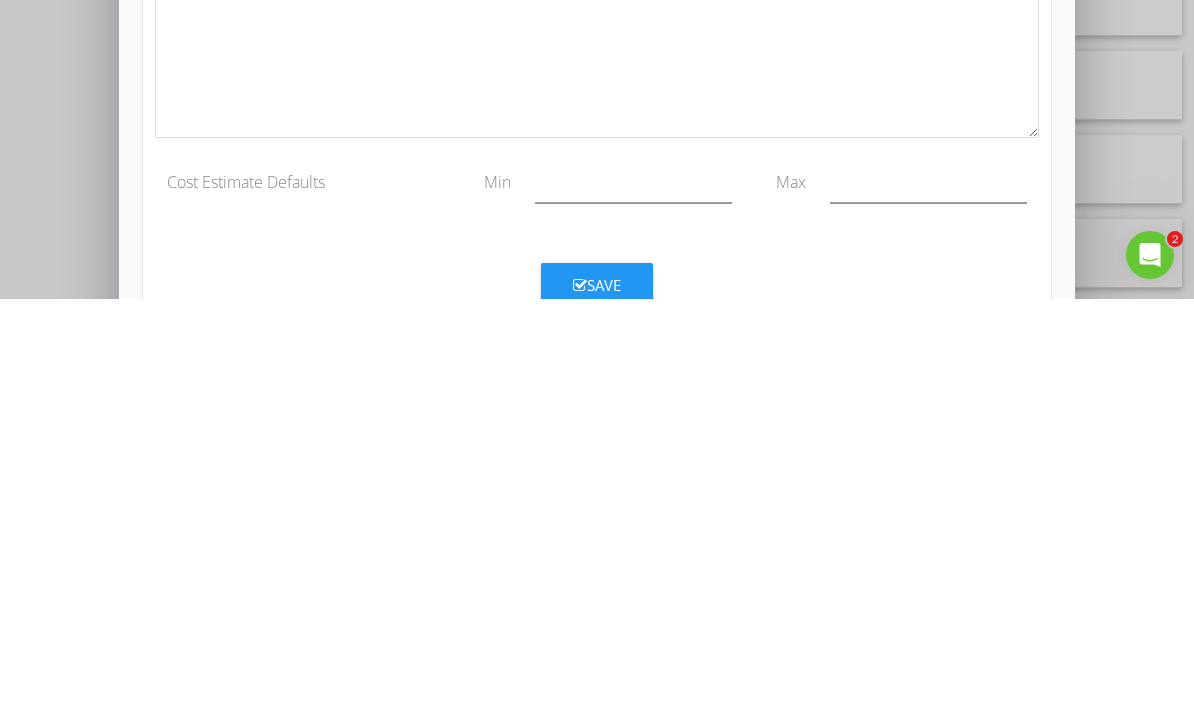 type on "Broken Locks" 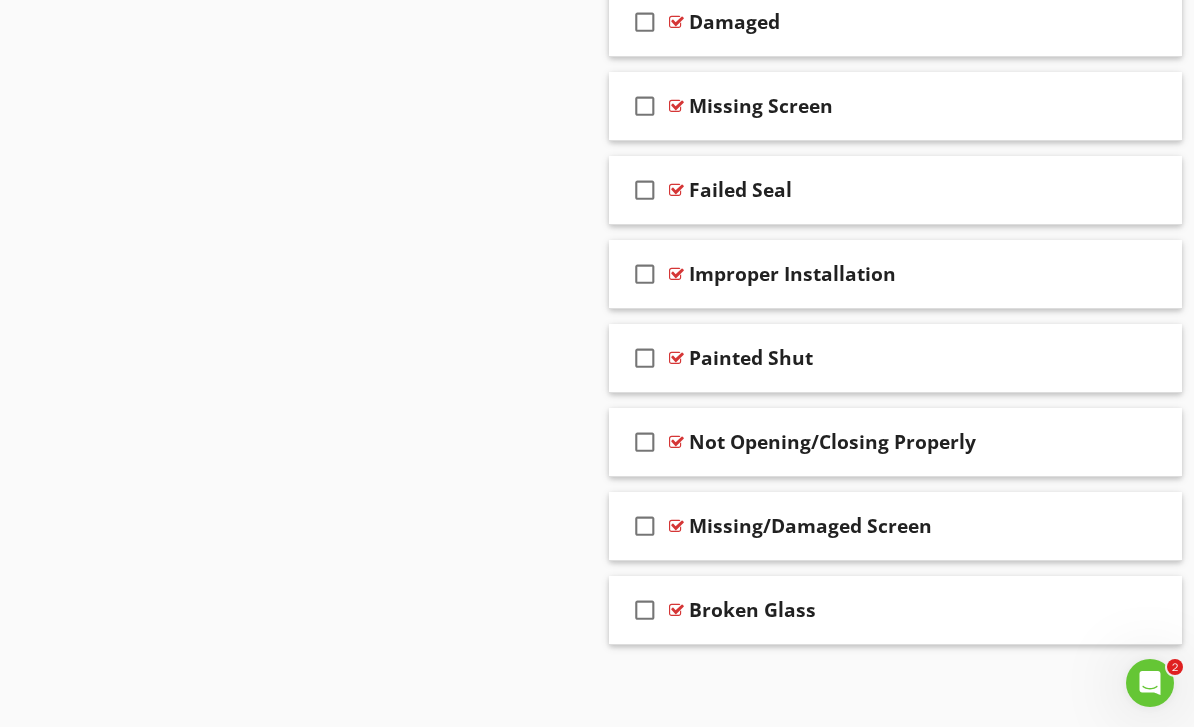 scroll, scrollTop: 69, scrollLeft: 0, axis: vertical 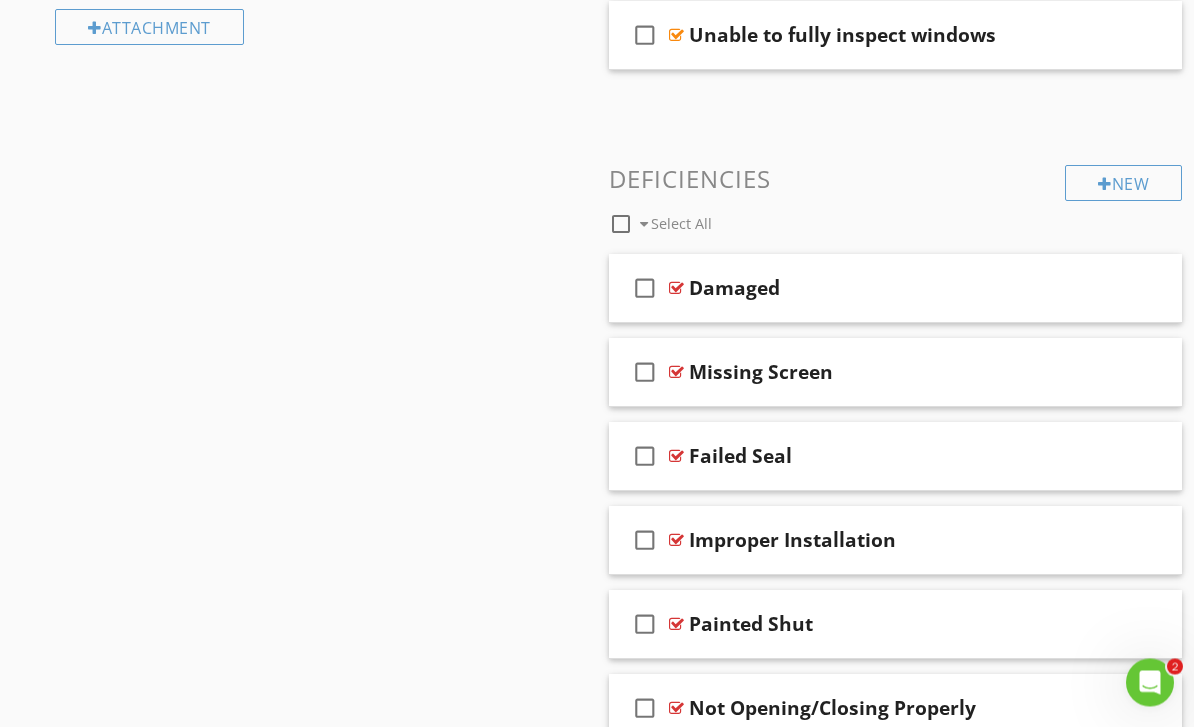 click on "New" at bounding box center (1123, 184) 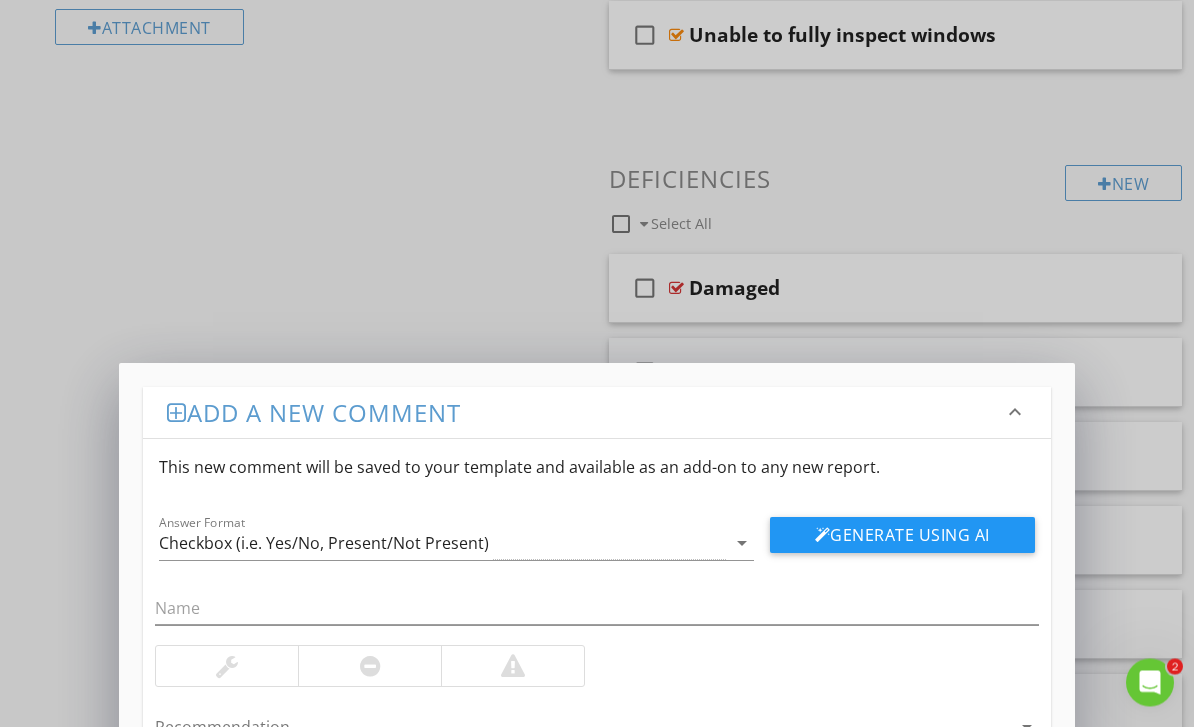 scroll, scrollTop: 1405, scrollLeft: 0, axis: vertical 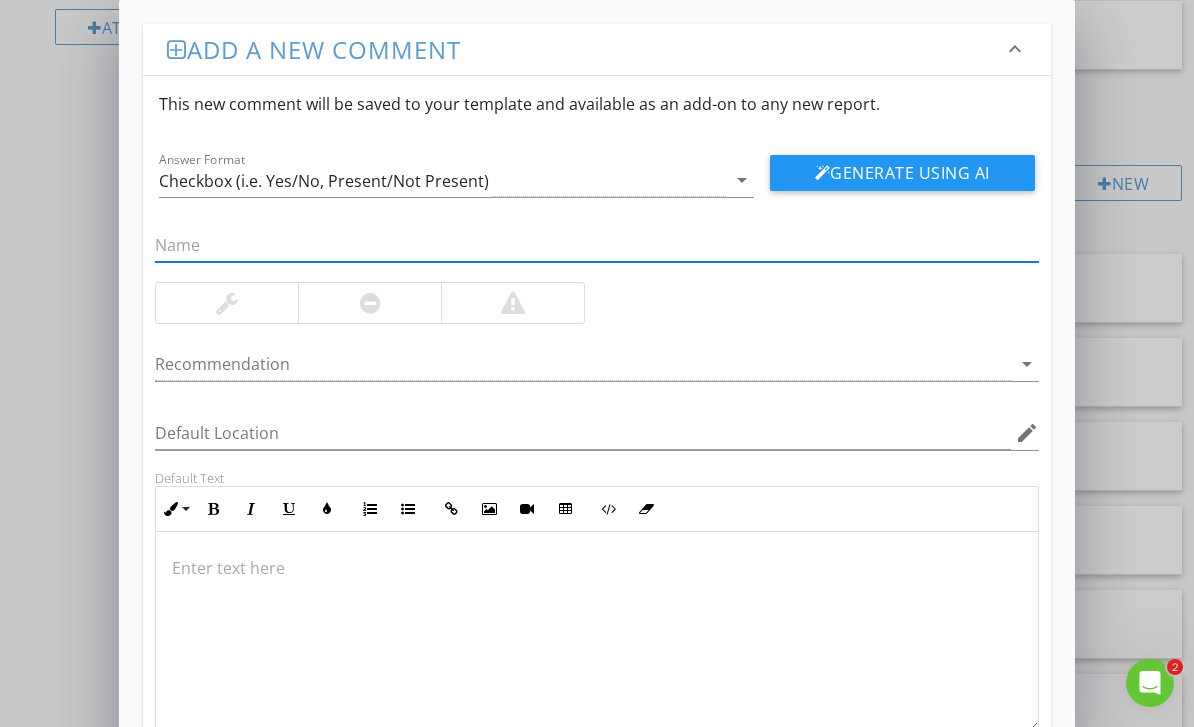 click at bounding box center [596, 632] 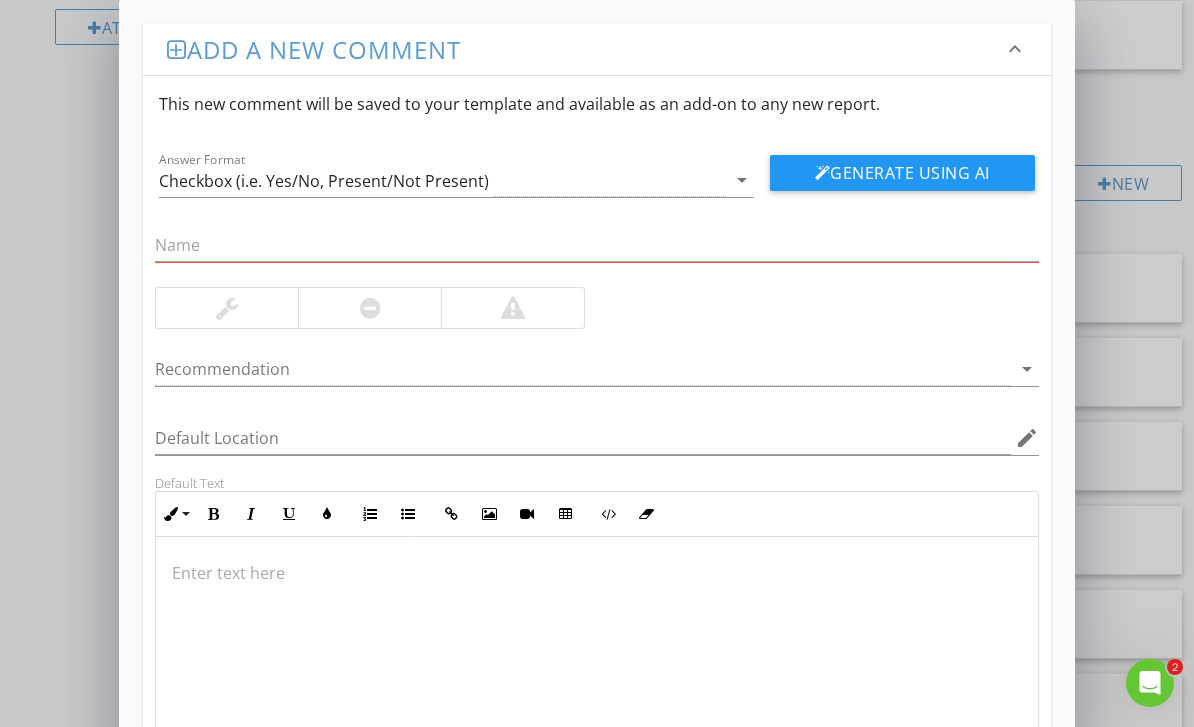 scroll, scrollTop: 1464, scrollLeft: 0, axis: vertical 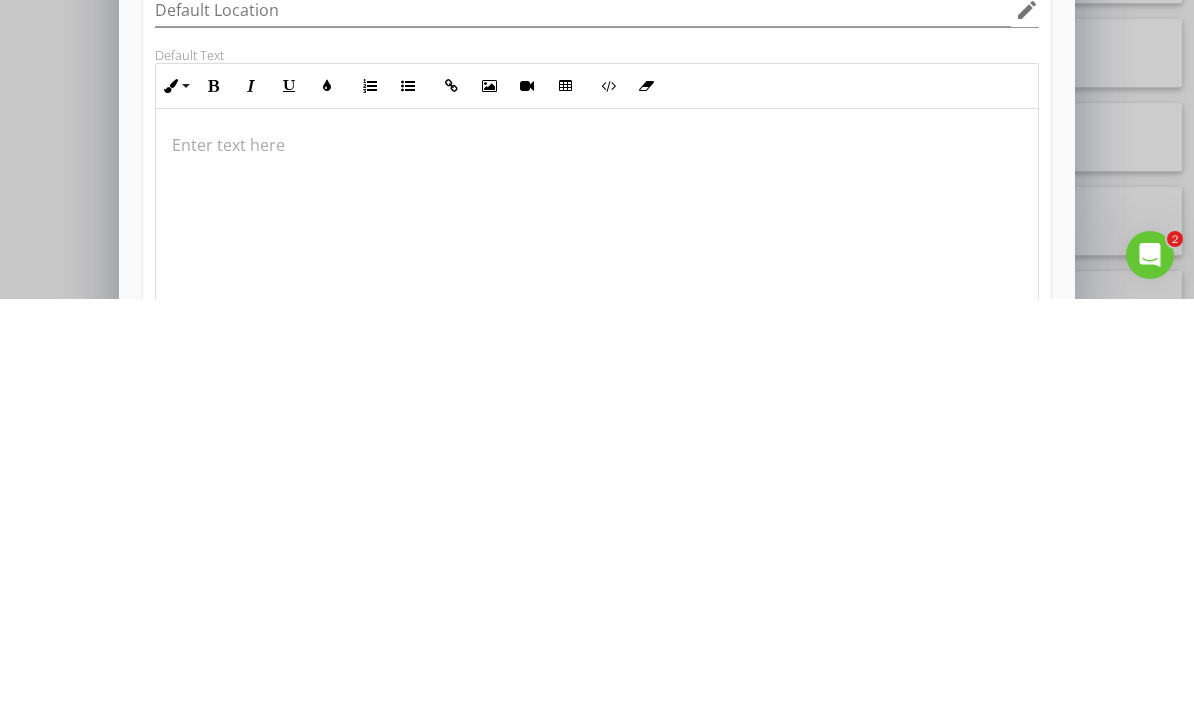 click at bounding box center [596, 637] 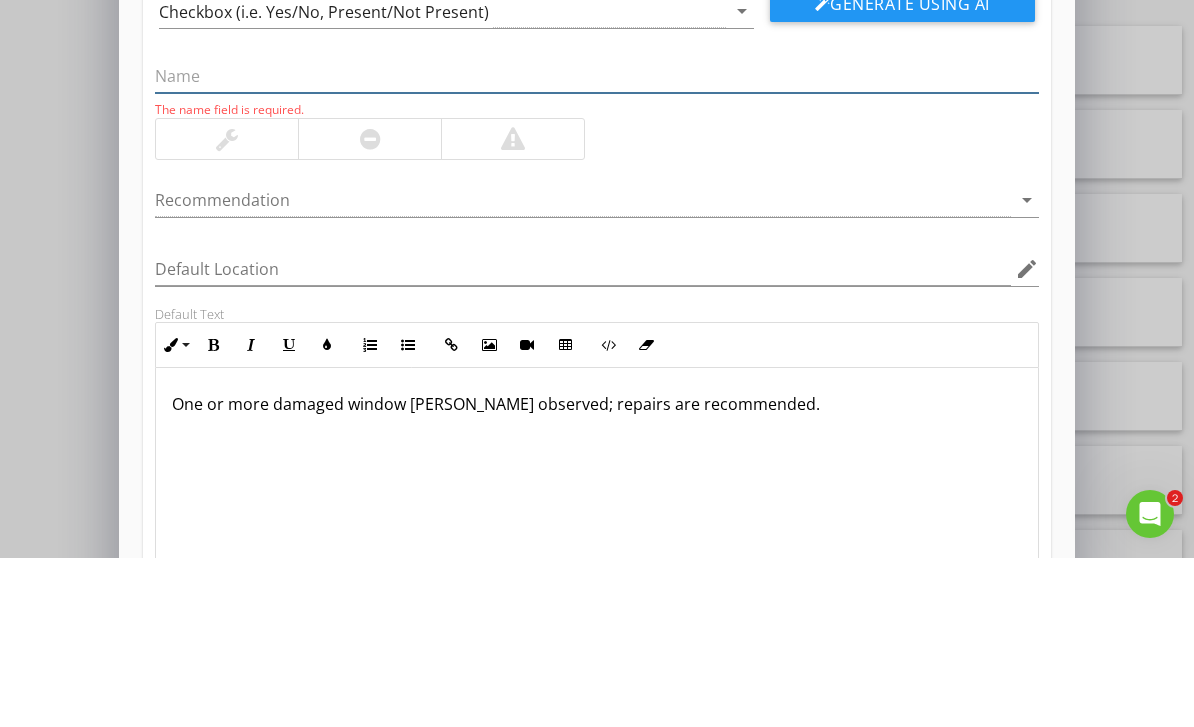 click at bounding box center (596, 245) 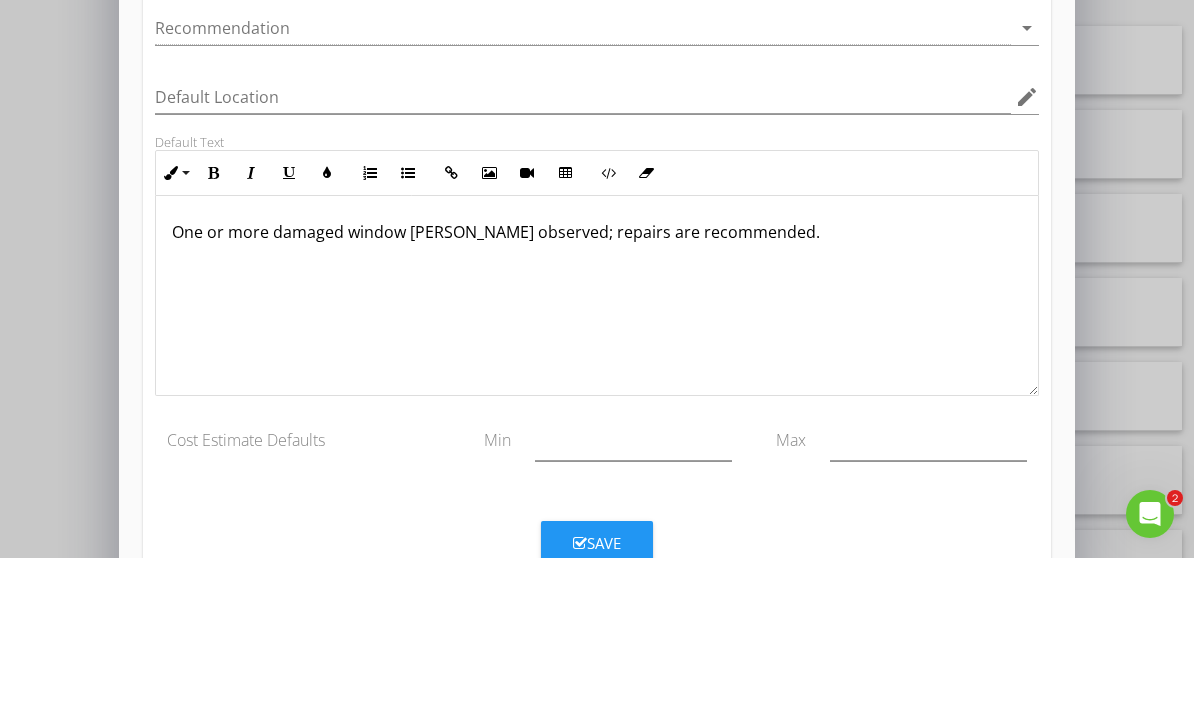 scroll, scrollTop: 166, scrollLeft: 0, axis: vertical 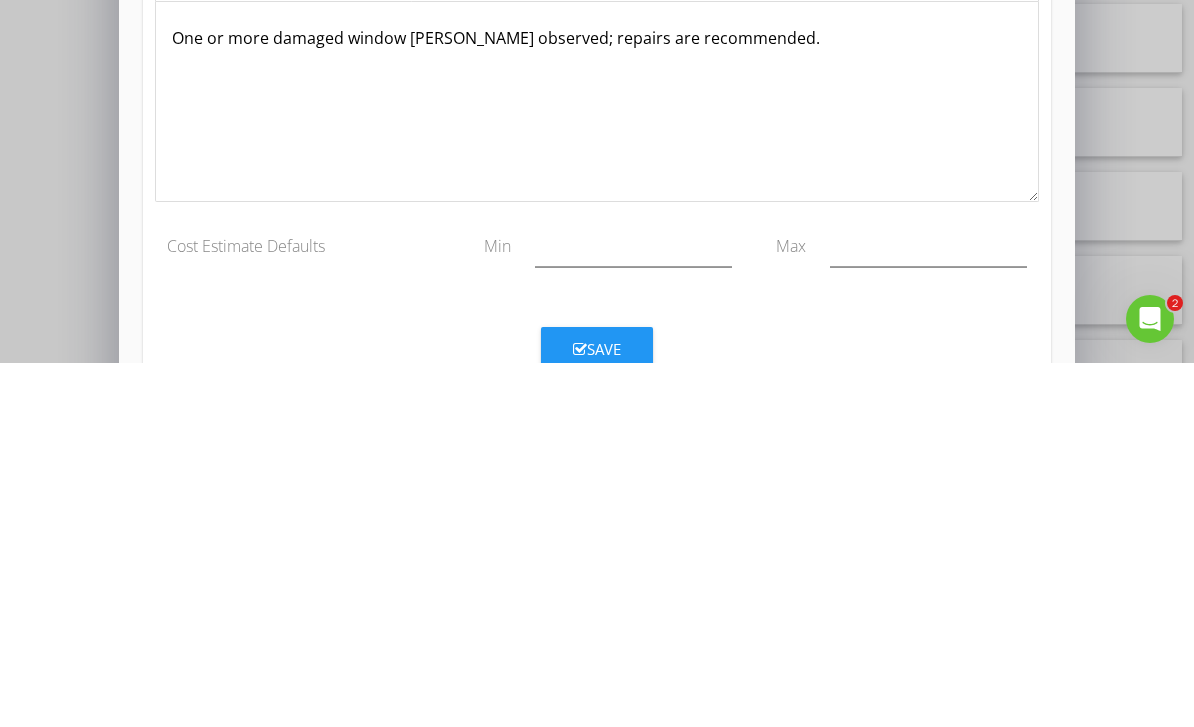 type on "Damaged window sill" 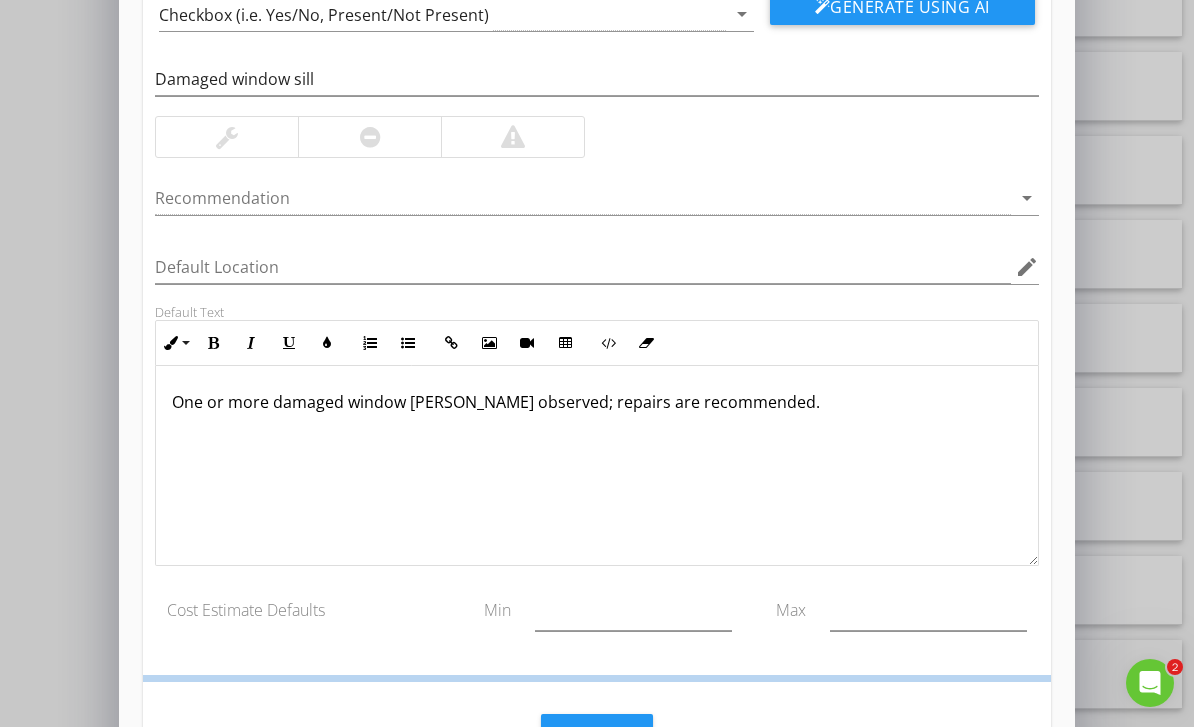 scroll, scrollTop: 69, scrollLeft: 0, axis: vertical 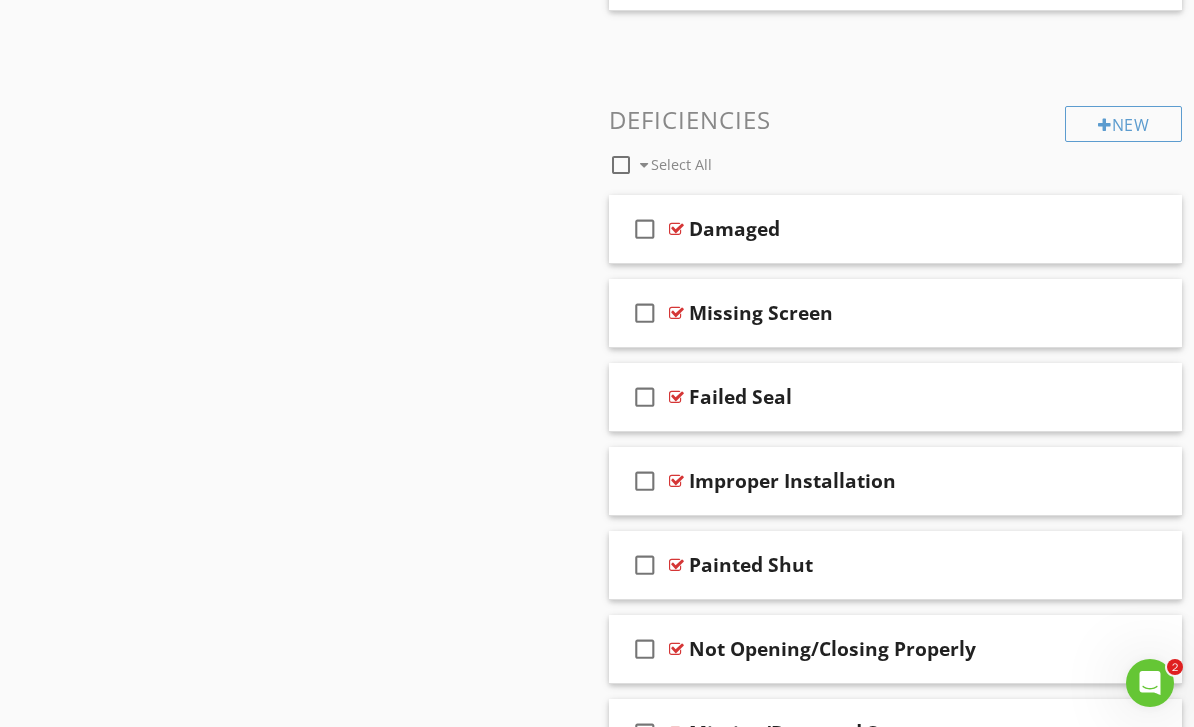click on "New" at bounding box center [1123, 124] 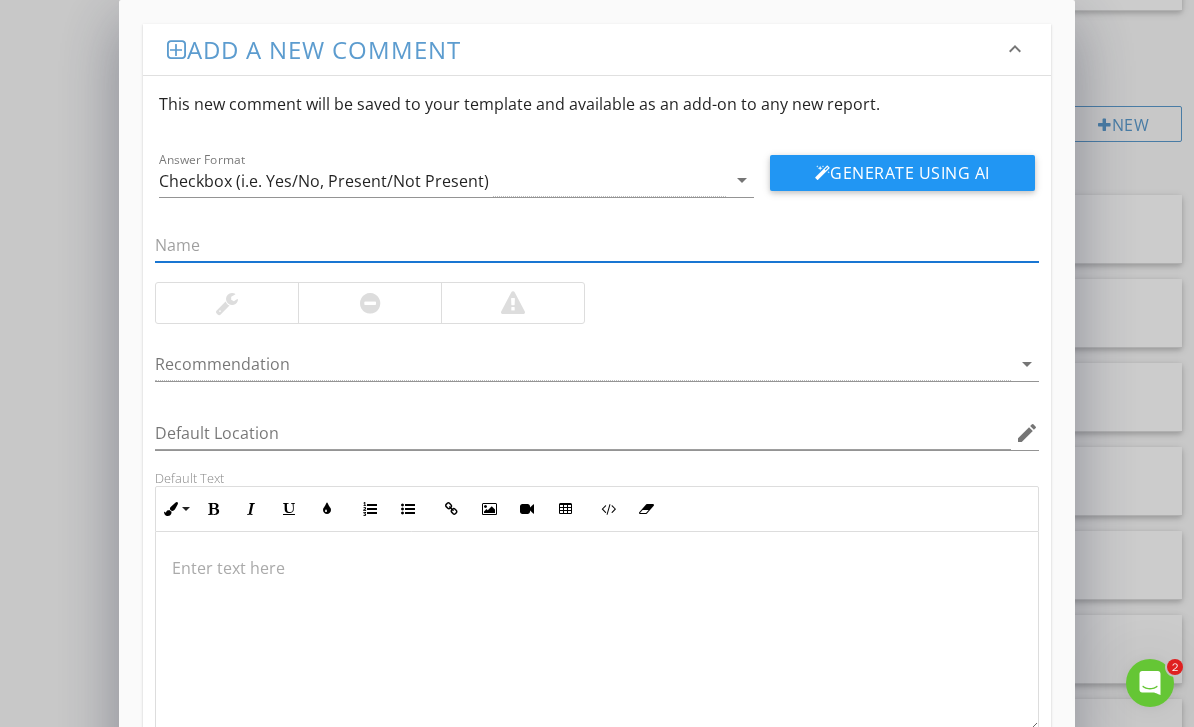 click at bounding box center [596, 632] 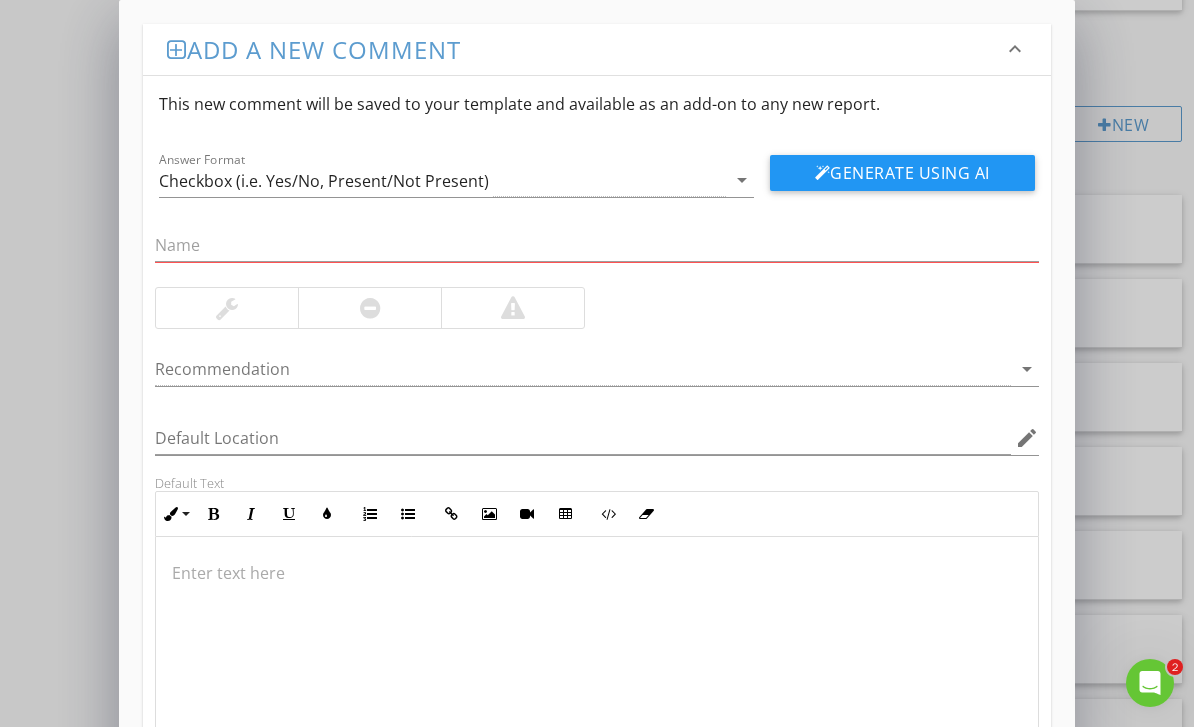 scroll, scrollTop: 1523, scrollLeft: 0, axis: vertical 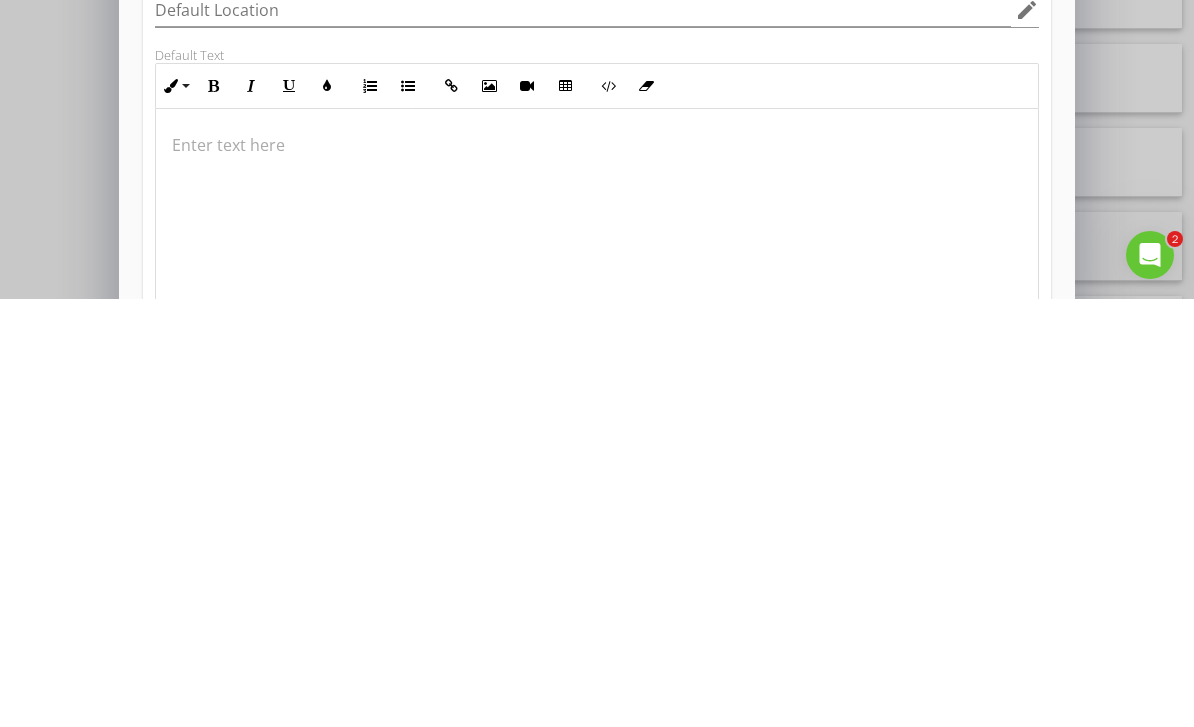 click at bounding box center [596, 637] 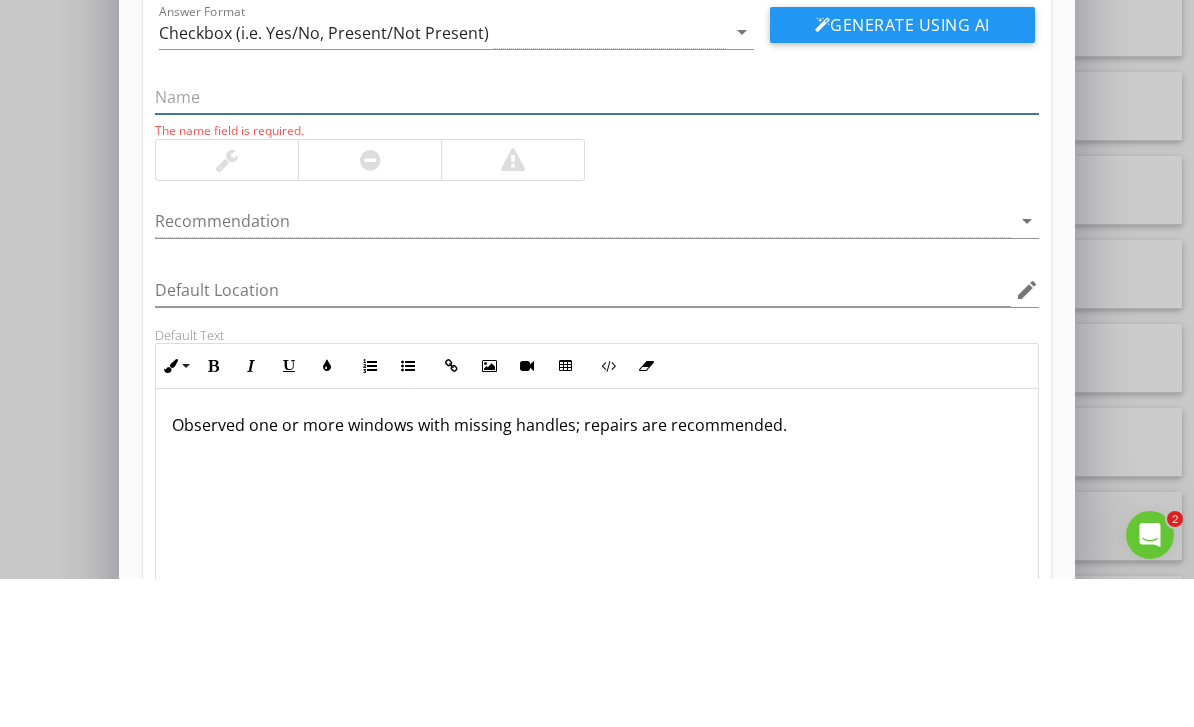 click at bounding box center [596, 245] 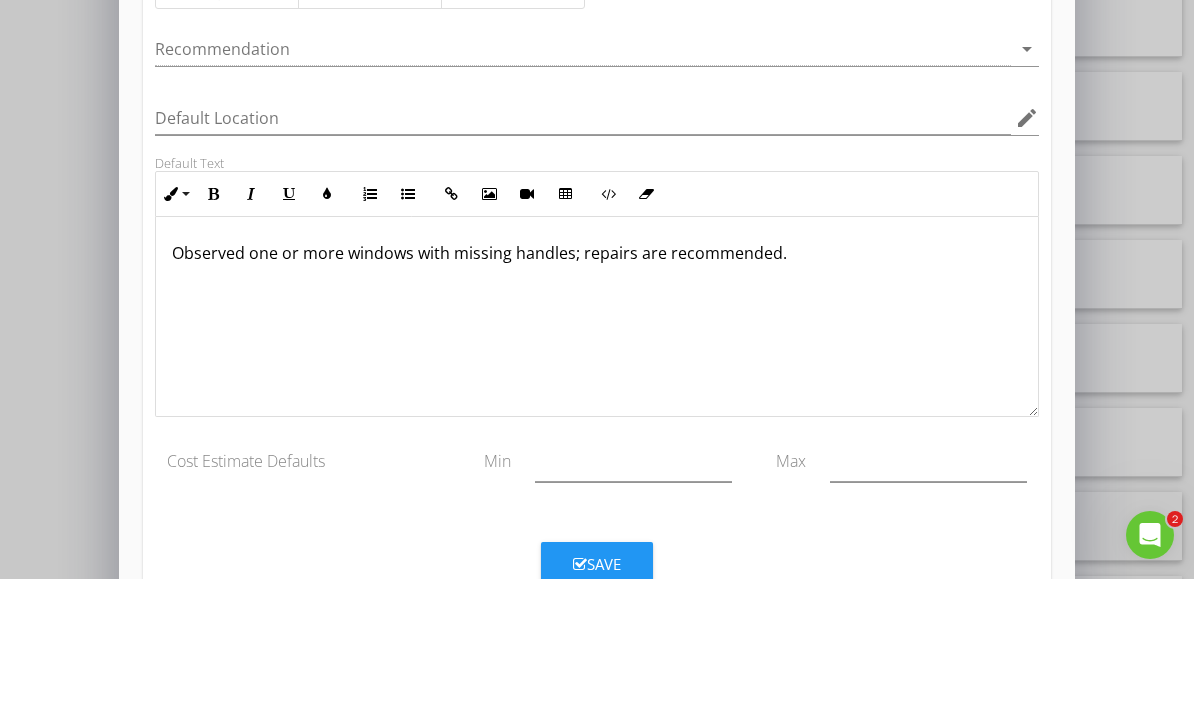 scroll, scrollTop: 166, scrollLeft: 0, axis: vertical 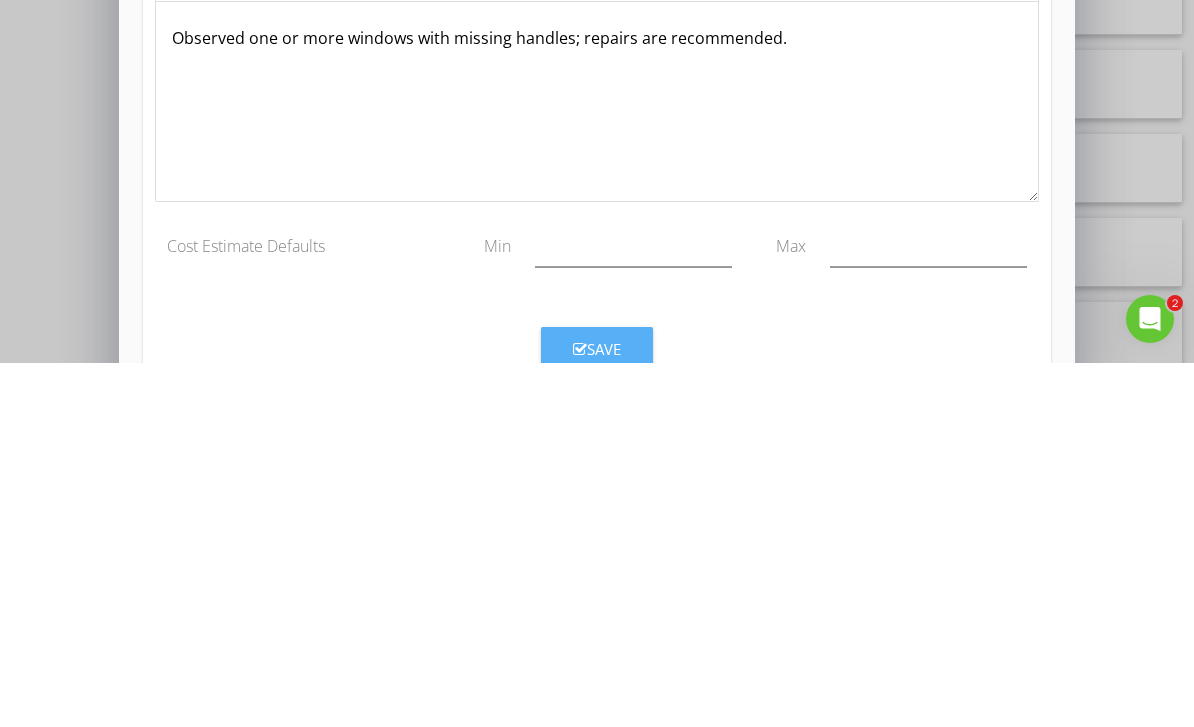 type on "Missing Handles" 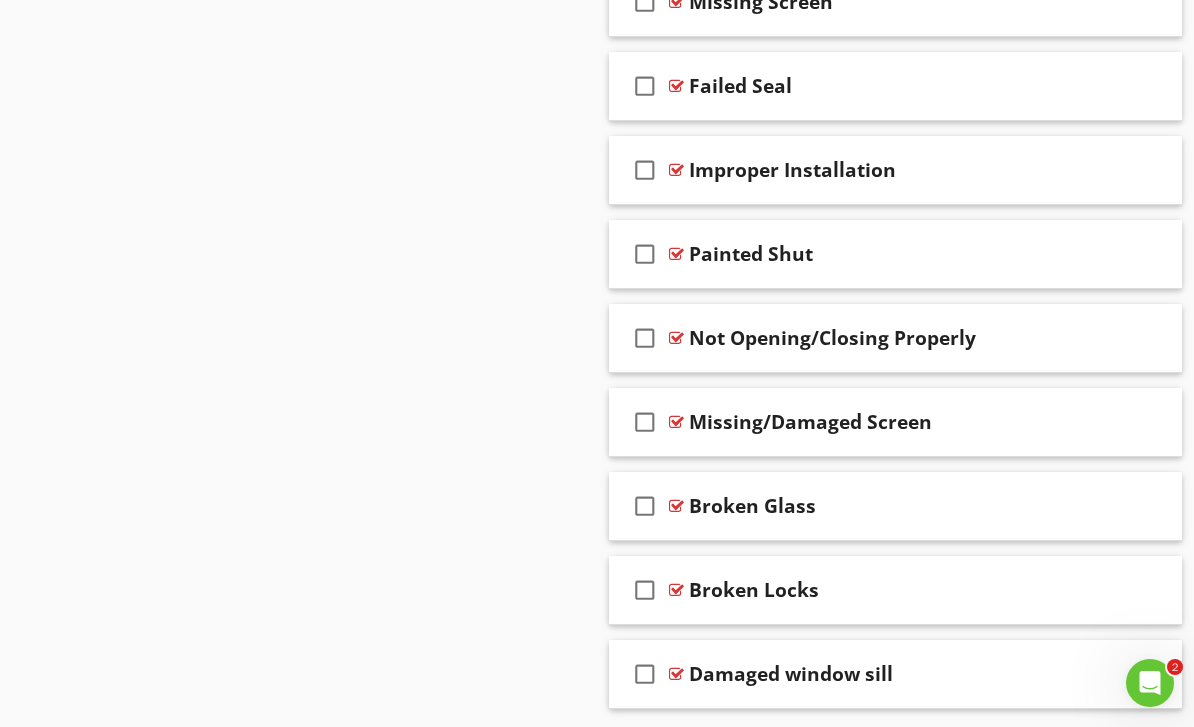 scroll, scrollTop: 69, scrollLeft: 0, axis: vertical 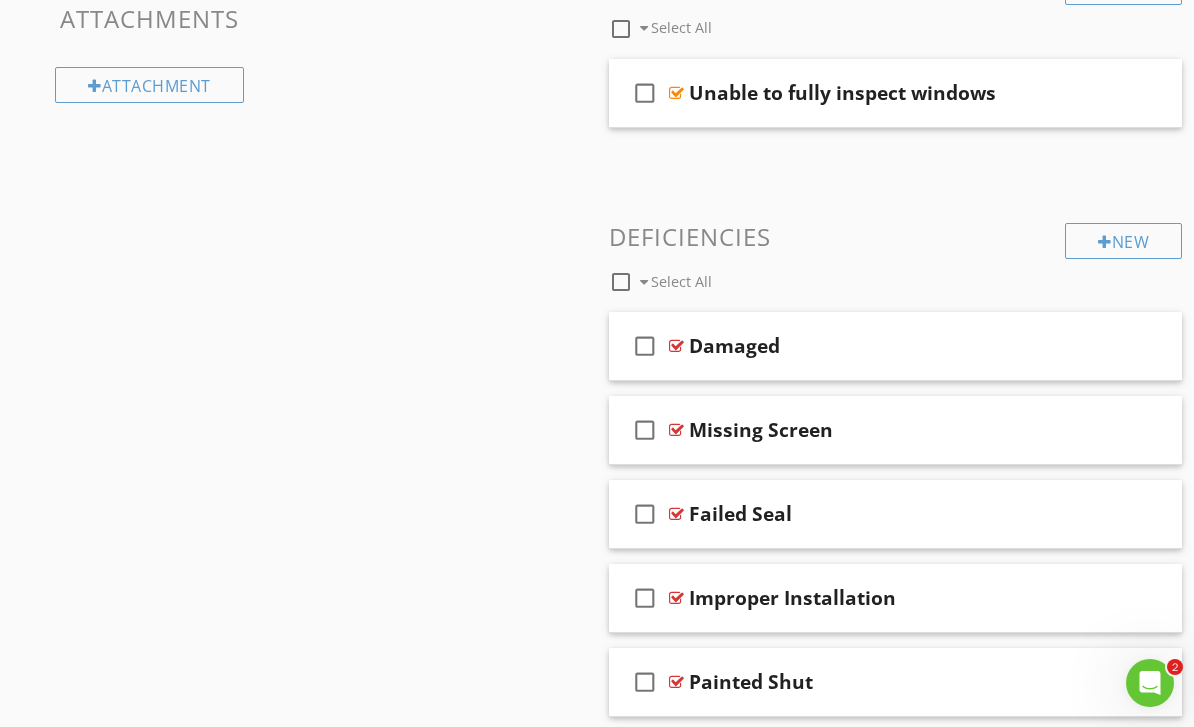 click on "New" at bounding box center [1123, 241] 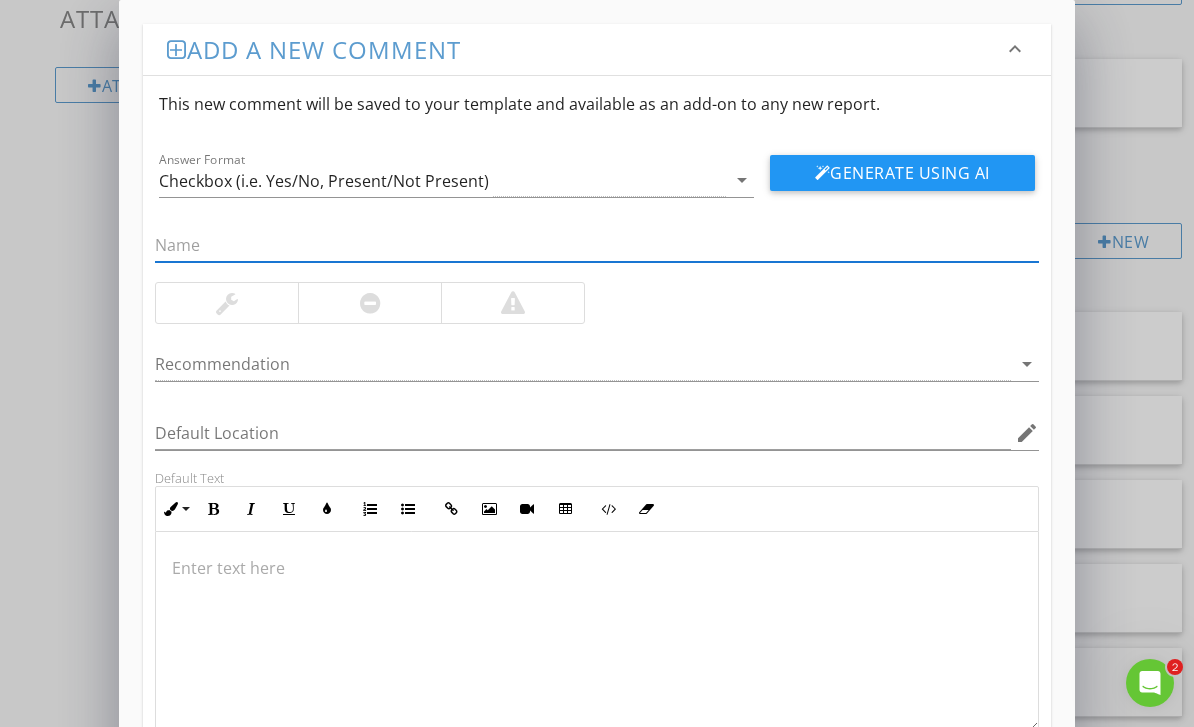 click at bounding box center [596, 245] 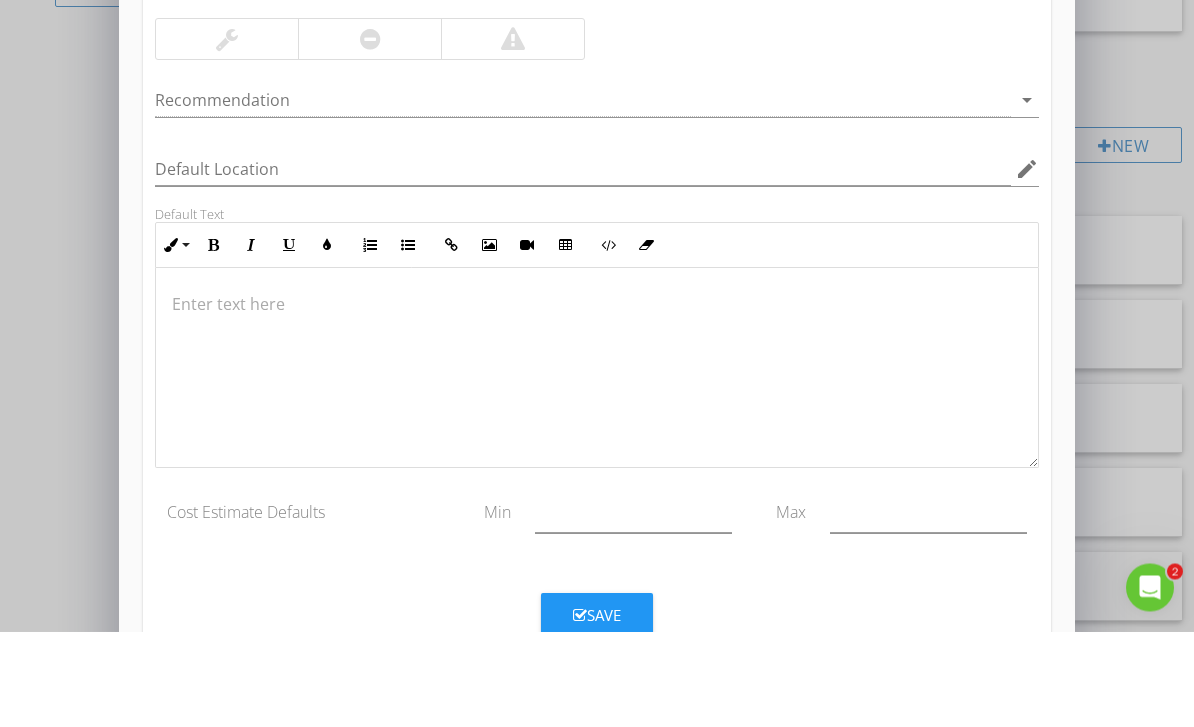 scroll, scrollTop: 166, scrollLeft: 0, axis: vertical 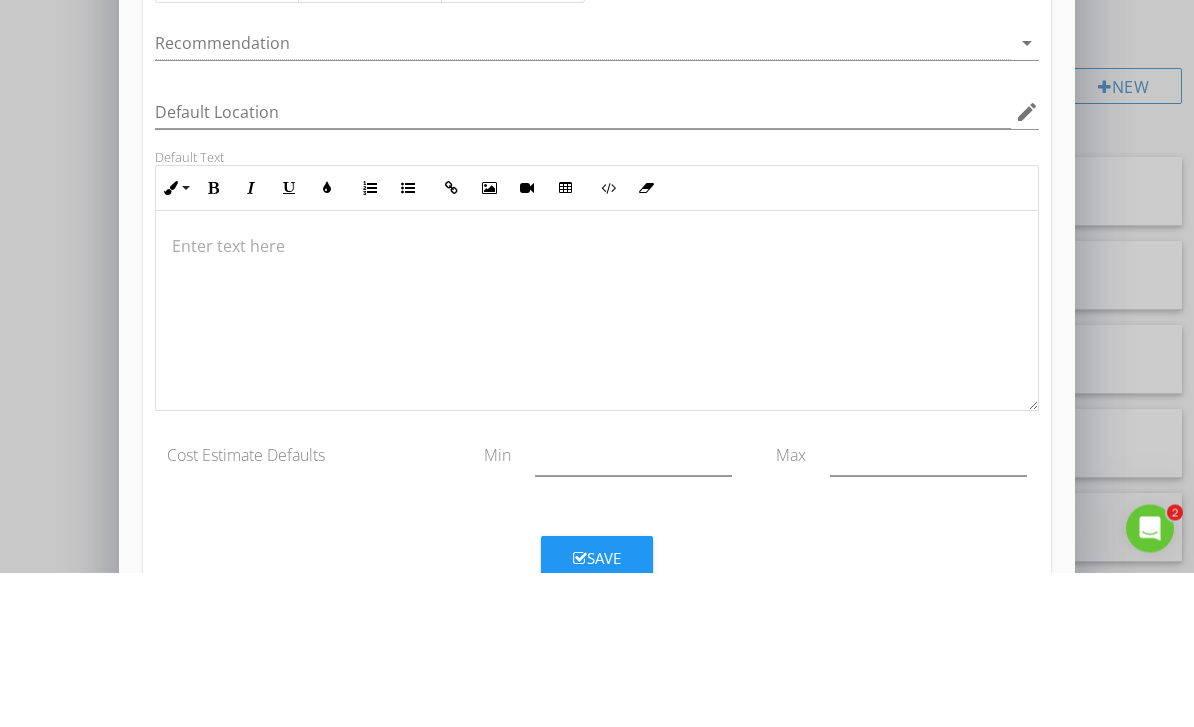 type on "Original Windows" 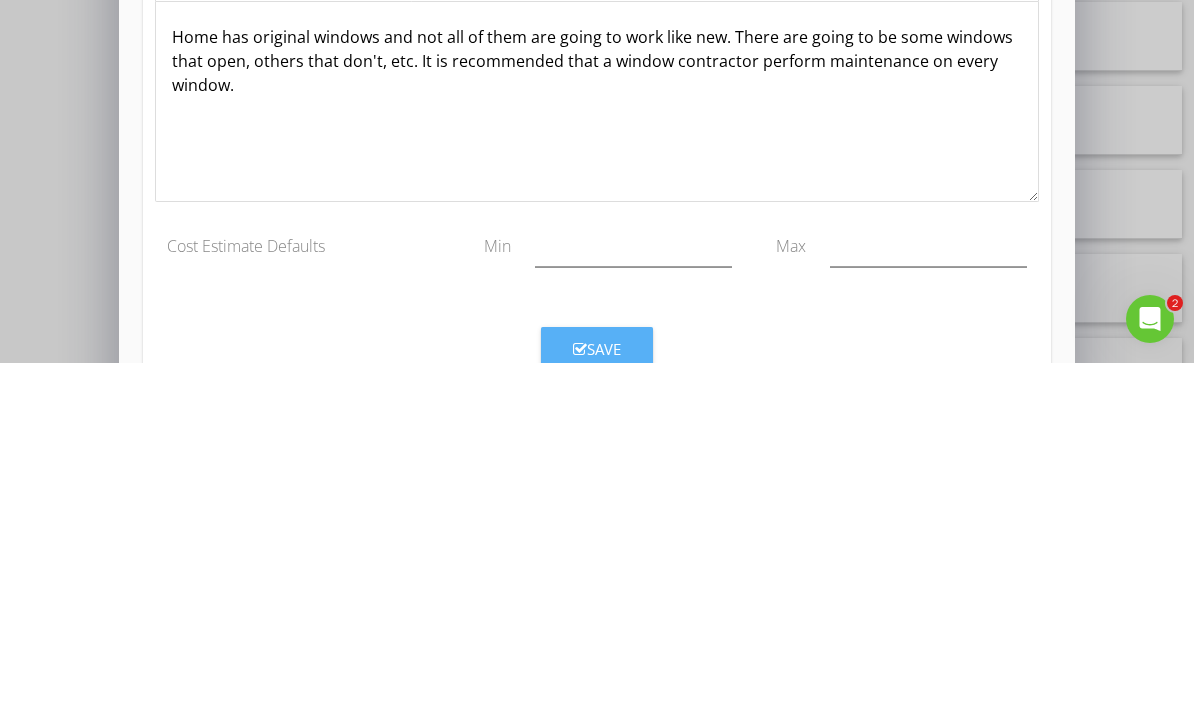 click on "Save" at bounding box center (597, 713) 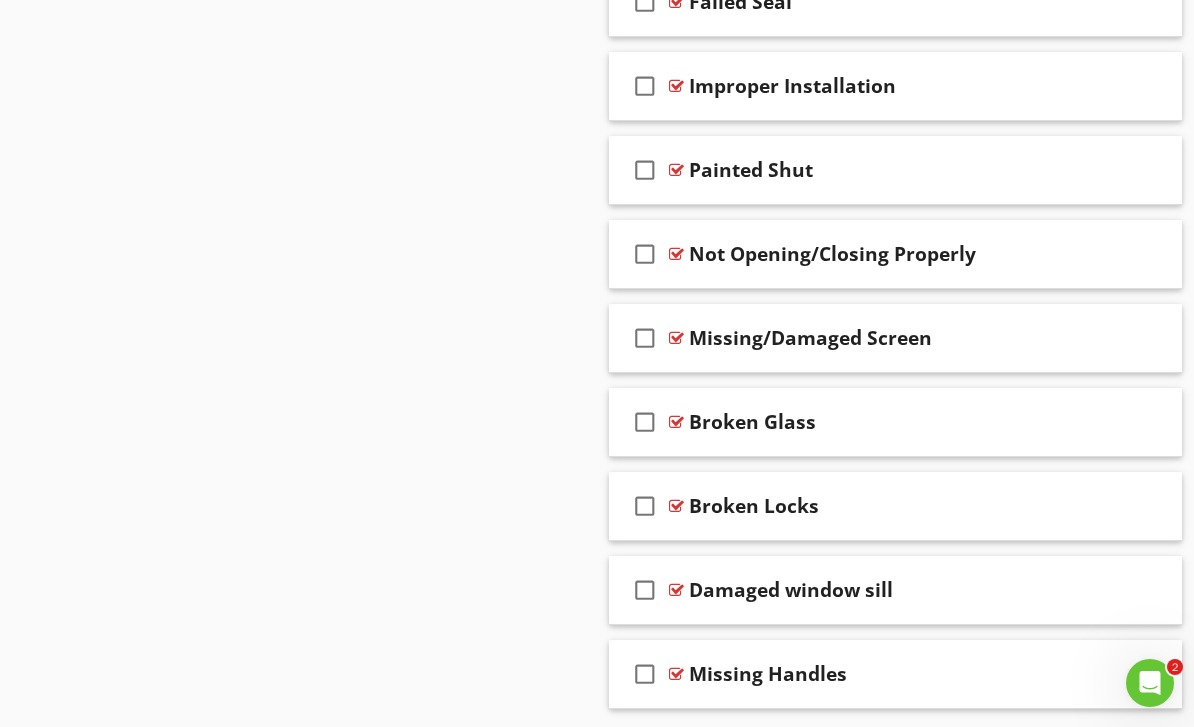 scroll, scrollTop: 69, scrollLeft: 0, axis: vertical 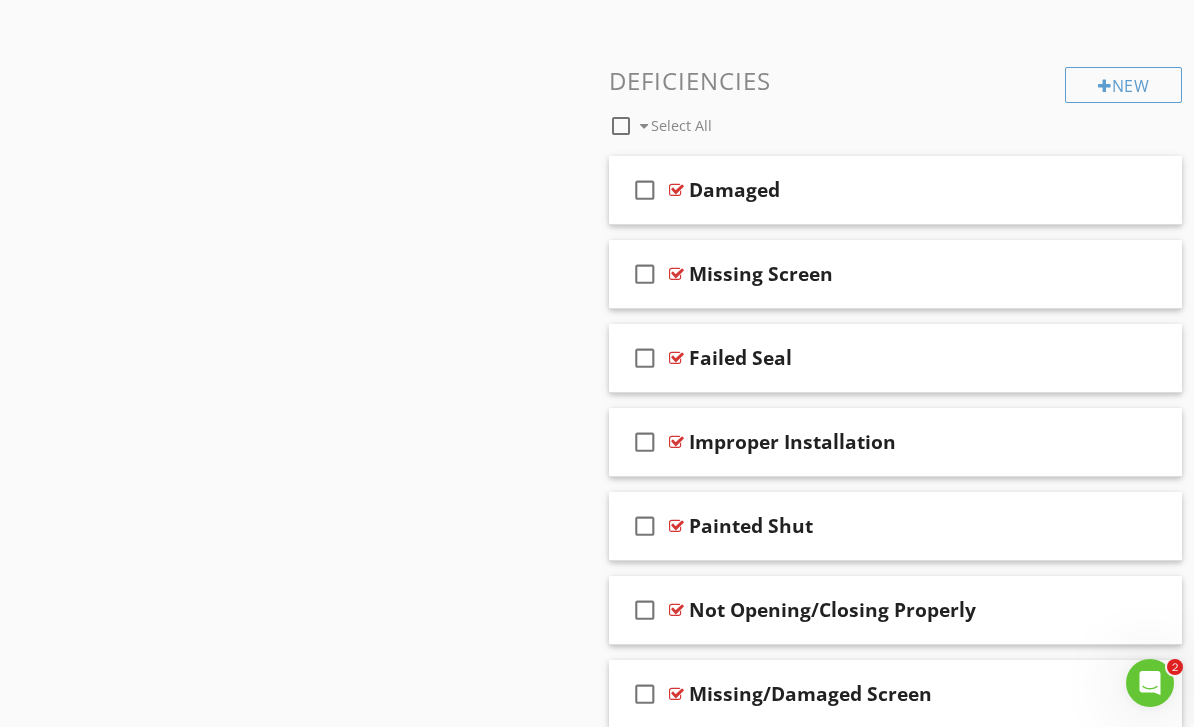 click on "New" at bounding box center [1123, 85] 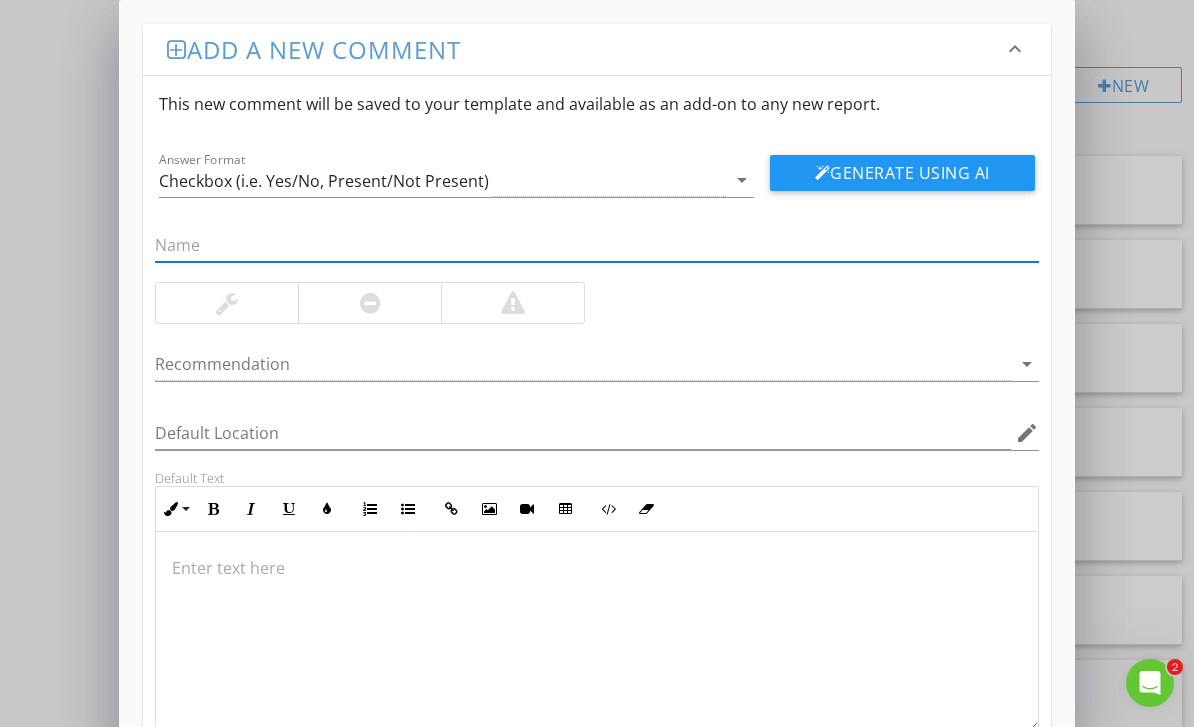 click at bounding box center [596, 568] 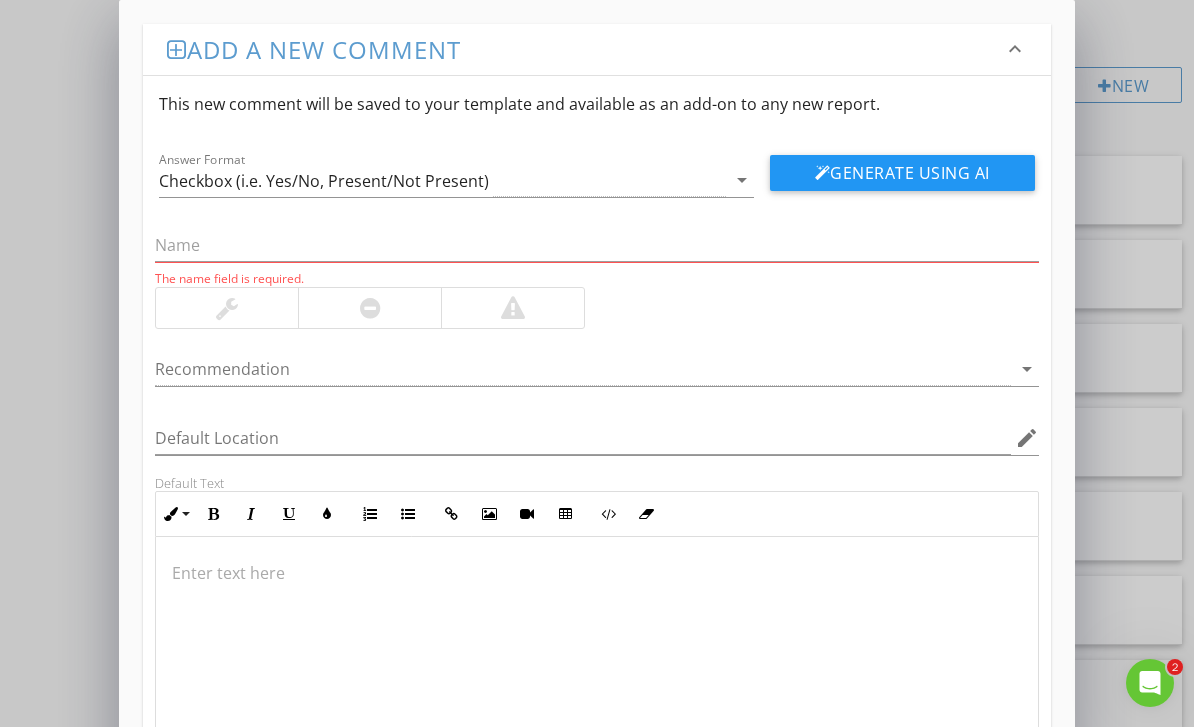 scroll, scrollTop: 1562, scrollLeft: 0, axis: vertical 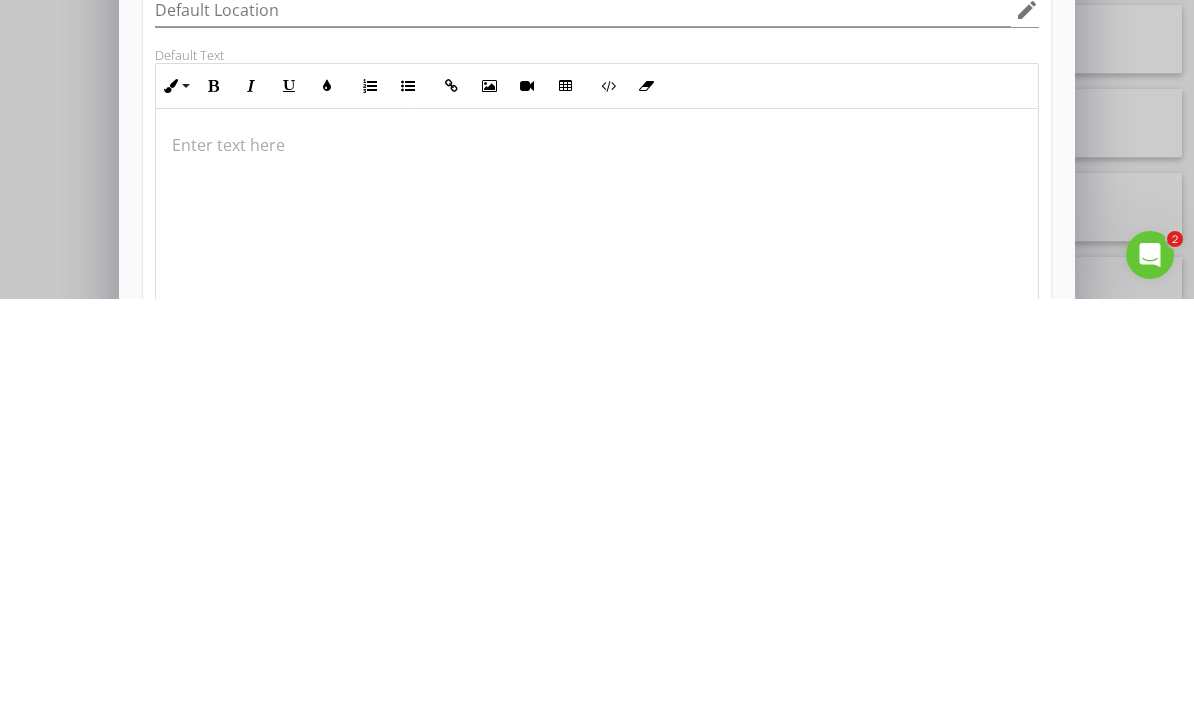 click at bounding box center [596, 637] 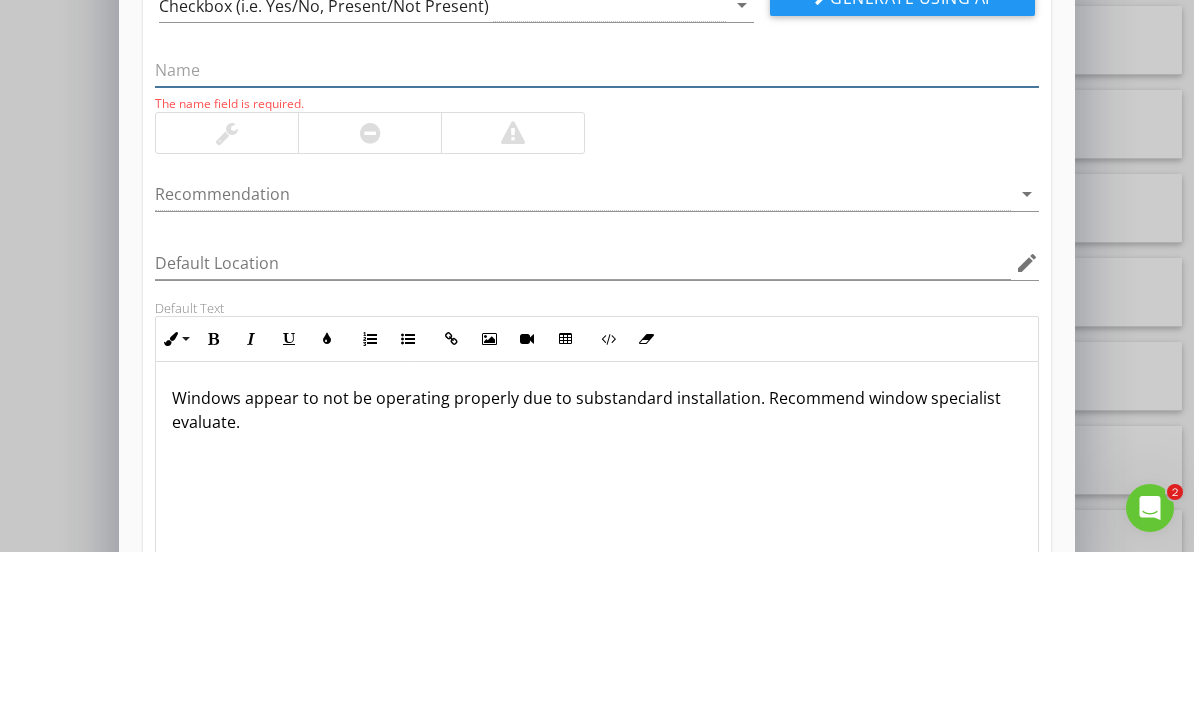 click at bounding box center [596, 245] 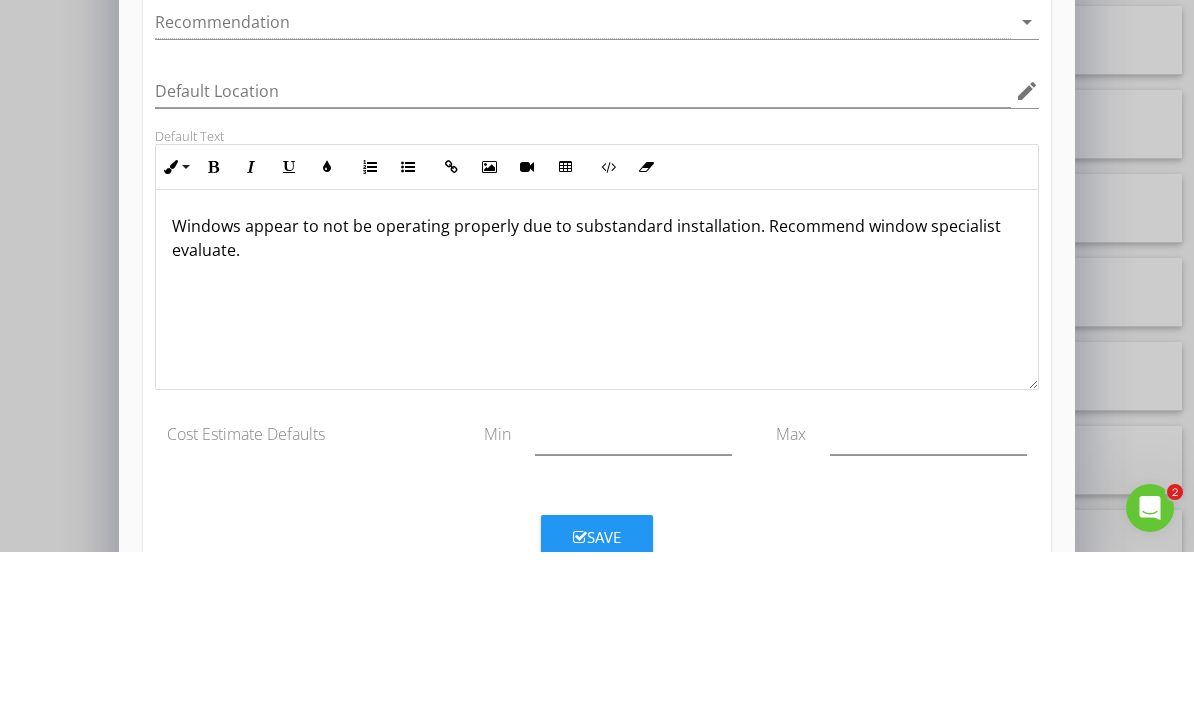 scroll, scrollTop: 166, scrollLeft: 0, axis: vertical 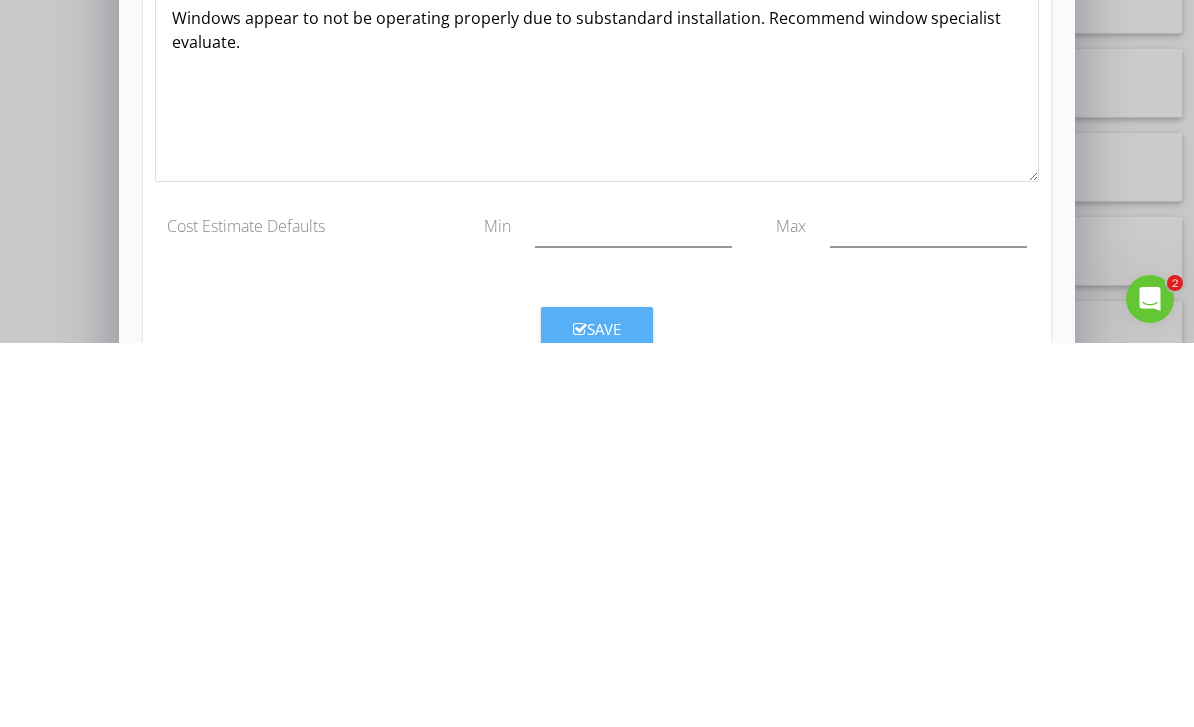 type on "Improper Installation" 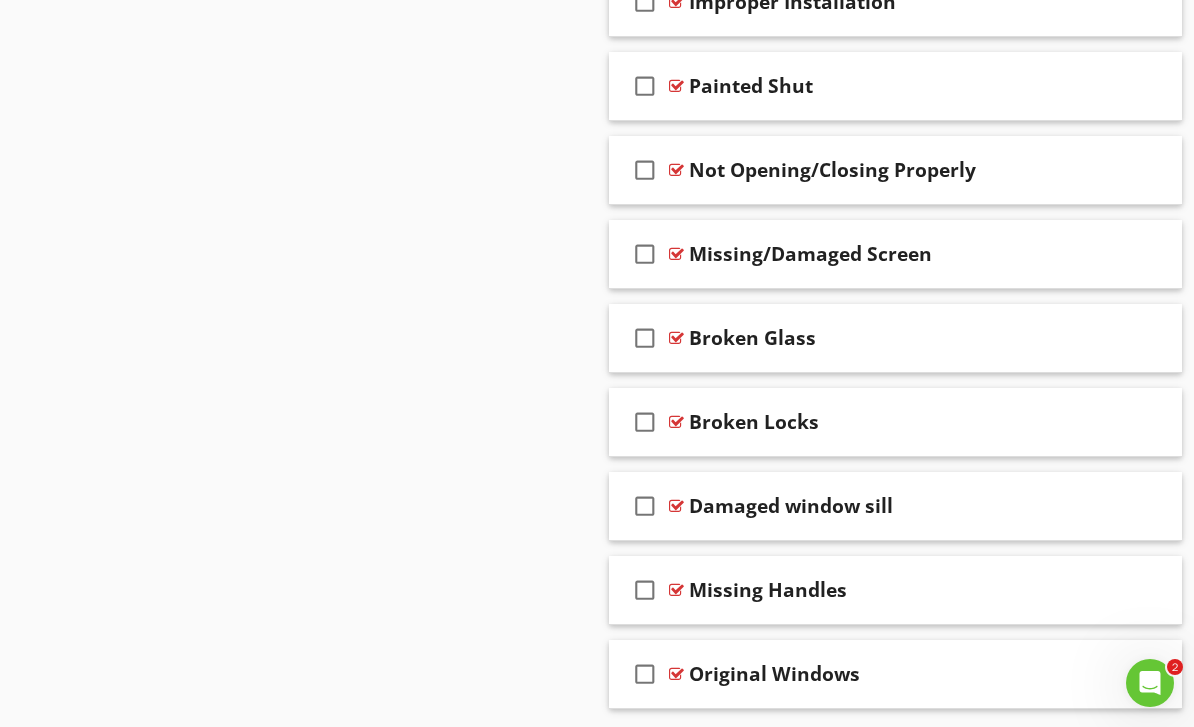 scroll, scrollTop: 69, scrollLeft: 0, axis: vertical 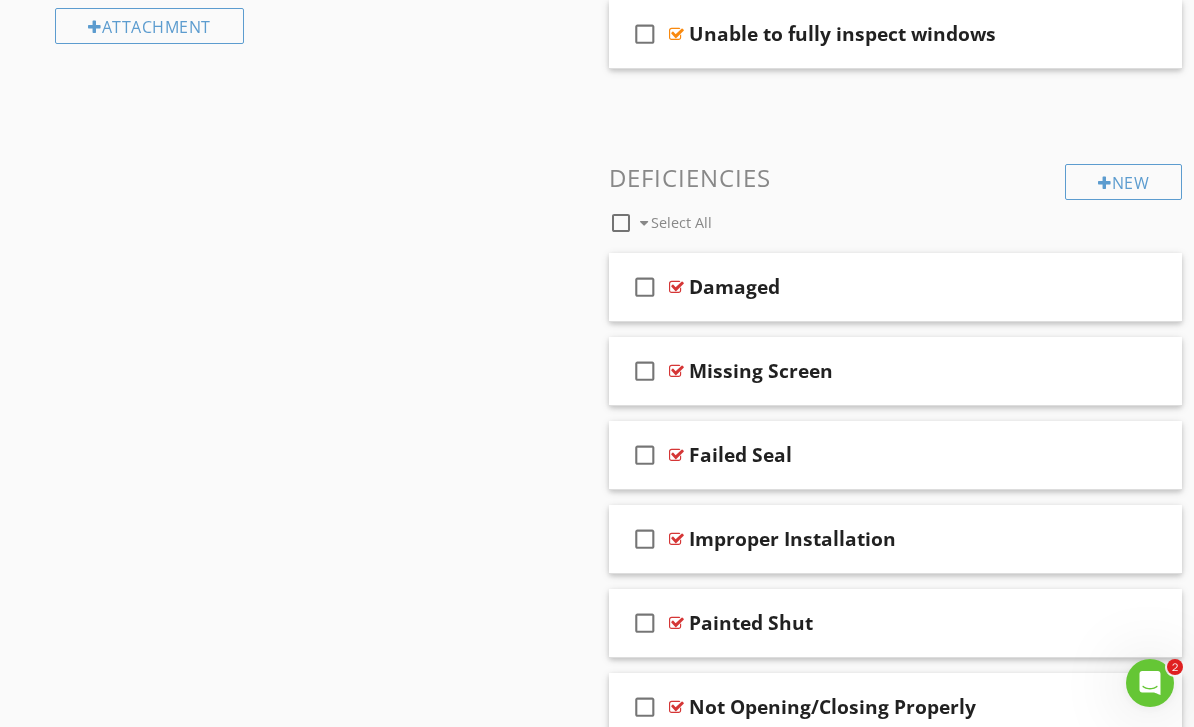 click on "New" at bounding box center [1123, 182] 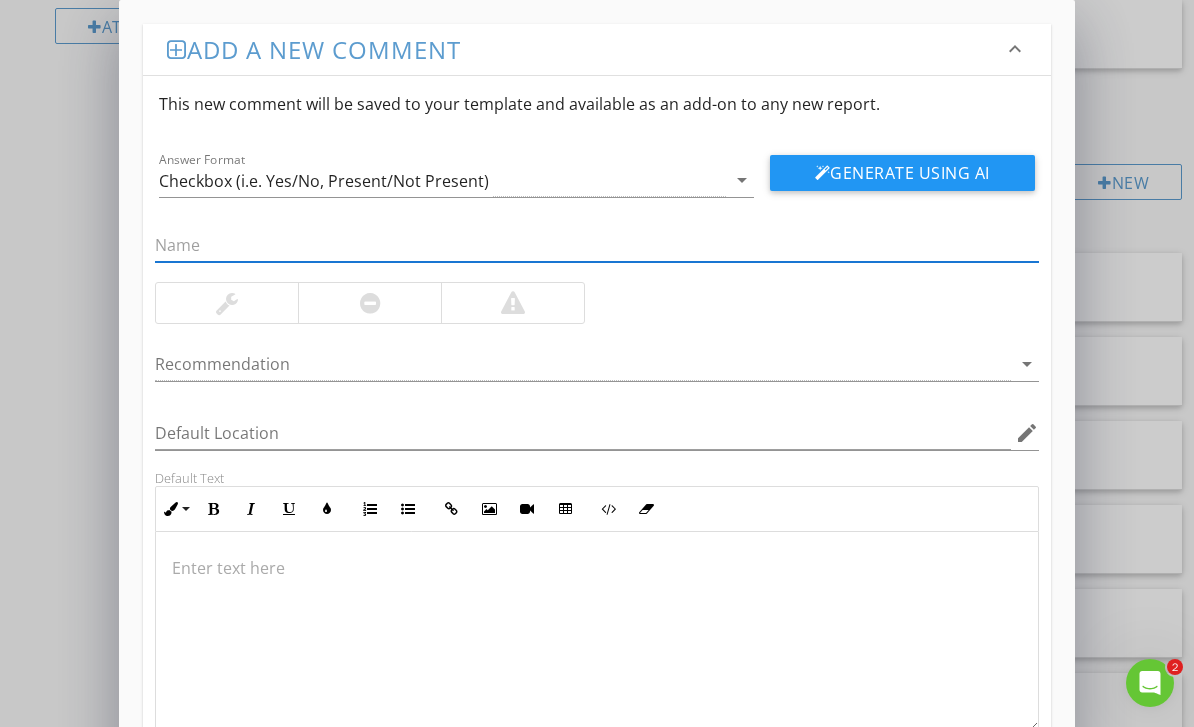 click at bounding box center [596, 568] 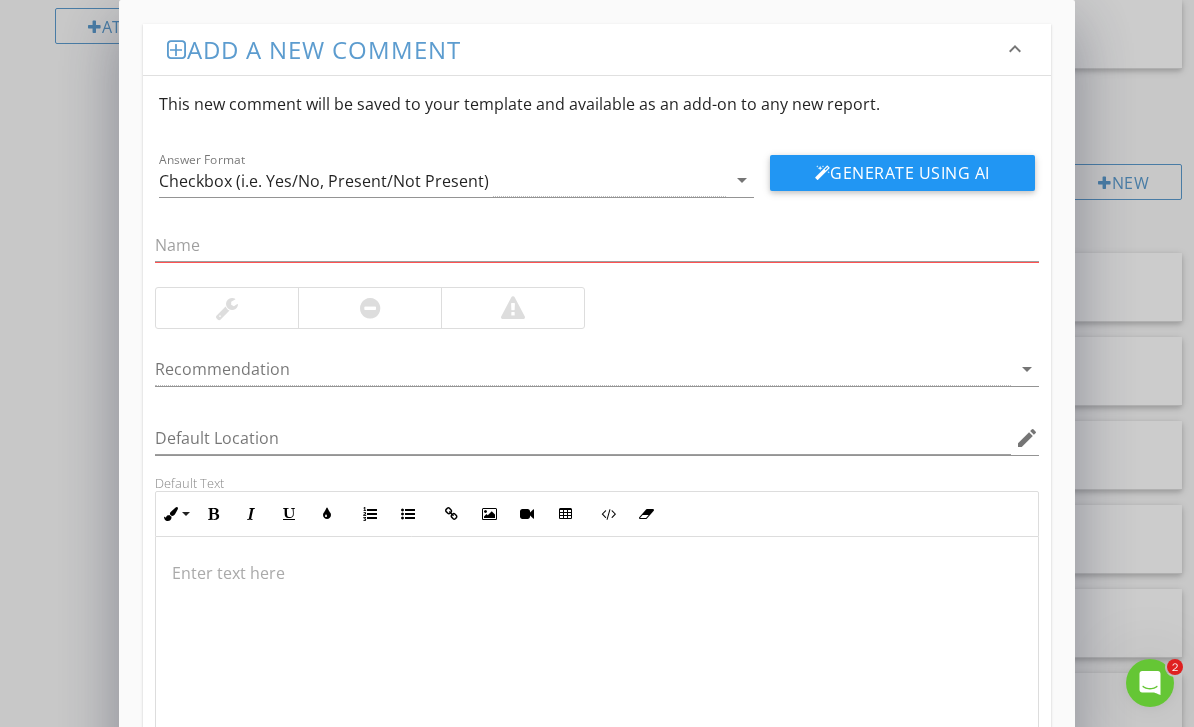 scroll, scrollTop: 1465, scrollLeft: 0, axis: vertical 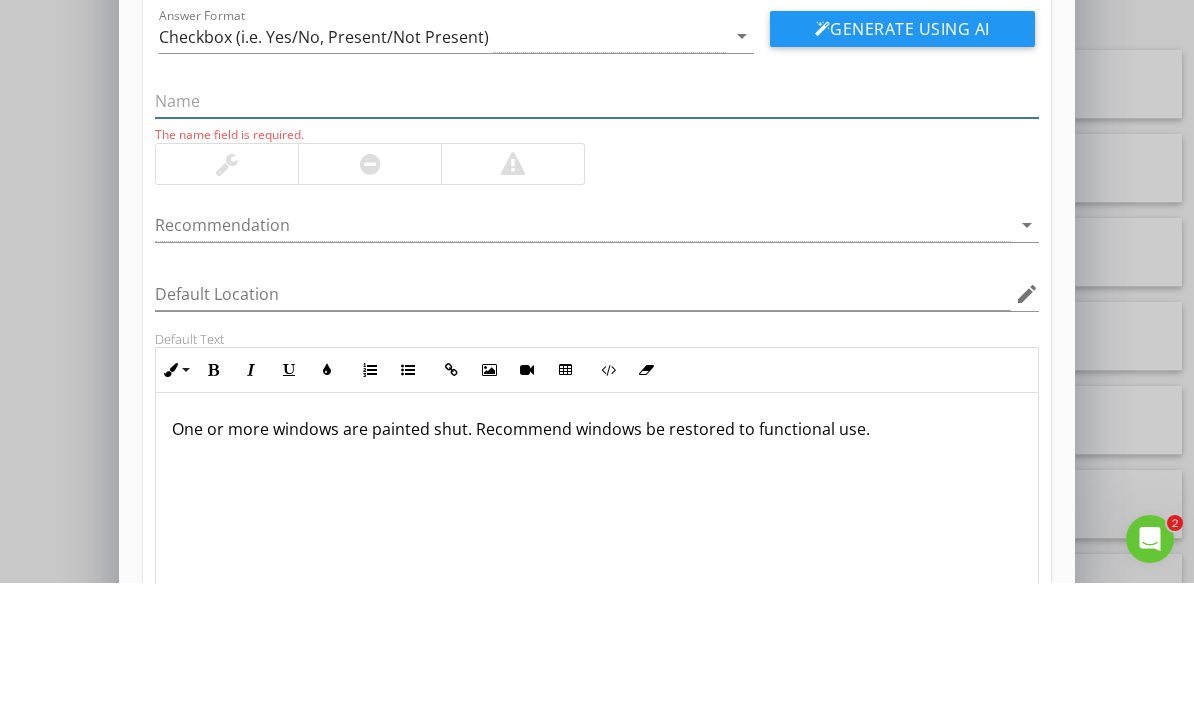 click at bounding box center [596, 245] 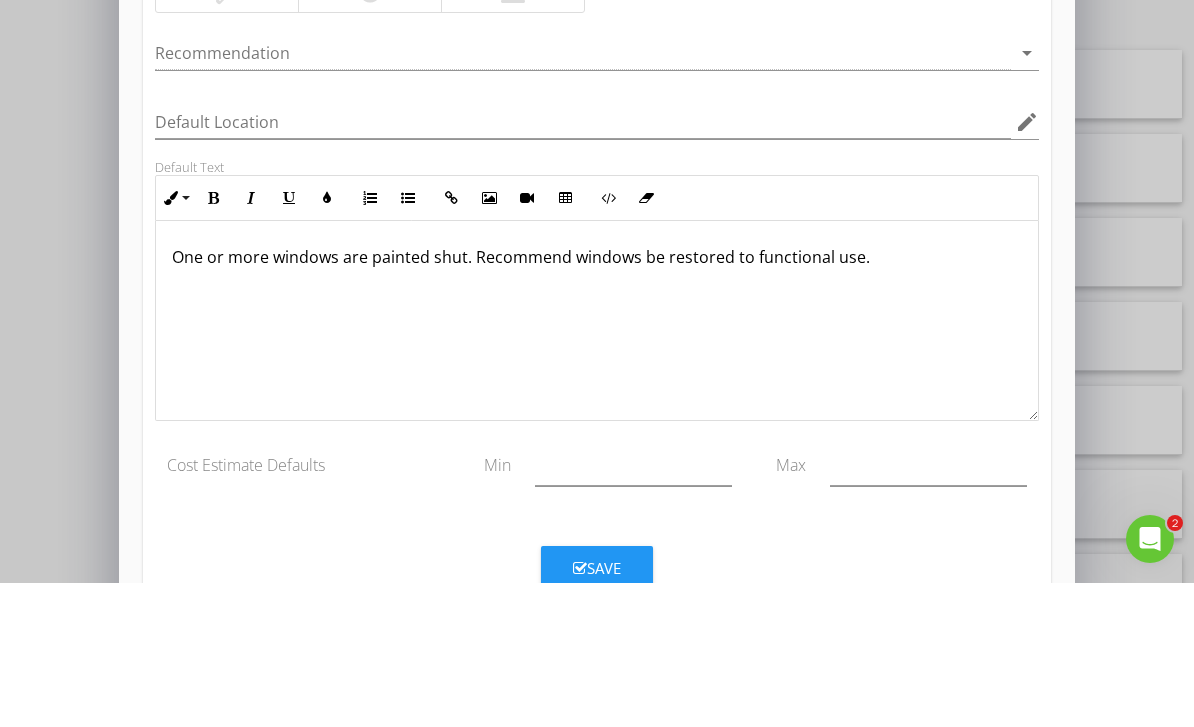 scroll, scrollTop: 166, scrollLeft: 0, axis: vertical 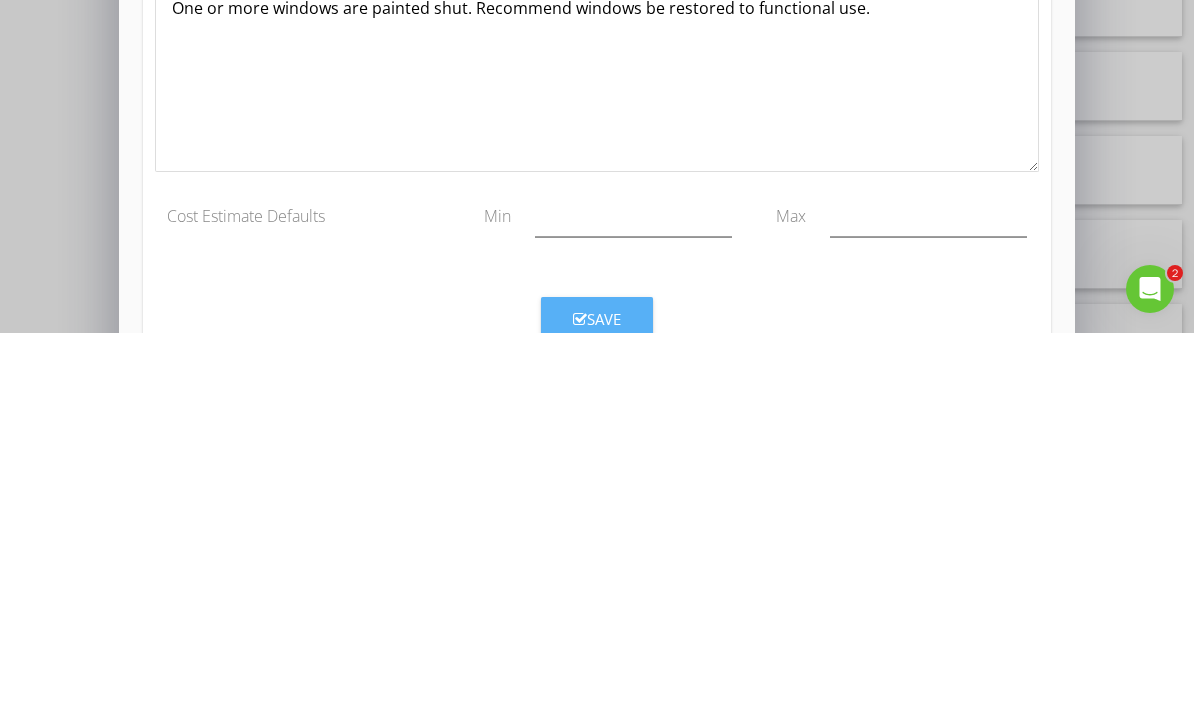 type on "Painted Shut" 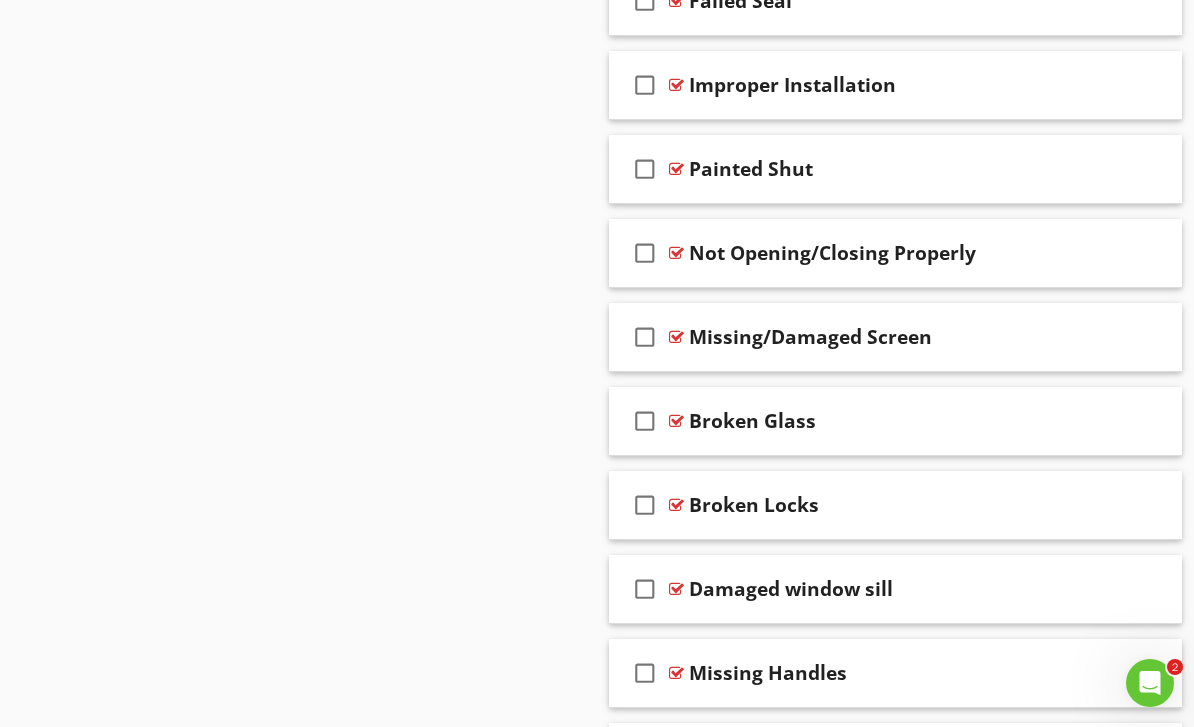 scroll, scrollTop: 69, scrollLeft: 0, axis: vertical 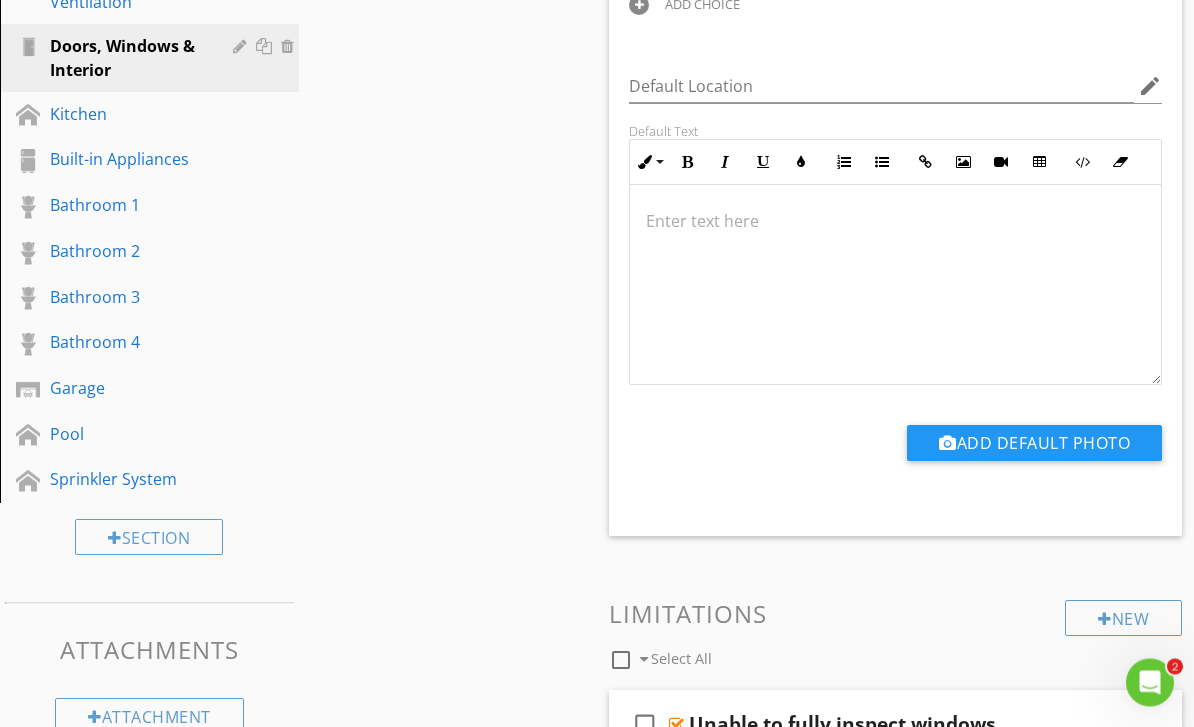 click at bounding box center (895, 286) 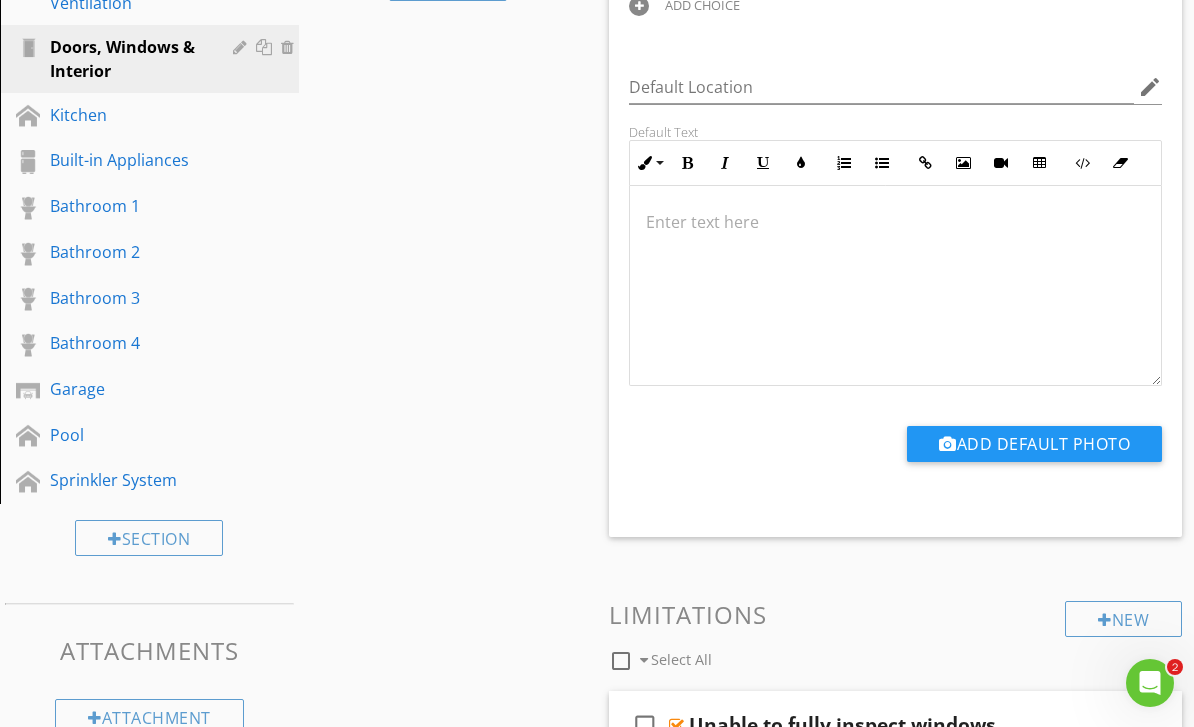 click at bounding box center [895, 222] 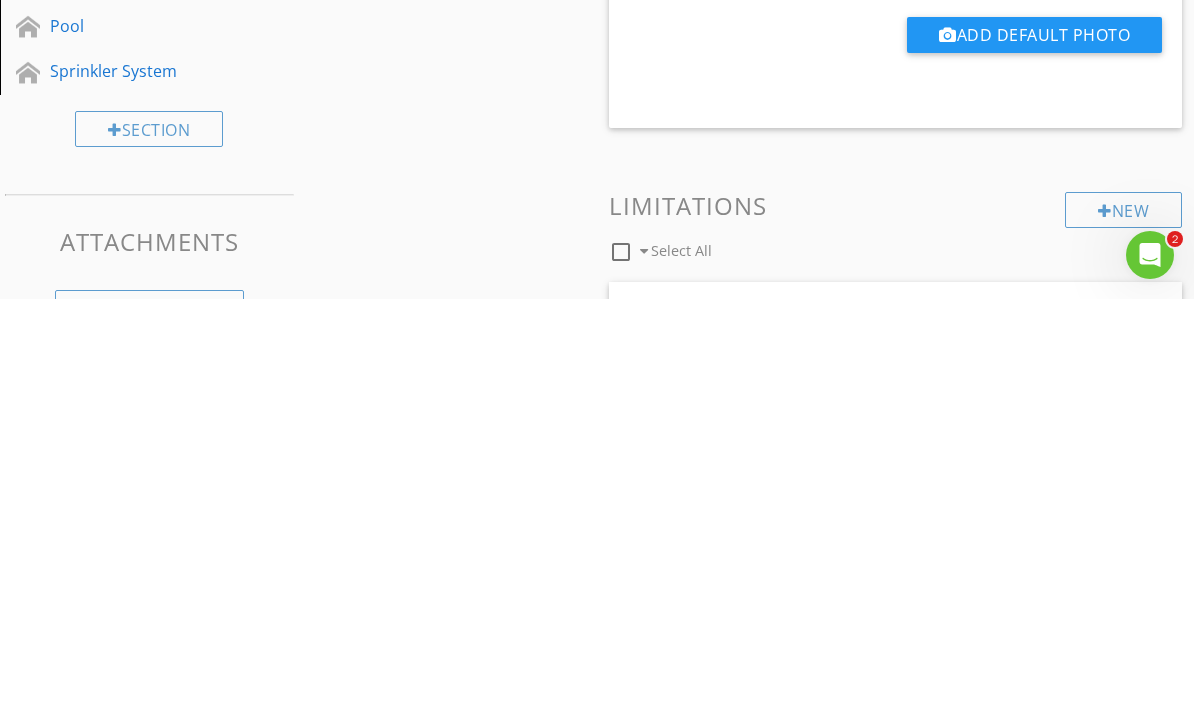 scroll, scrollTop: 699, scrollLeft: 0, axis: vertical 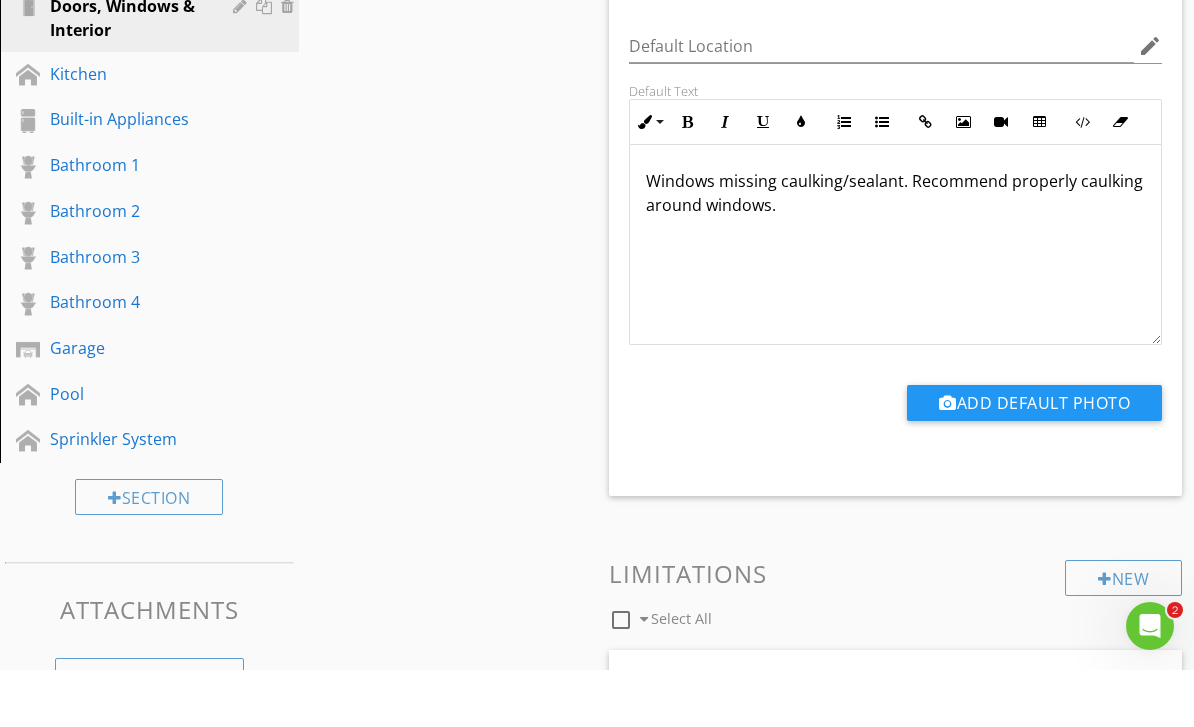 click on "Windows missing caulking/sealant. Recommend properly caulking around windows." at bounding box center (895, 250) 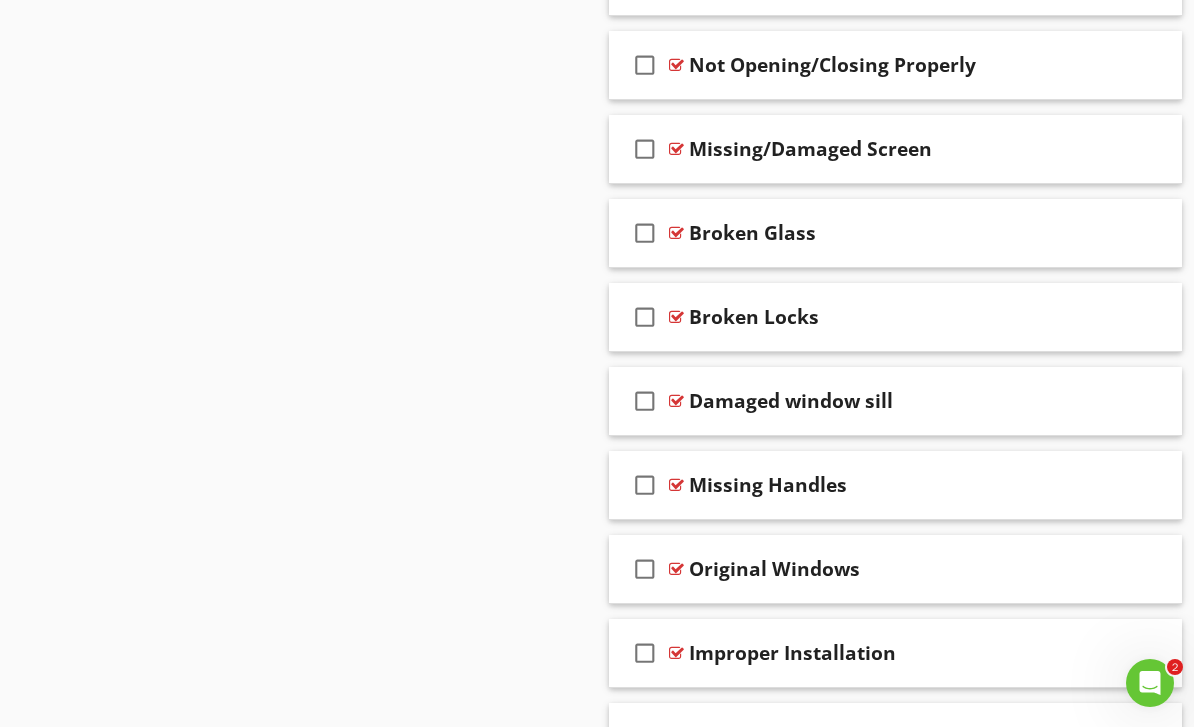 scroll, scrollTop: 1969, scrollLeft: 0, axis: vertical 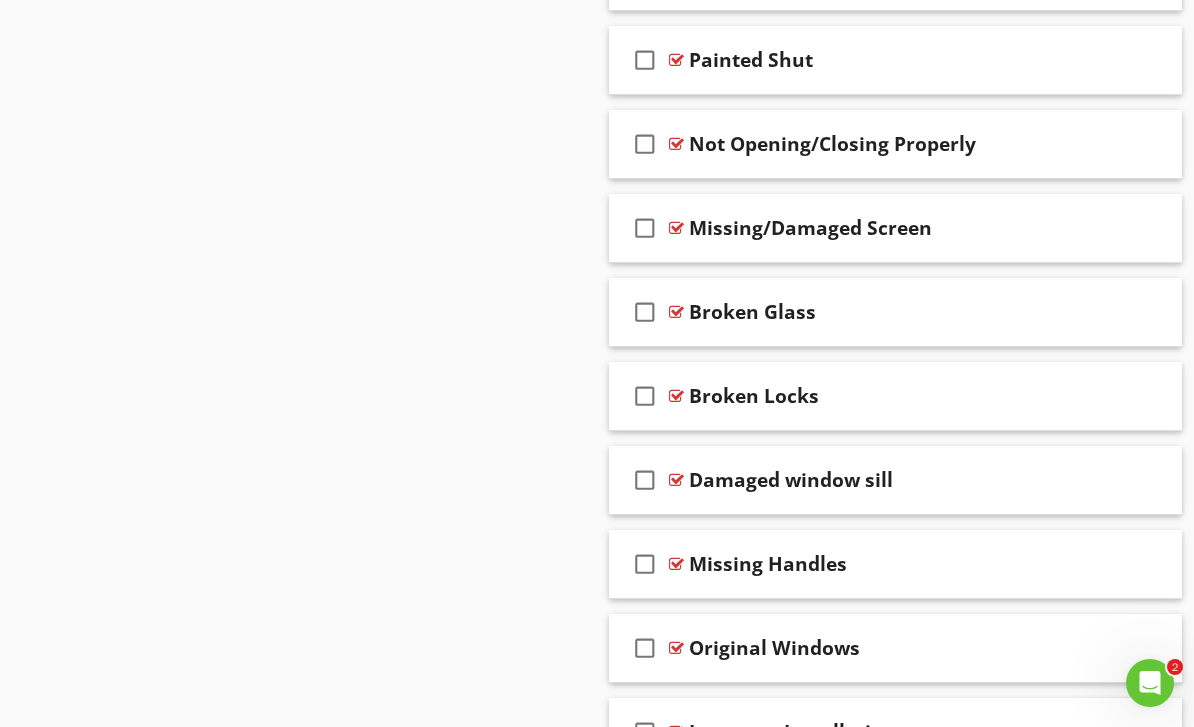 click on "Sections
Roof           Inspection Details           Exterior           Basement, Foundation, Crawlspace & Structure           Electrical           Cooling           Plumbing           Attic, Insulation & Ventilation           Doors, Windows & Interior           Kitchen           Built-in Appliances           Bathroom 1           Bathroom 2           Bathroom 3           Bathroom 4           Garage           Pool           Sprinkler System
Section
Attachments
Attachment
Items
General            Interior Doors           Walls           Ceilings           Floors           Windows           Steps, Stairways & Railings           Baseboard
Item
Comments
New
Informational   check_box_outline_blank     Select All       check_box_outline_blank
Window Type" at bounding box center [597, -416] 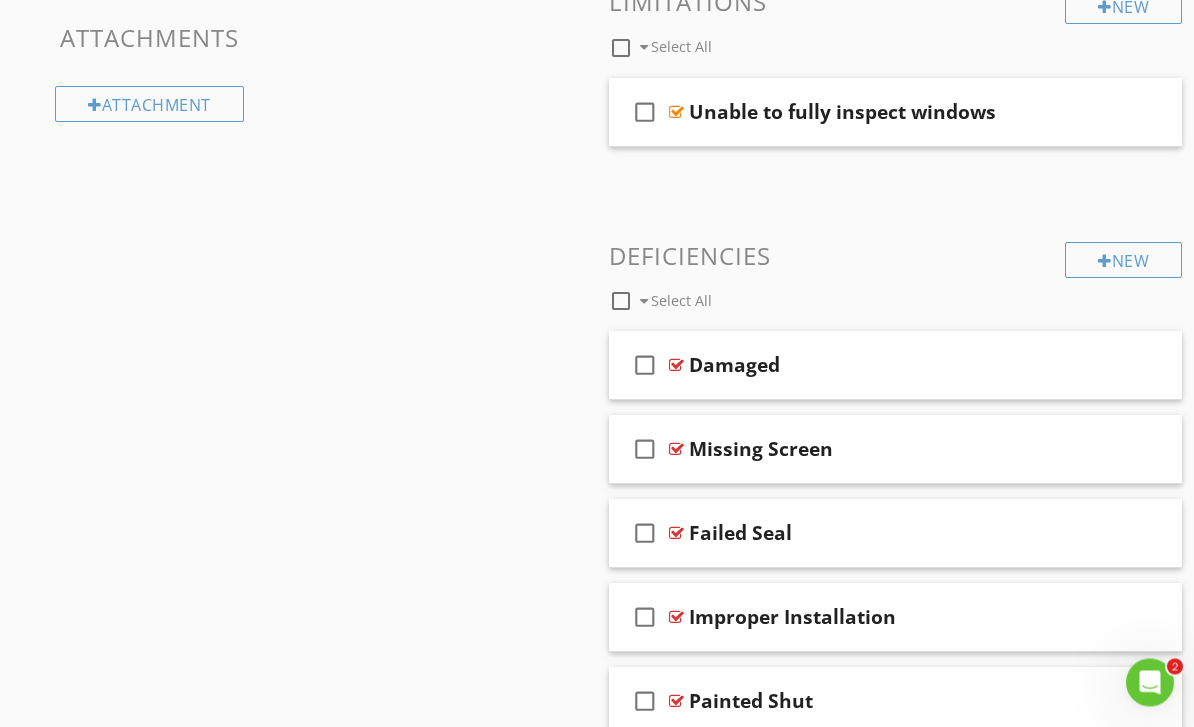 click on "New" at bounding box center [1123, 261] 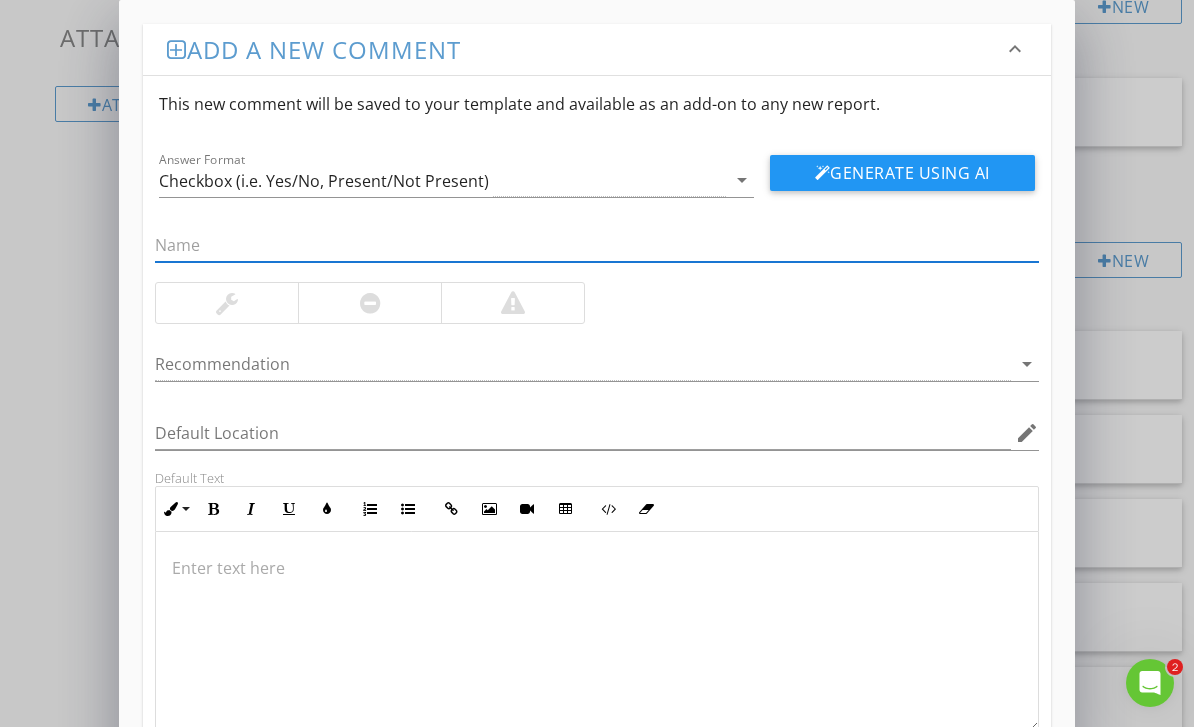 click at bounding box center [596, 632] 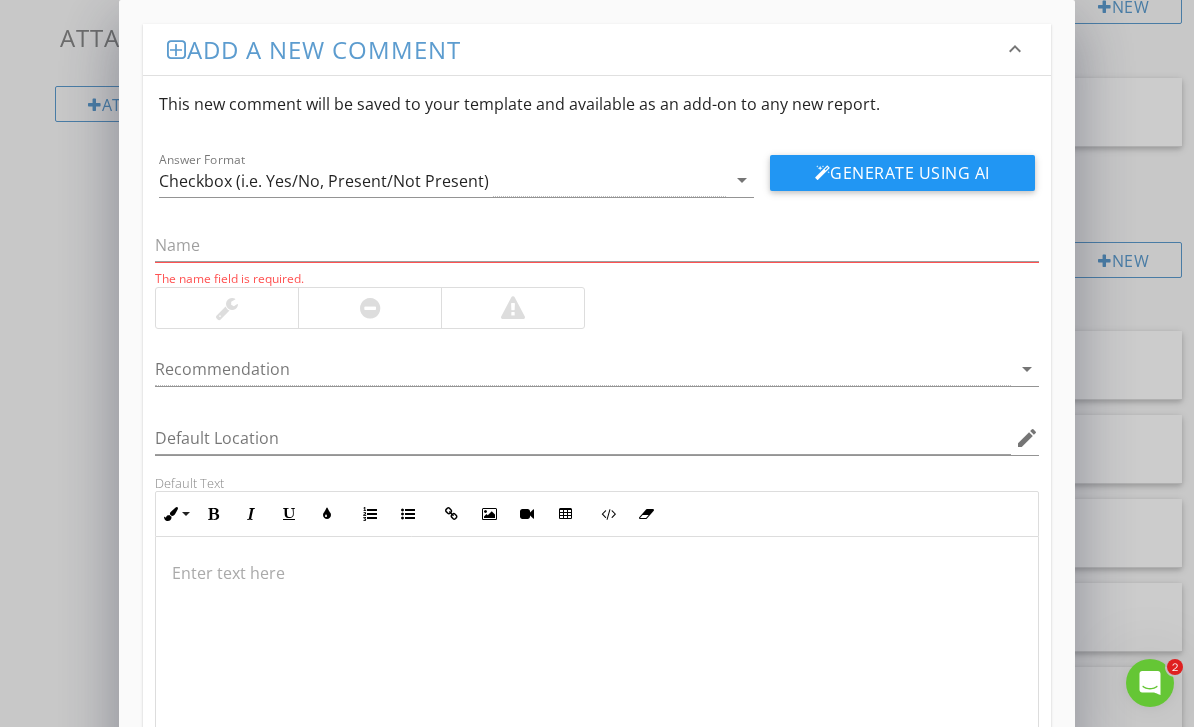 scroll, scrollTop: 1387, scrollLeft: 0, axis: vertical 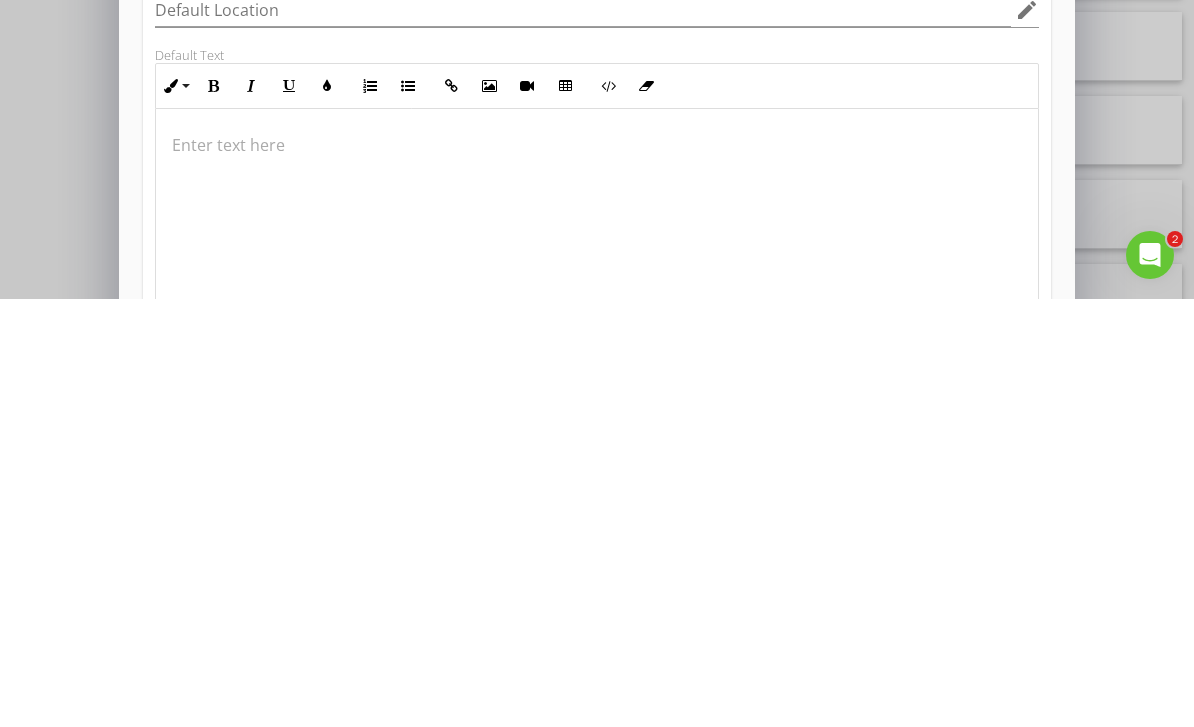 click at bounding box center [596, 573] 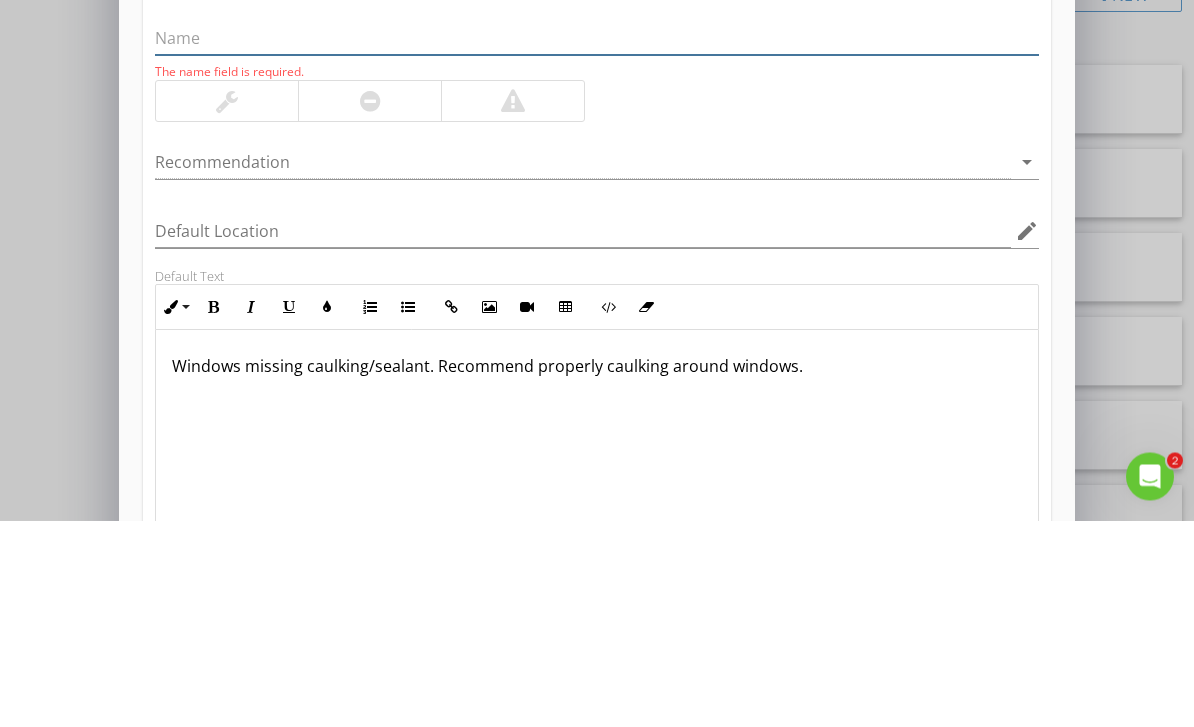 click at bounding box center (596, 245) 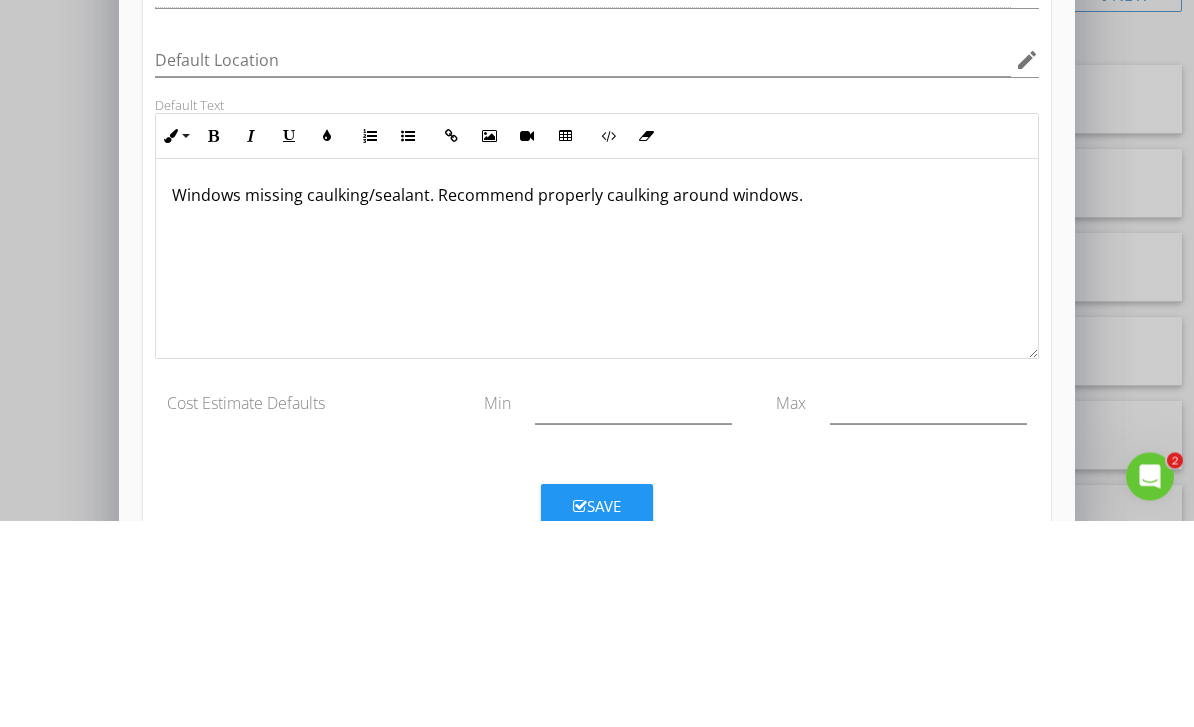 scroll, scrollTop: 166, scrollLeft: 0, axis: vertical 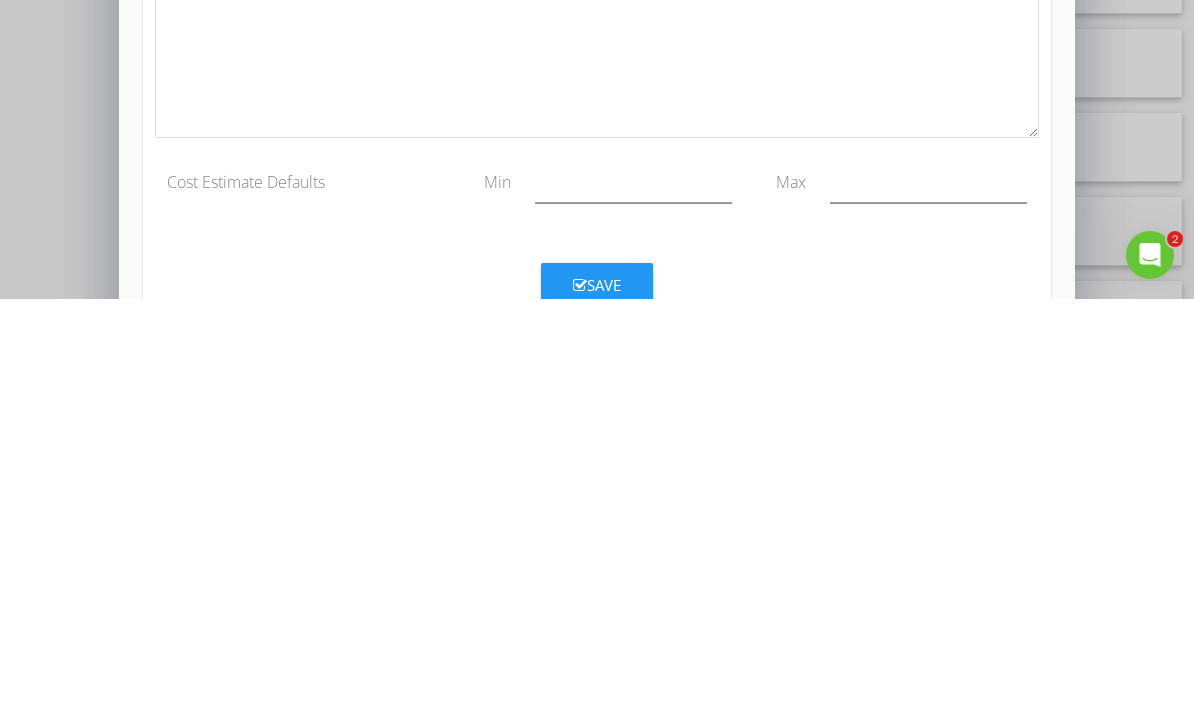 type on "Missing Sealant/Caulking" 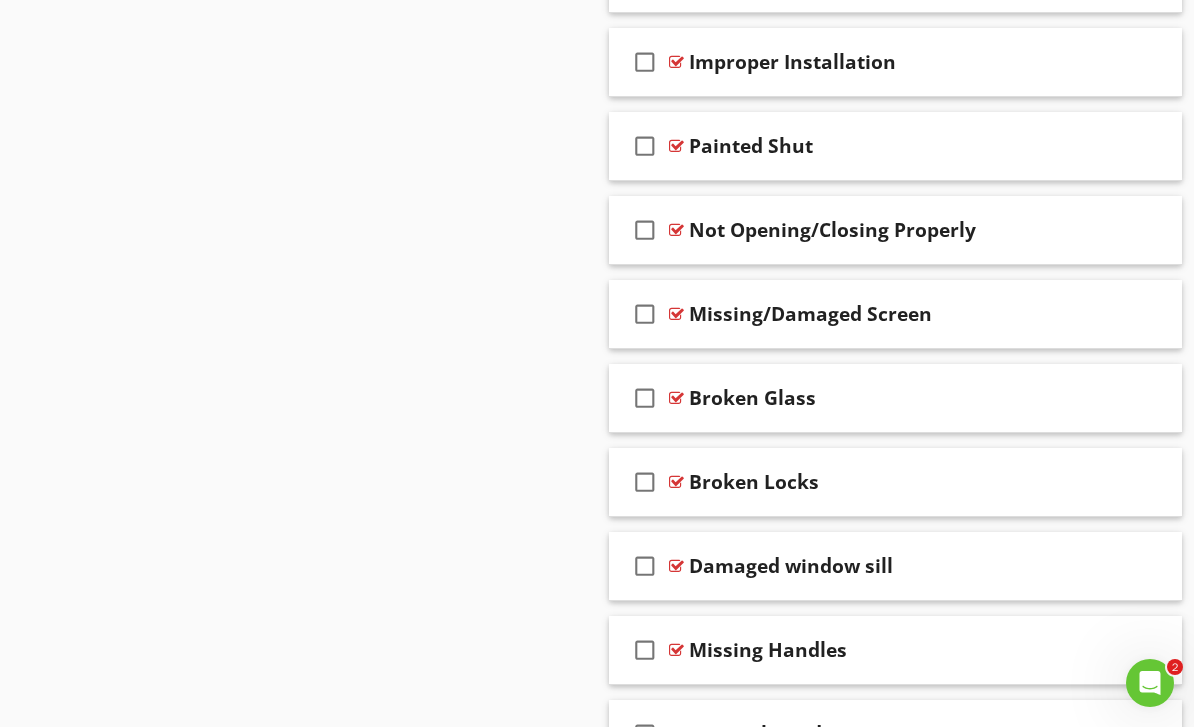 scroll, scrollTop: 69, scrollLeft: 0, axis: vertical 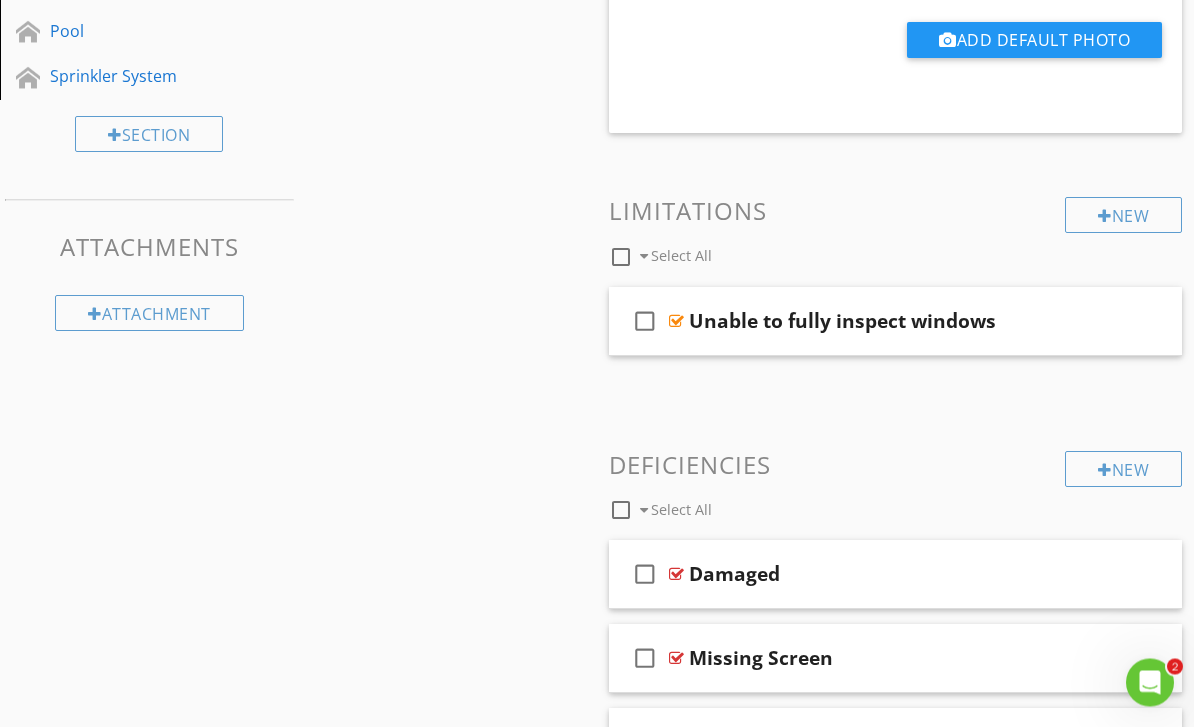 click on "New" at bounding box center (1123, 470) 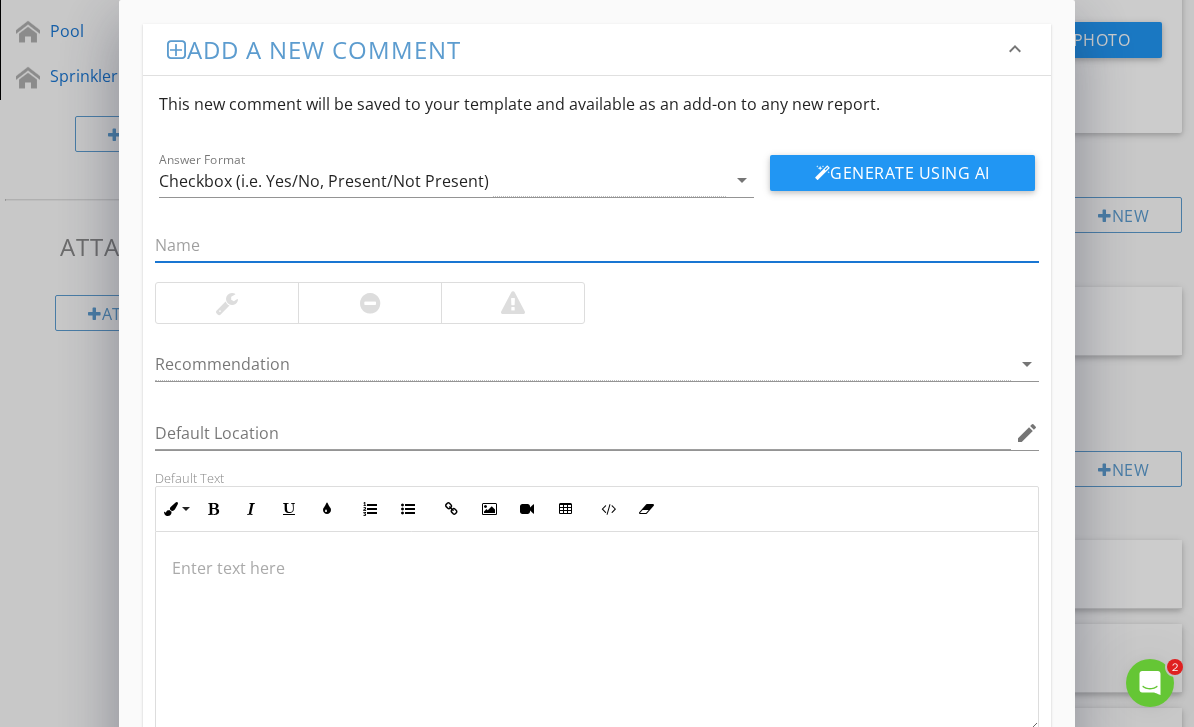 click at bounding box center [596, 568] 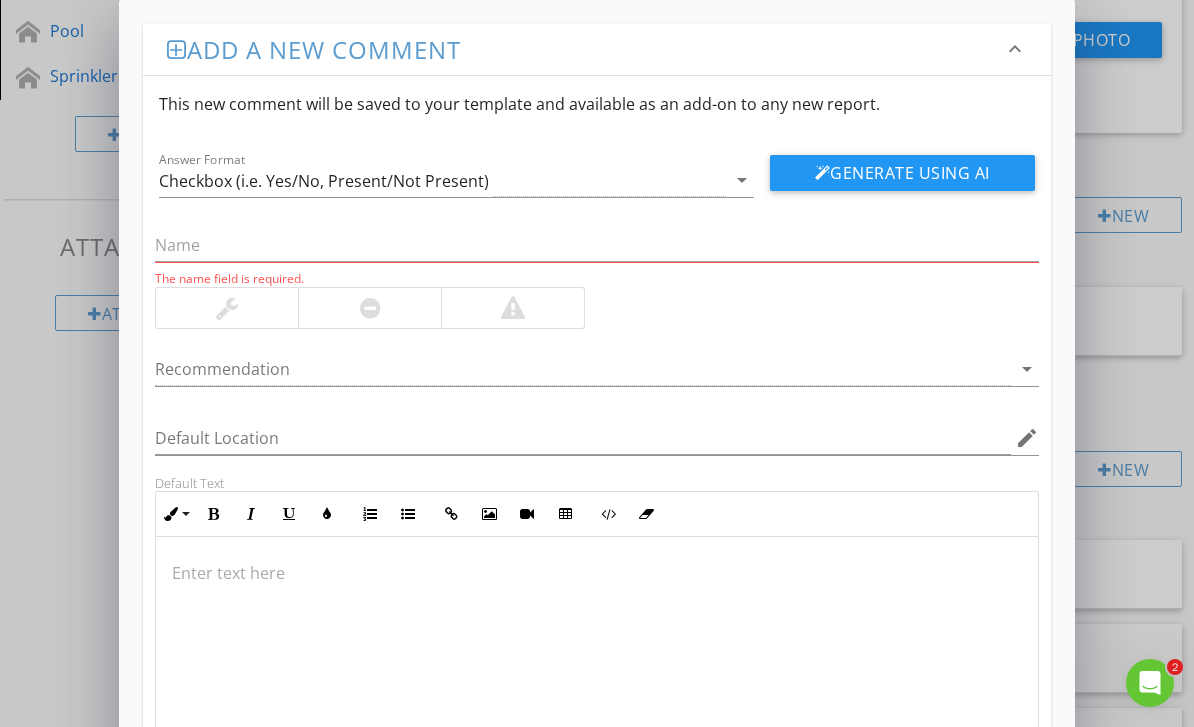 scroll, scrollTop: 1178, scrollLeft: 0, axis: vertical 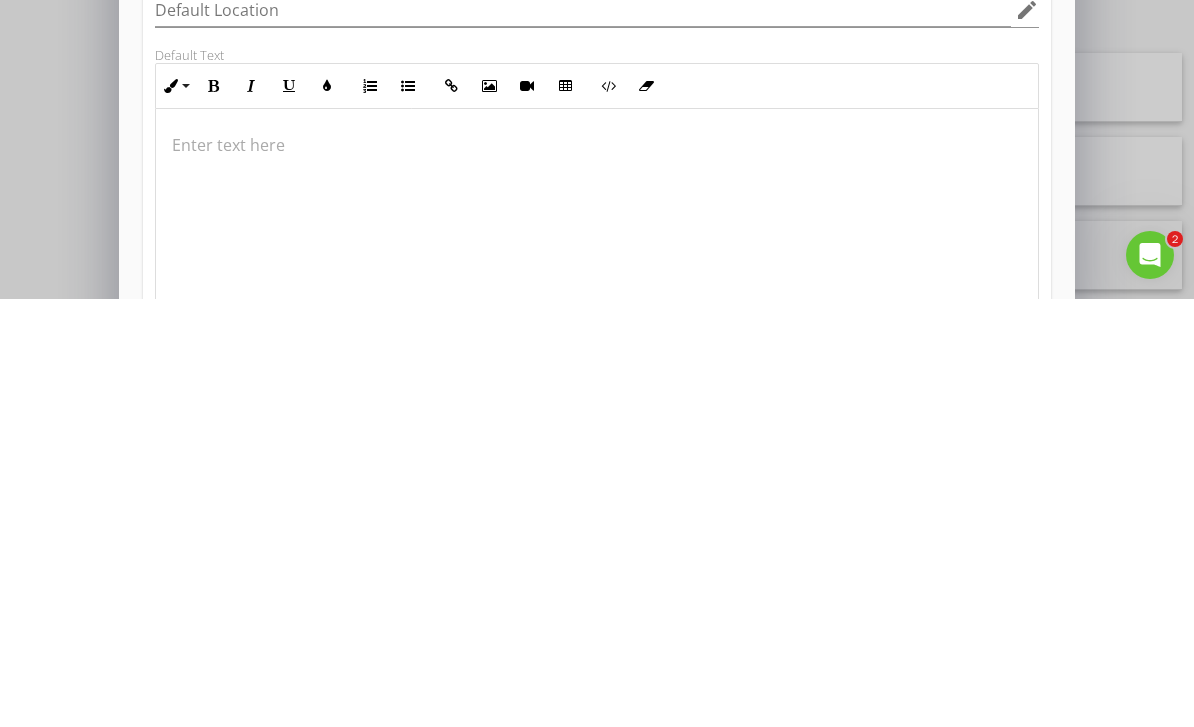 click at bounding box center [596, 573] 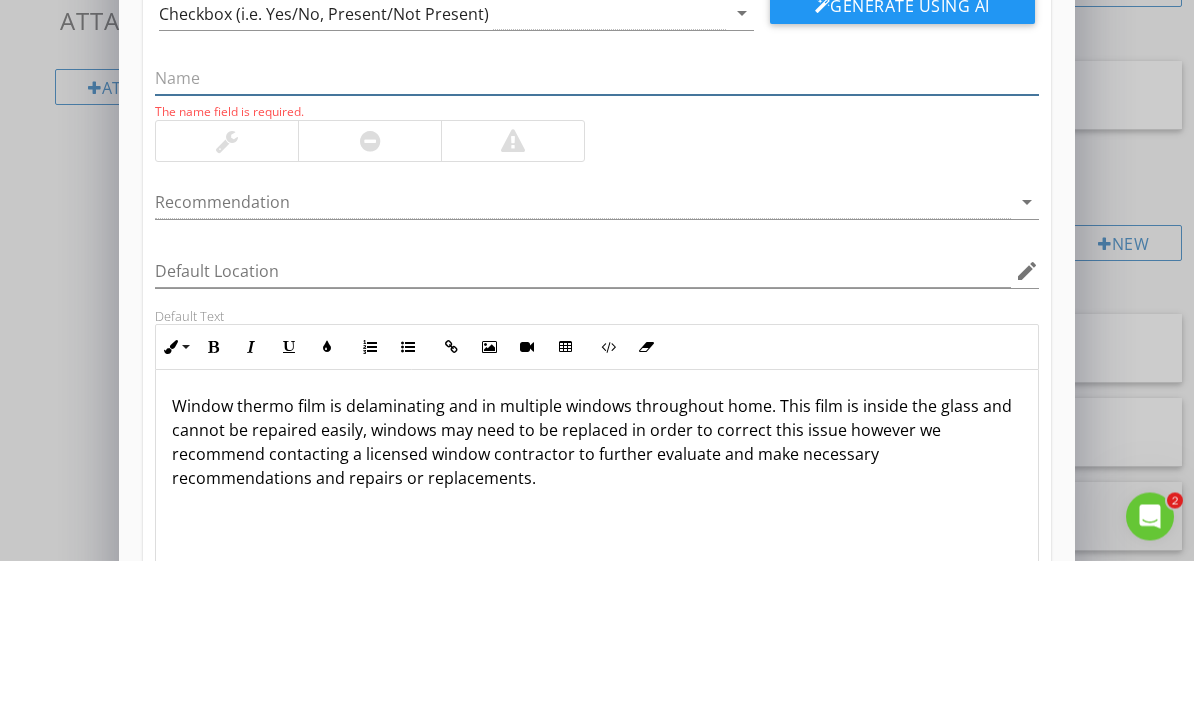 click at bounding box center [596, 245] 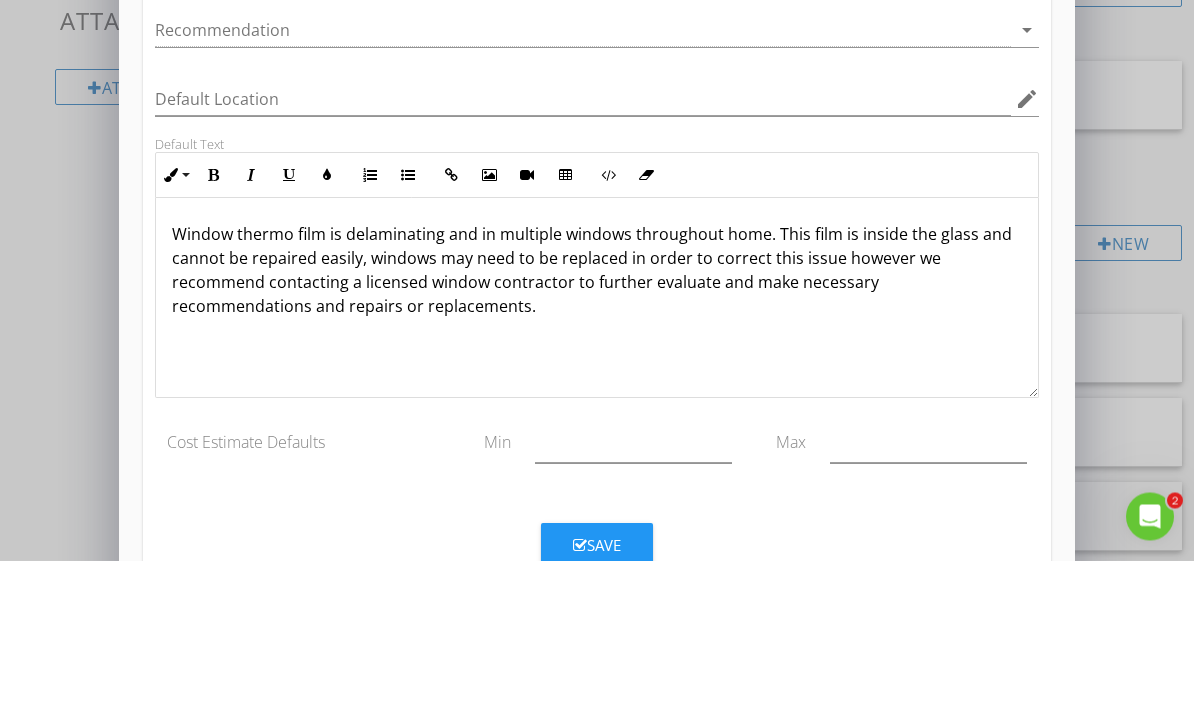 scroll, scrollTop: 166, scrollLeft: 0, axis: vertical 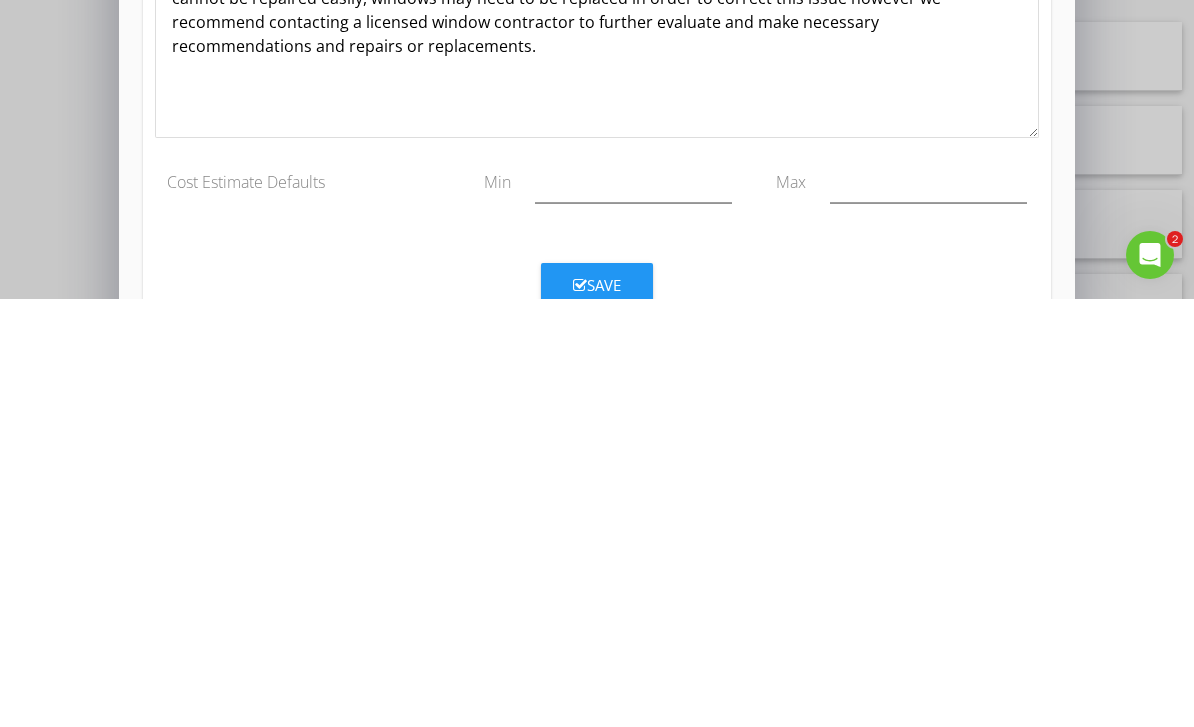 type on "Thermo Film" 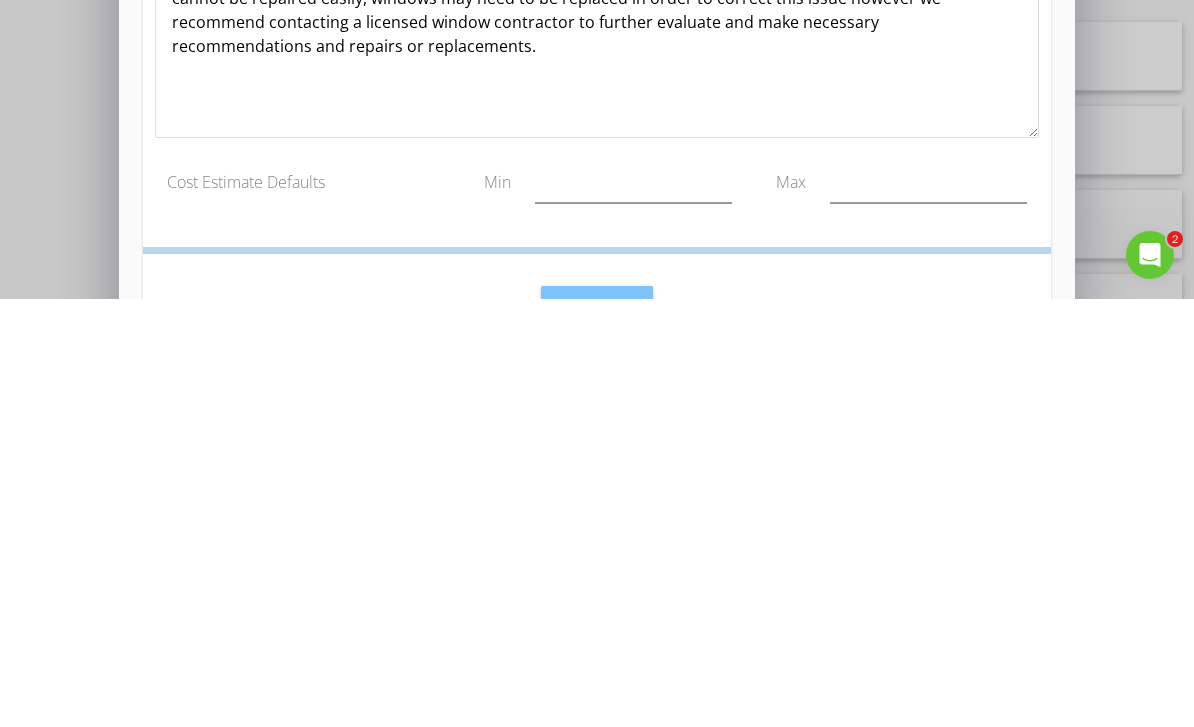 scroll, scrollTop: 1638, scrollLeft: 0, axis: vertical 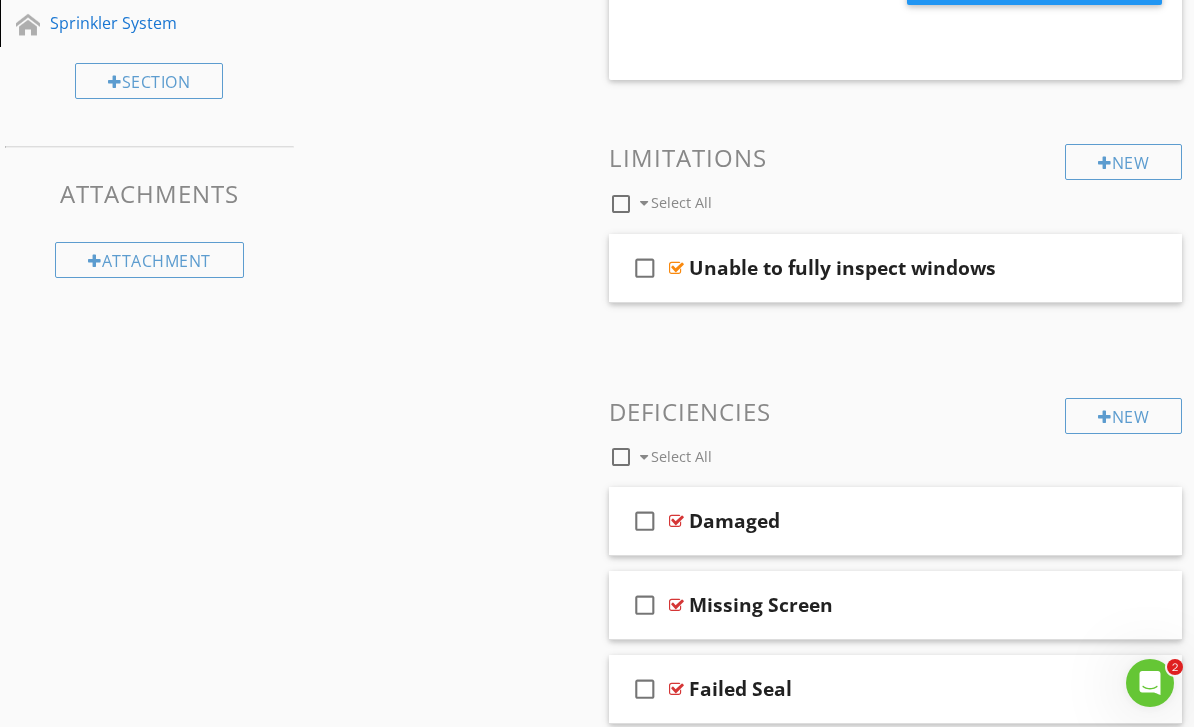click on "New" at bounding box center [1123, 416] 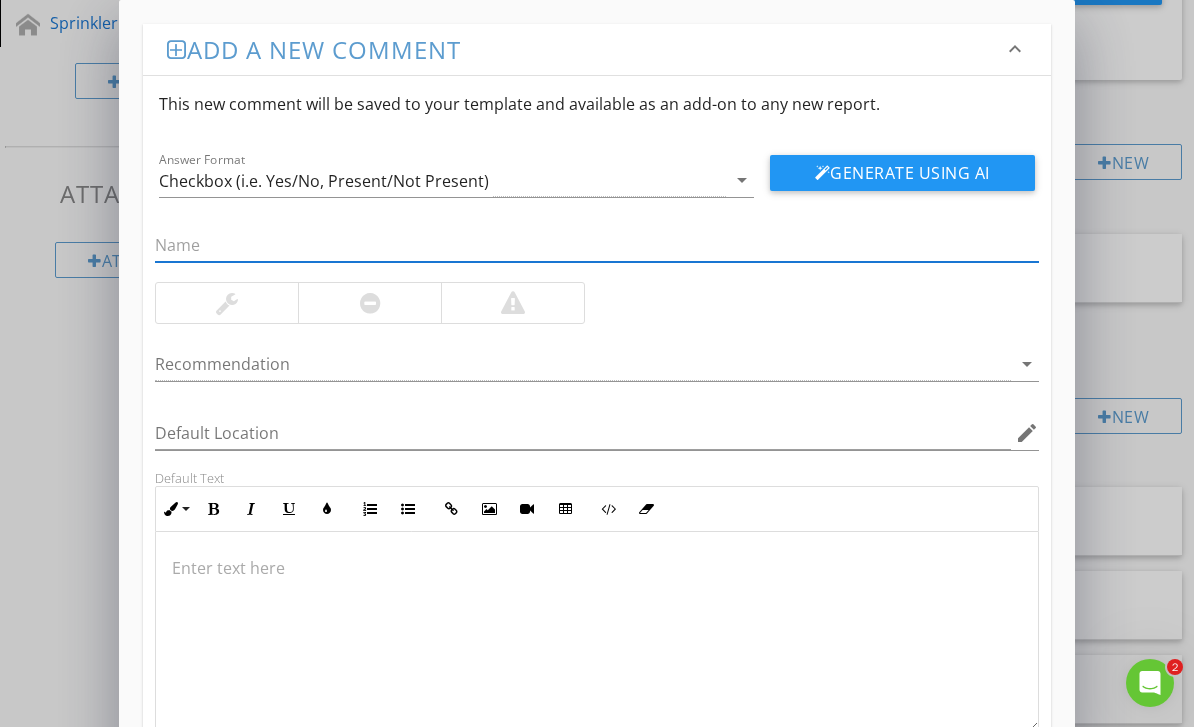 click at bounding box center [596, 632] 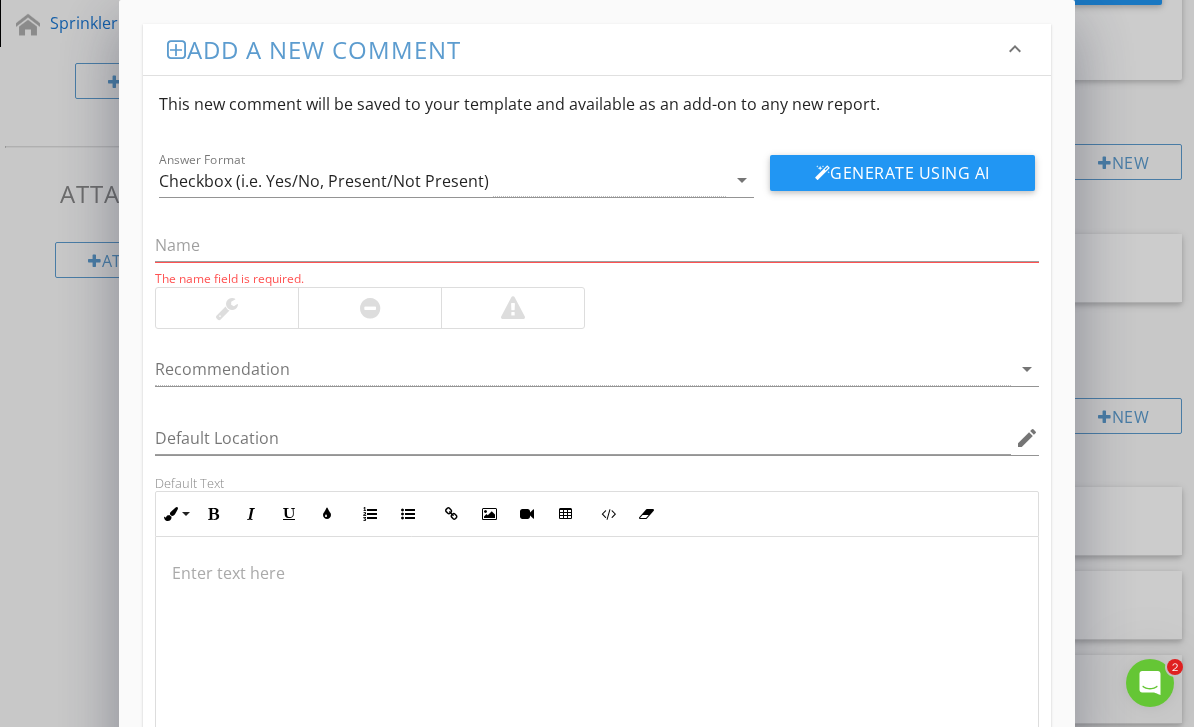 scroll, scrollTop: 1231, scrollLeft: 0, axis: vertical 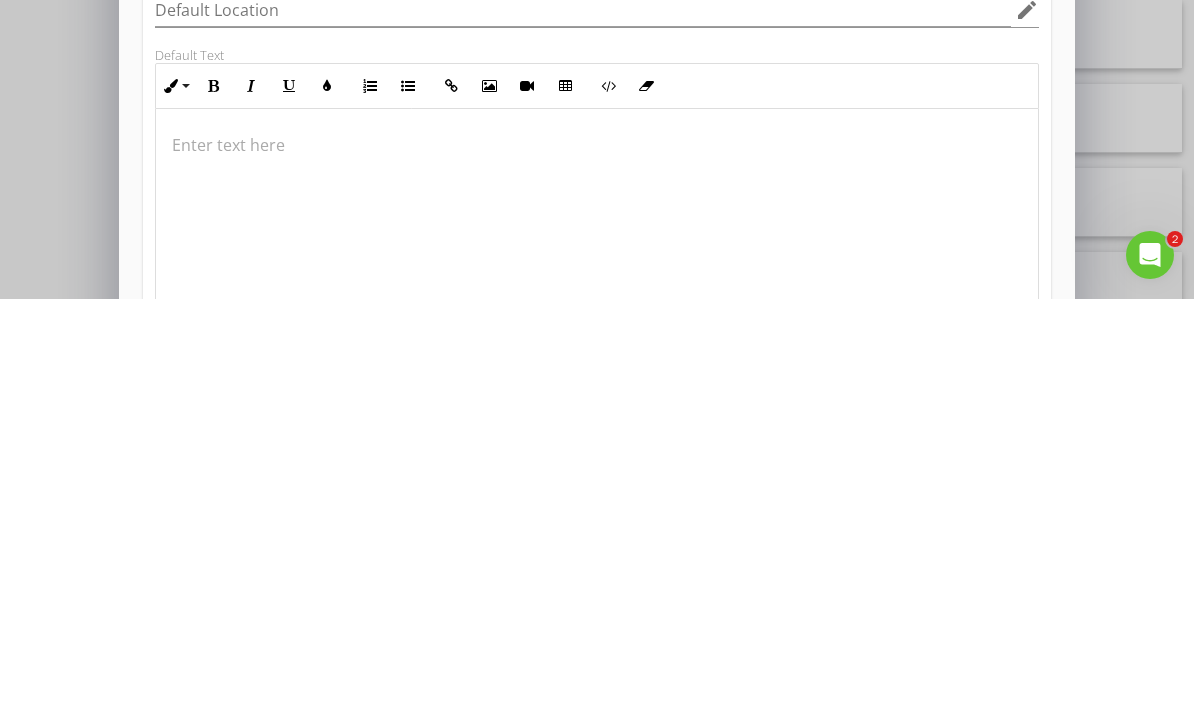 click at bounding box center [596, 573] 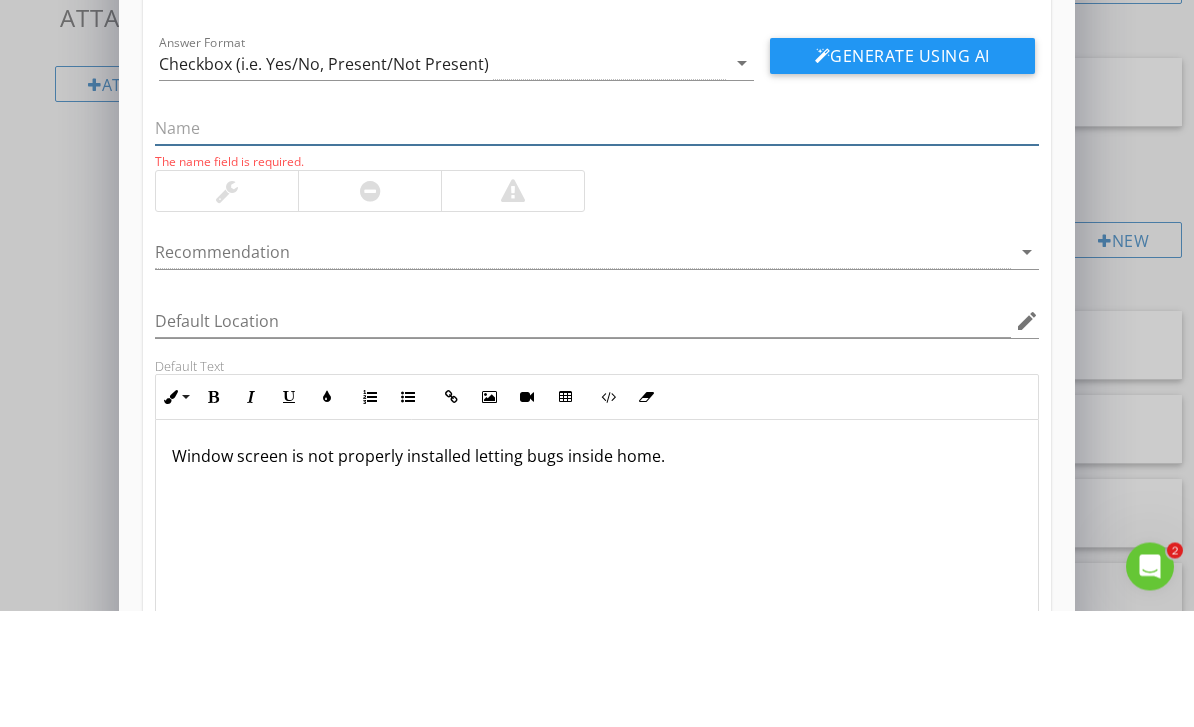 click at bounding box center [596, 245] 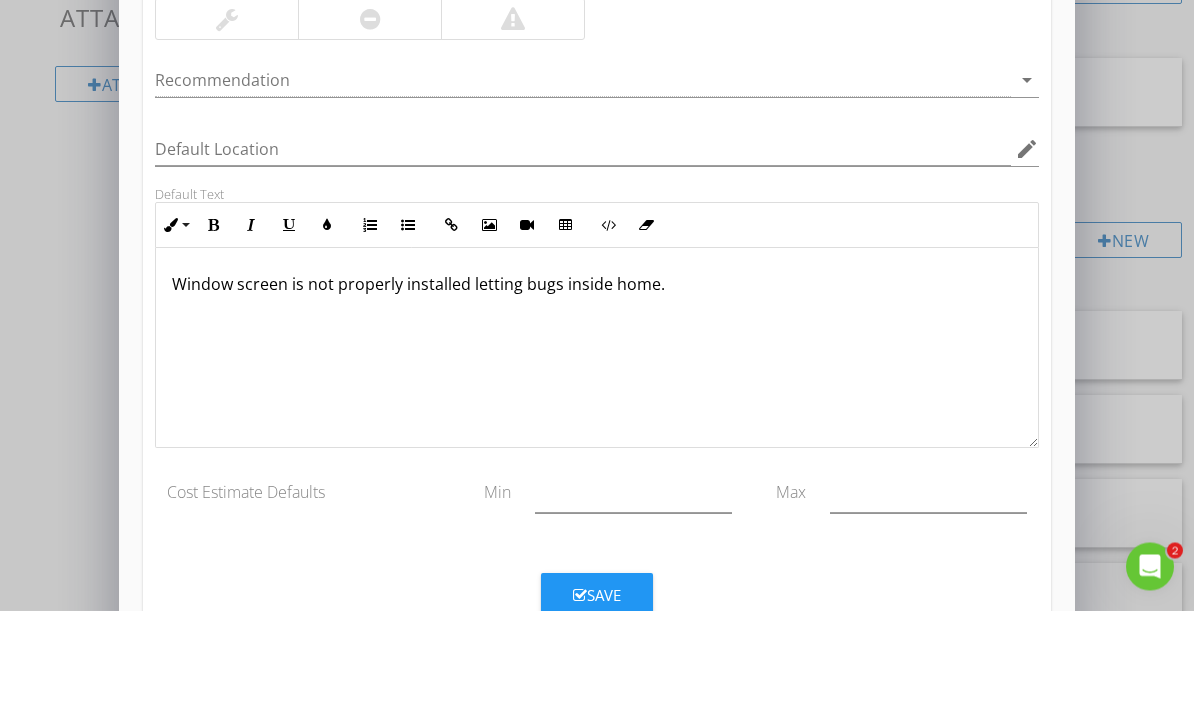 scroll, scrollTop: 166, scrollLeft: 0, axis: vertical 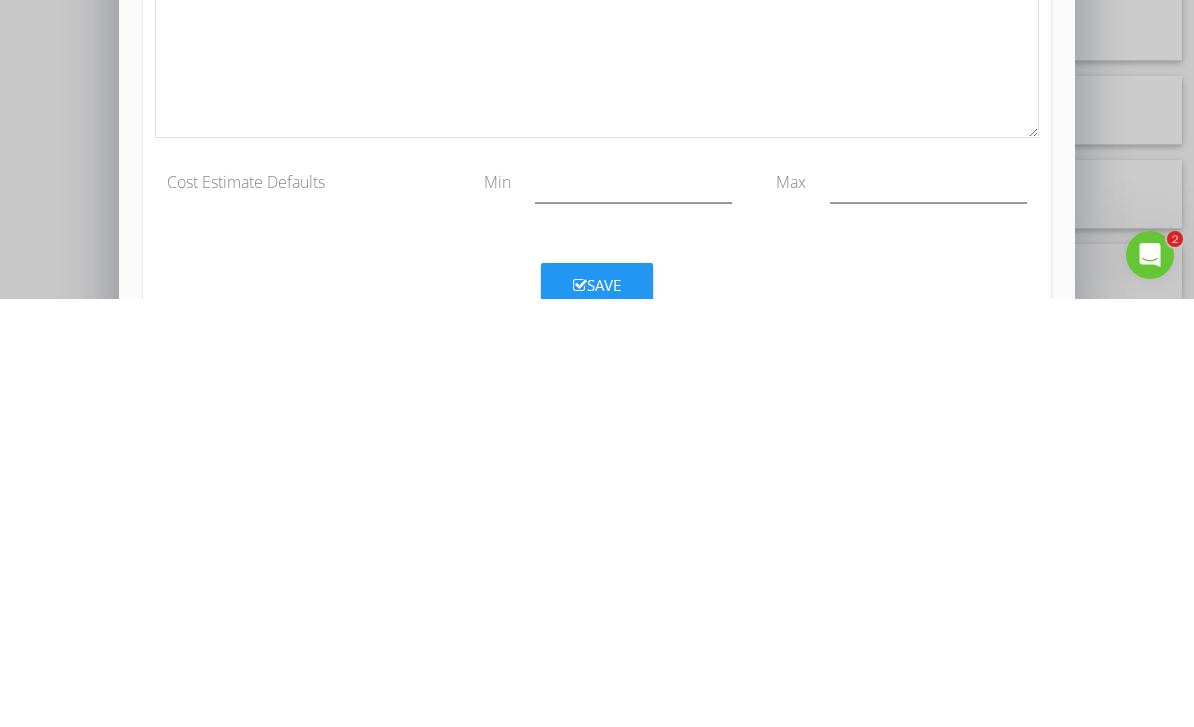 type on "Window Screen" 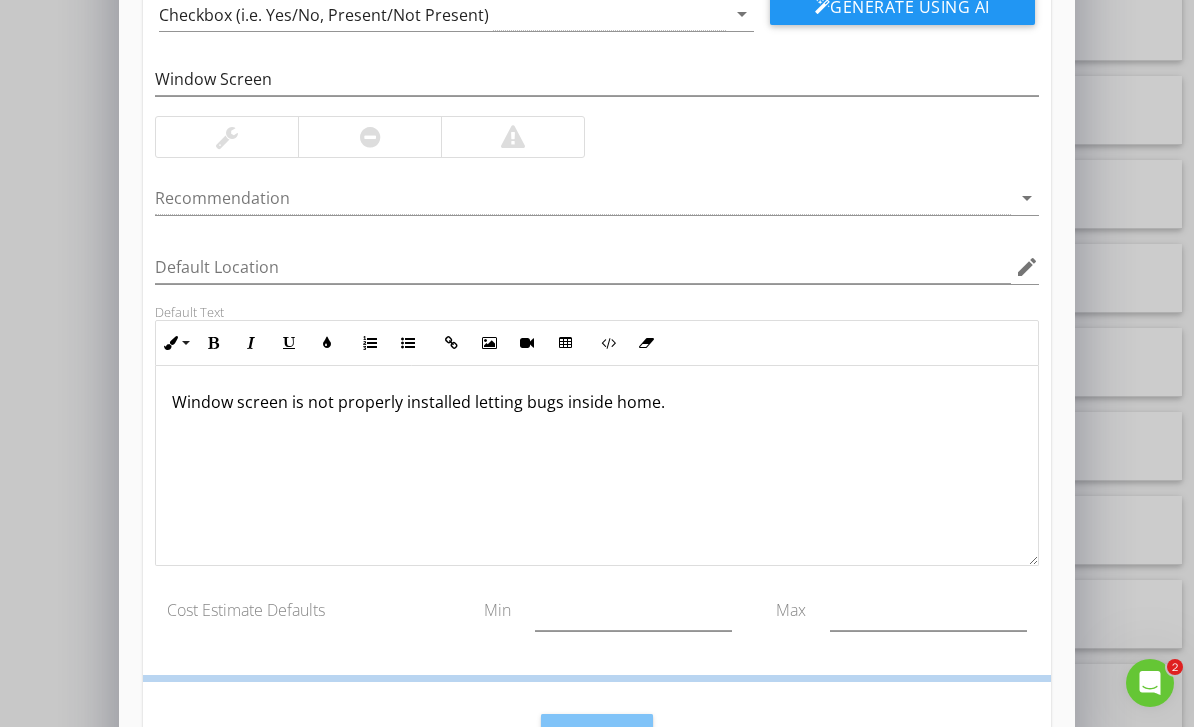 scroll, scrollTop: 69, scrollLeft: 0, axis: vertical 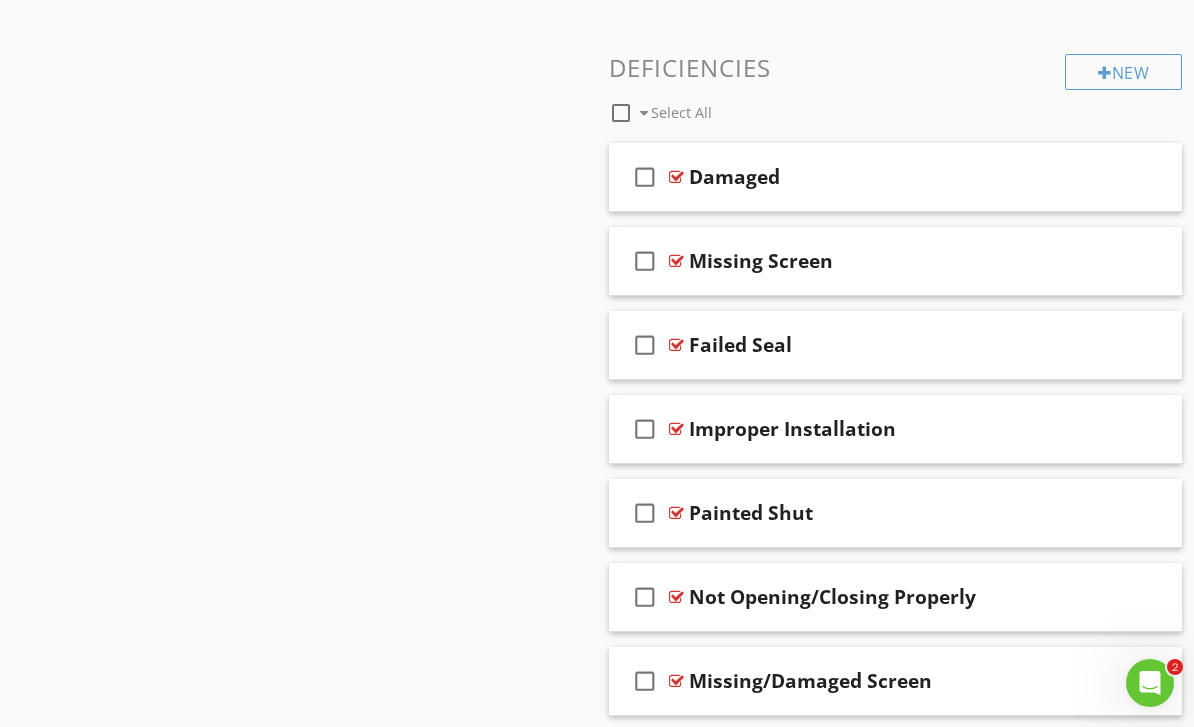 click on "New" at bounding box center [1123, 72] 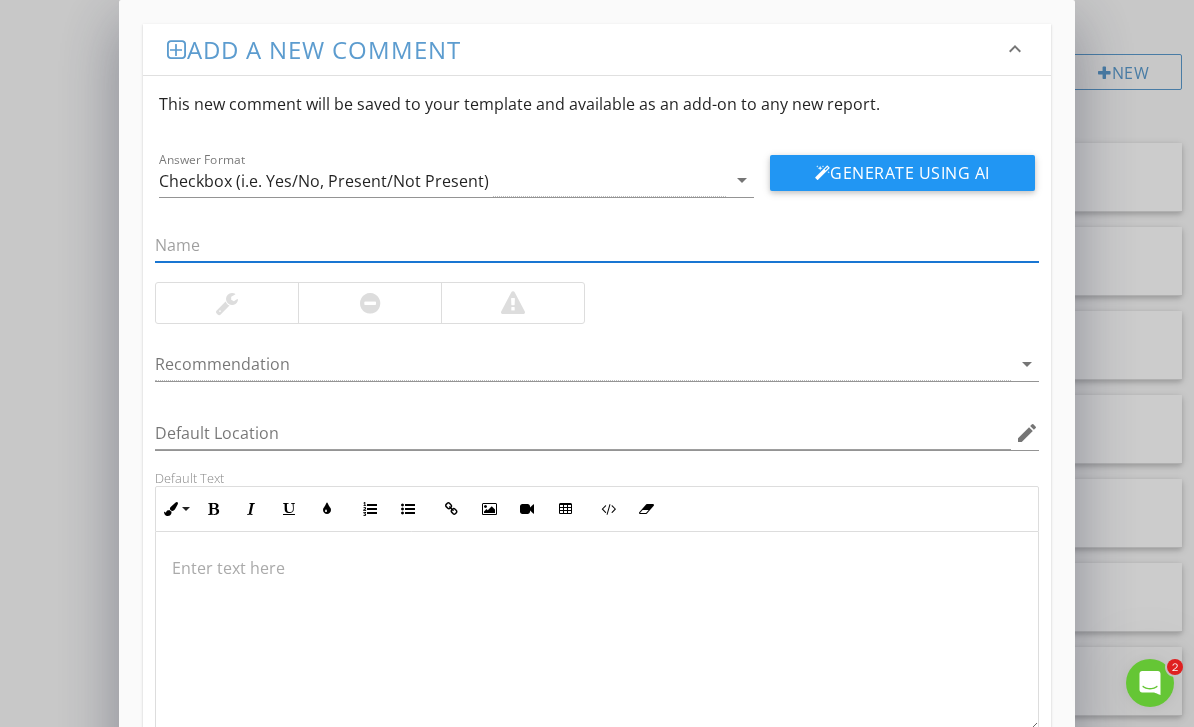 click at bounding box center [596, 632] 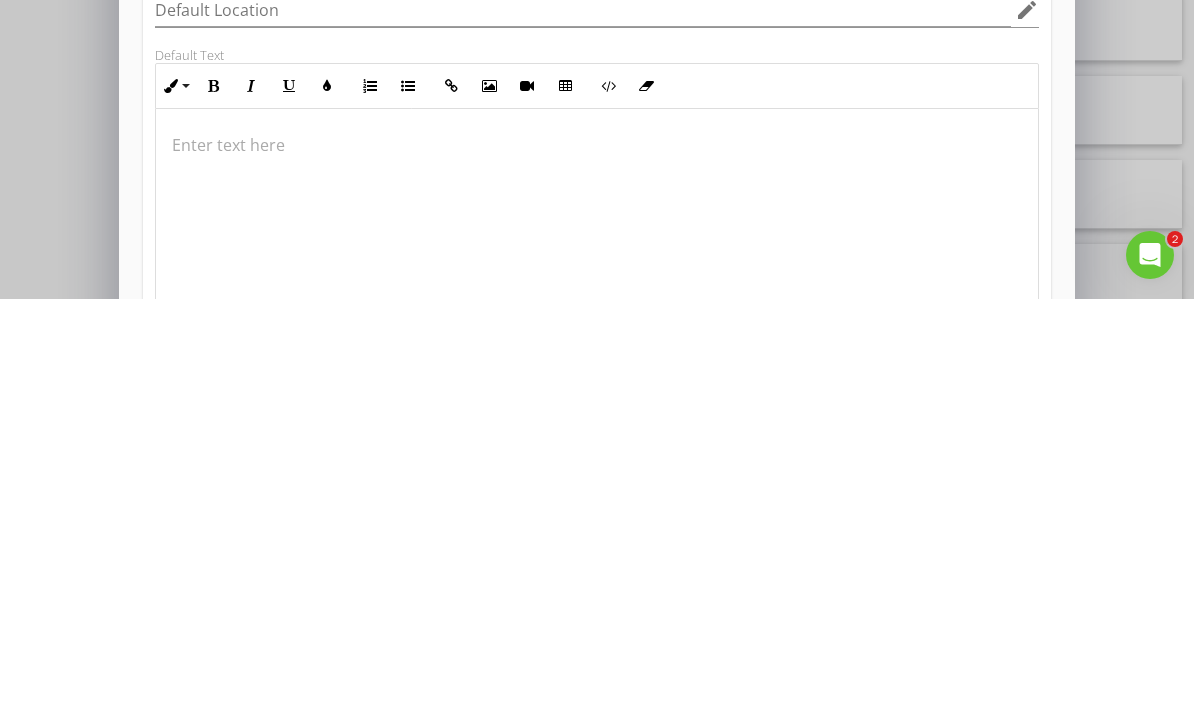 click at bounding box center (596, 637) 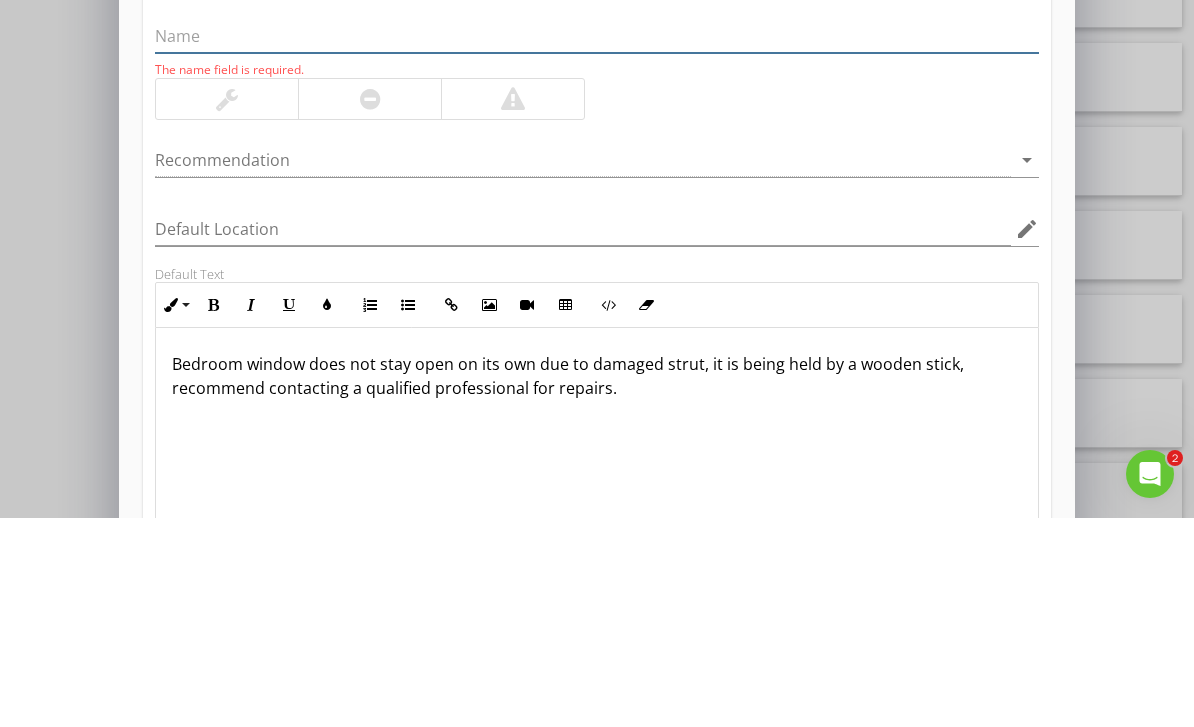 click at bounding box center (596, 245) 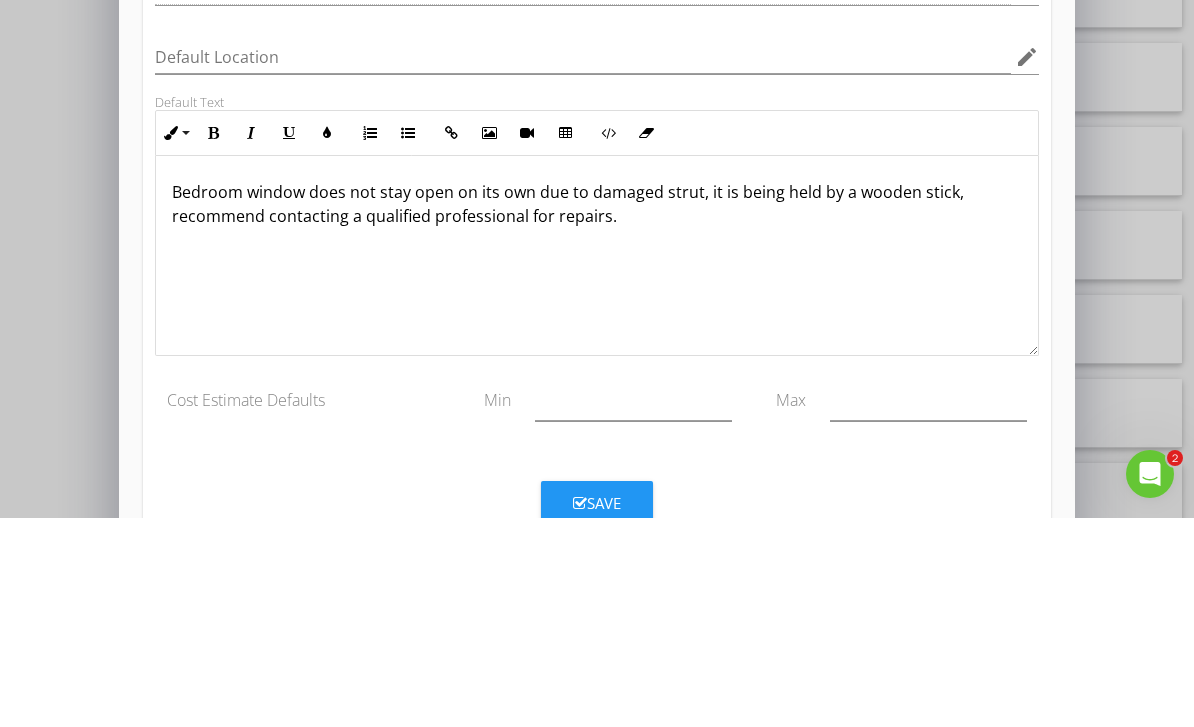 scroll, scrollTop: 166, scrollLeft: 0, axis: vertical 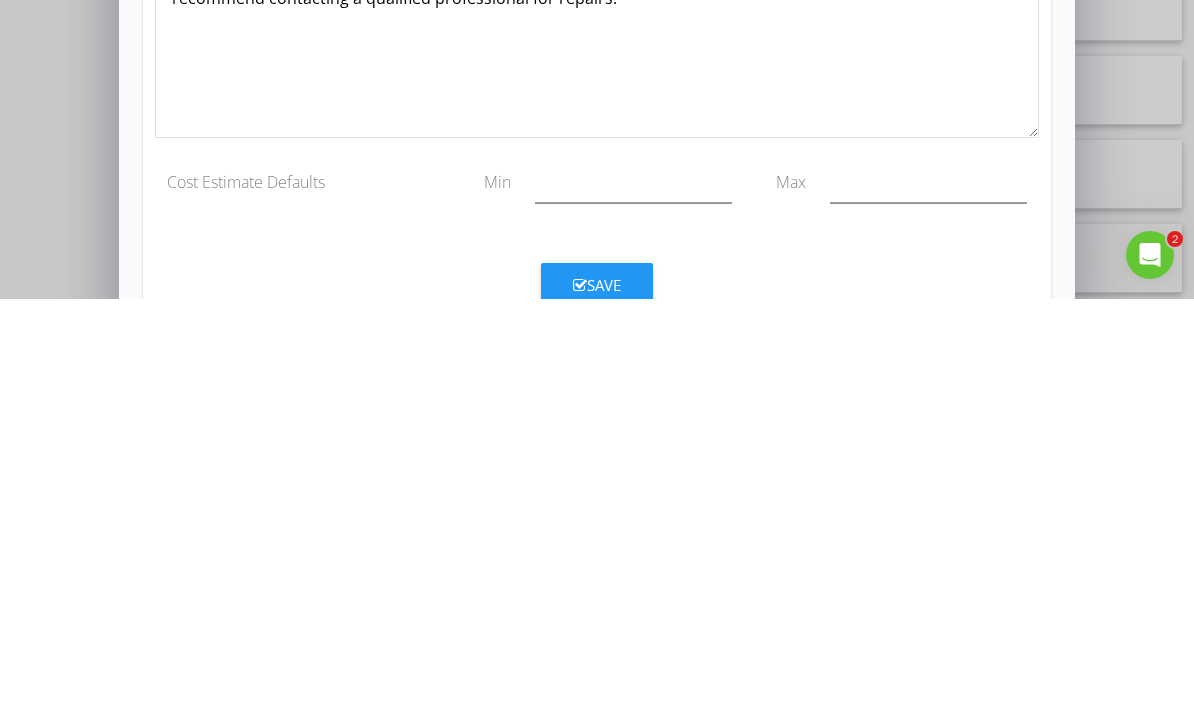 type on "Inoperable" 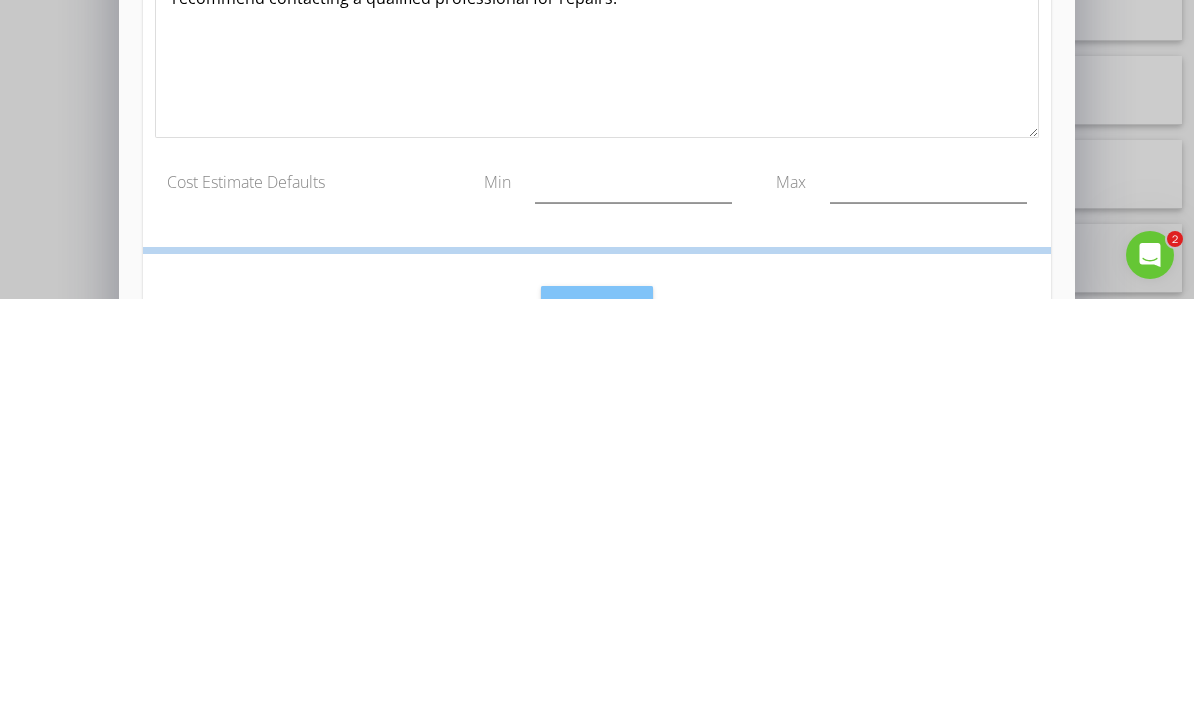 scroll, scrollTop: 2191, scrollLeft: 0, axis: vertical 